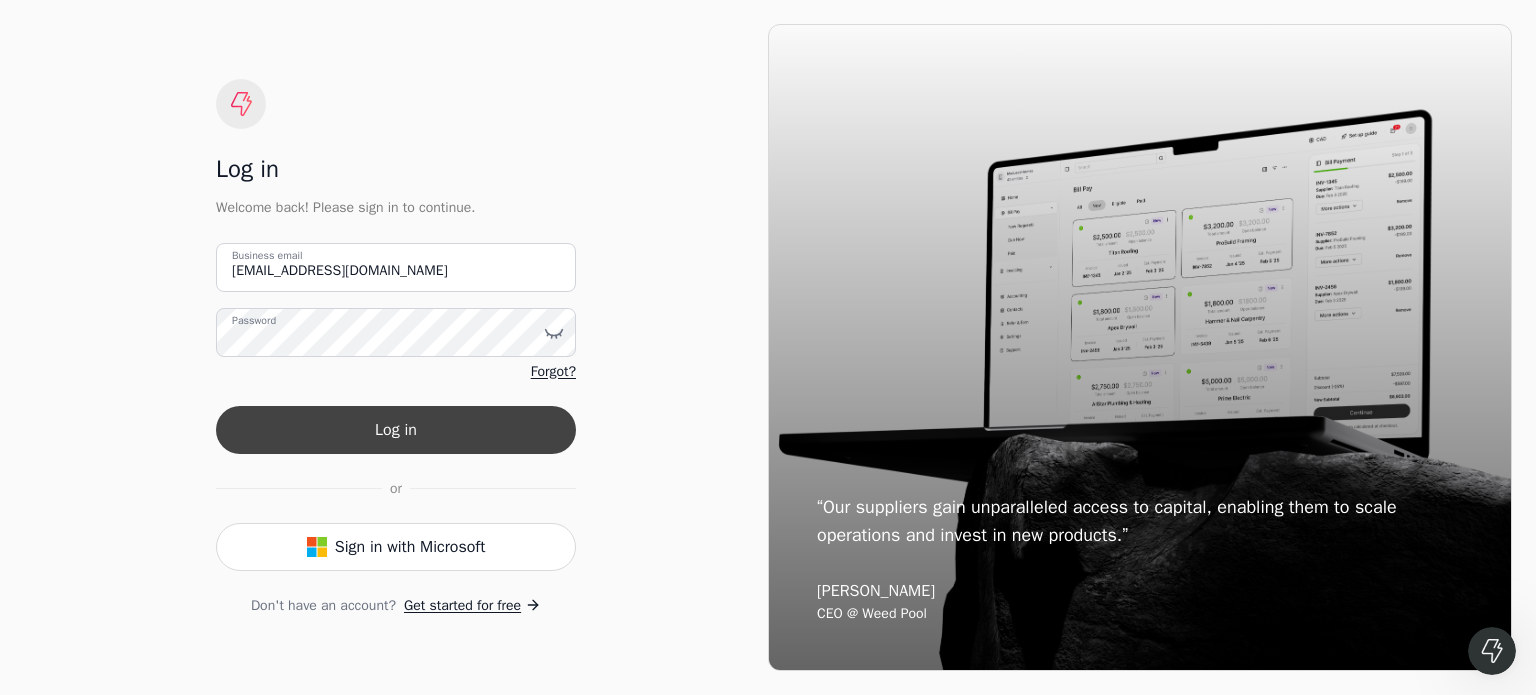 scroll, scrollTop: 0, scrollLeft: 0, axis: both 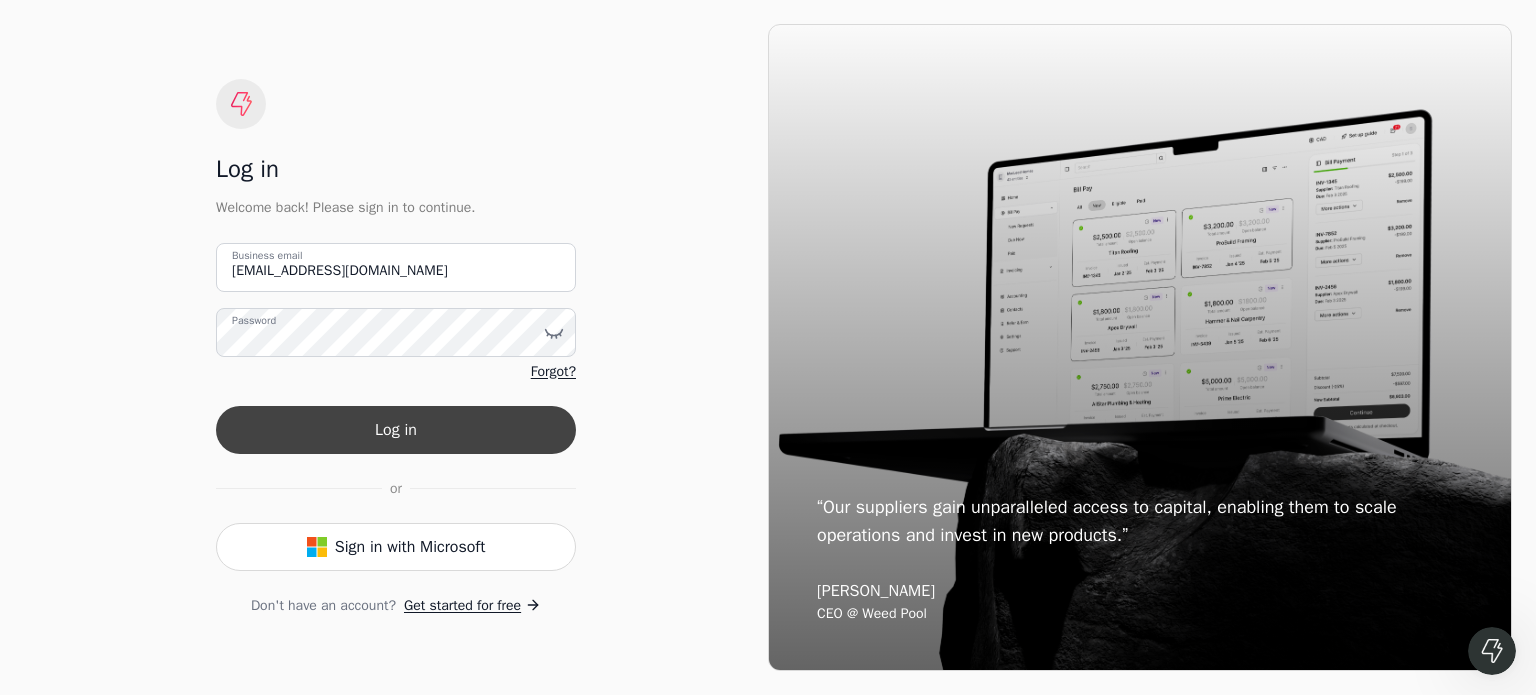 click on "Log in" at bounding box center [396, 430] 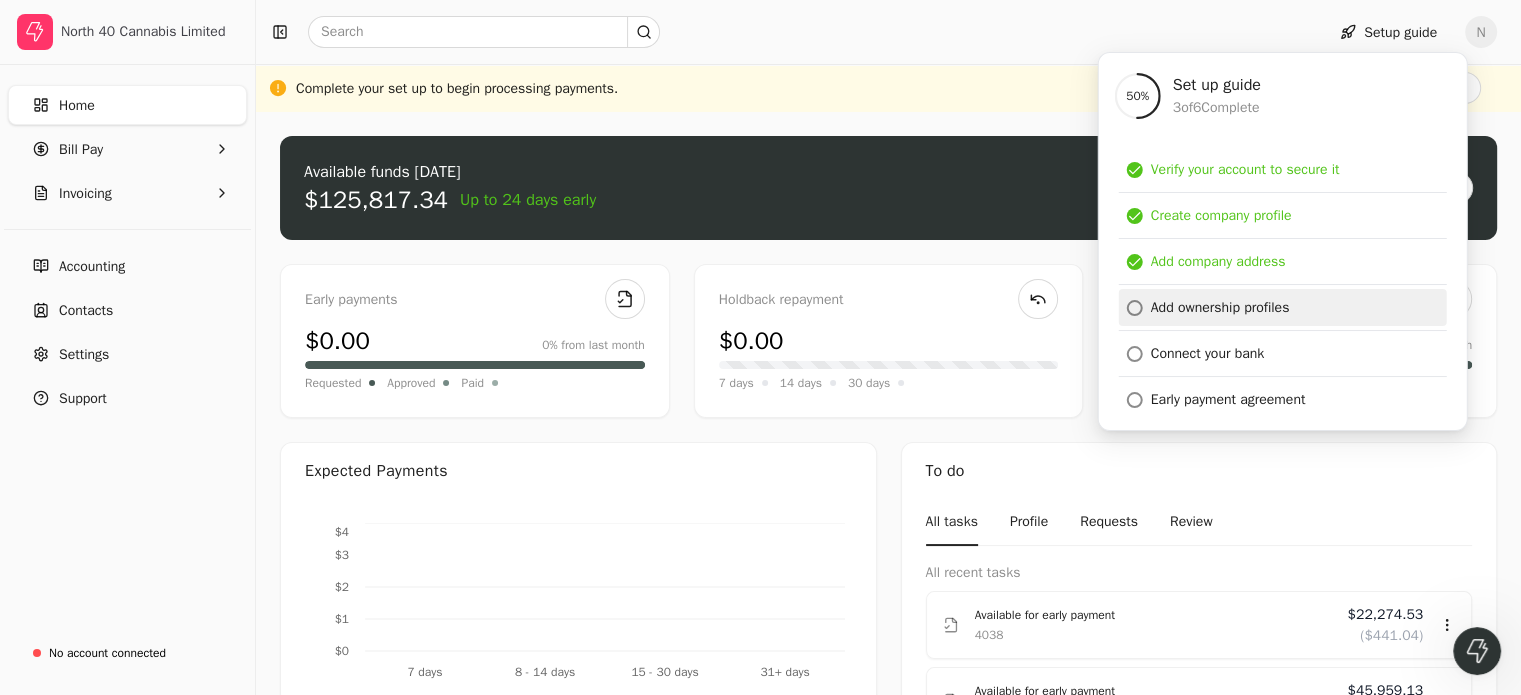 click on "Add ownership profiles" at bounding box center [1220, 307] 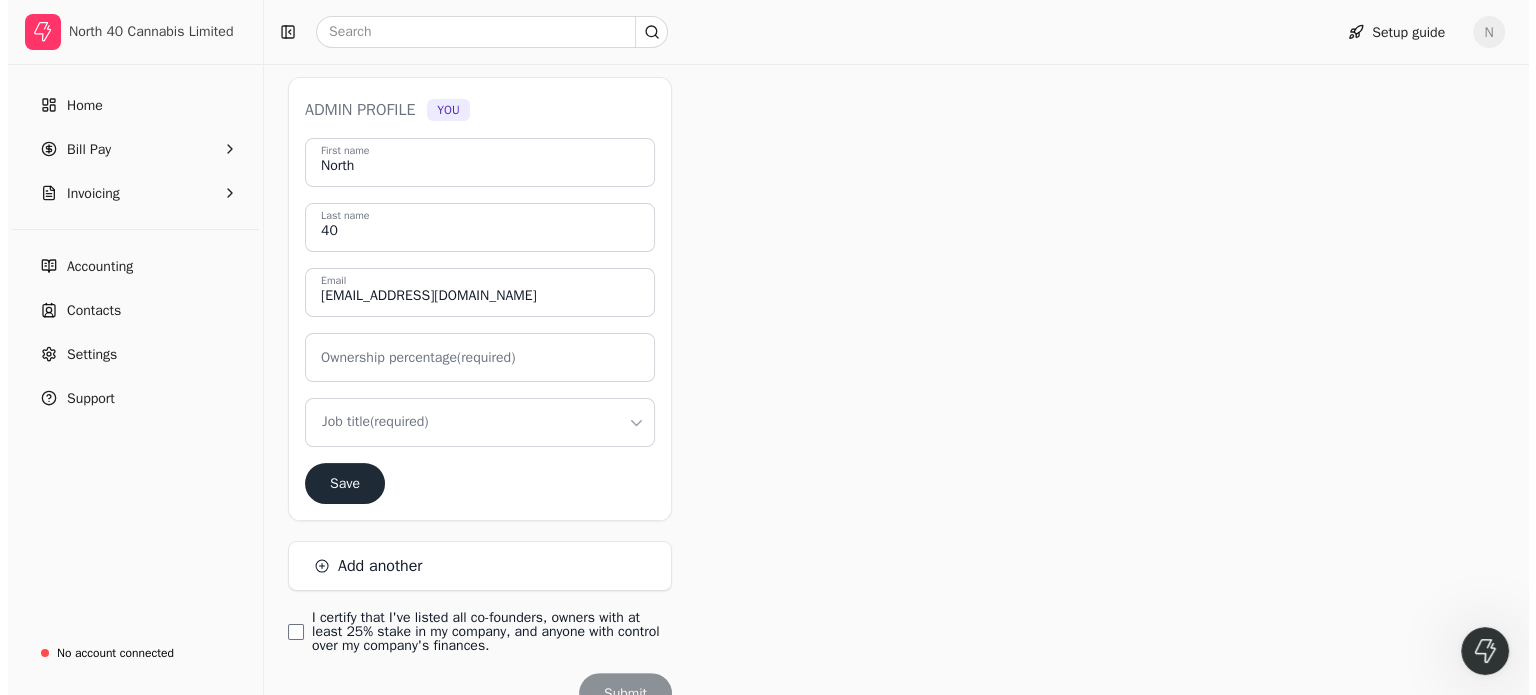 scroll, scrollTop: 300, scrollLeft: 0, axis: vertical 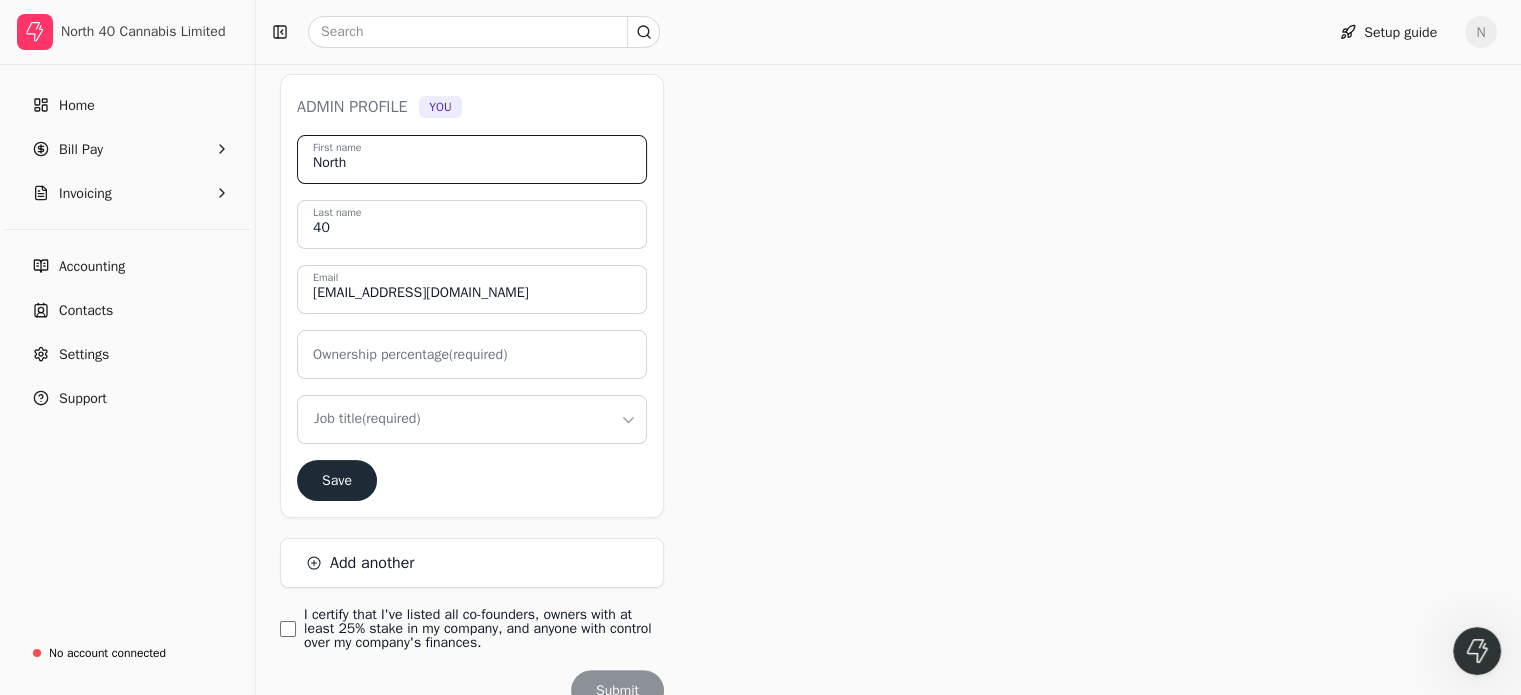 drag, startPoint x: 364, startPoint y: 159, endPoint x: 306, endPoint y: 161, distance: 58.034473 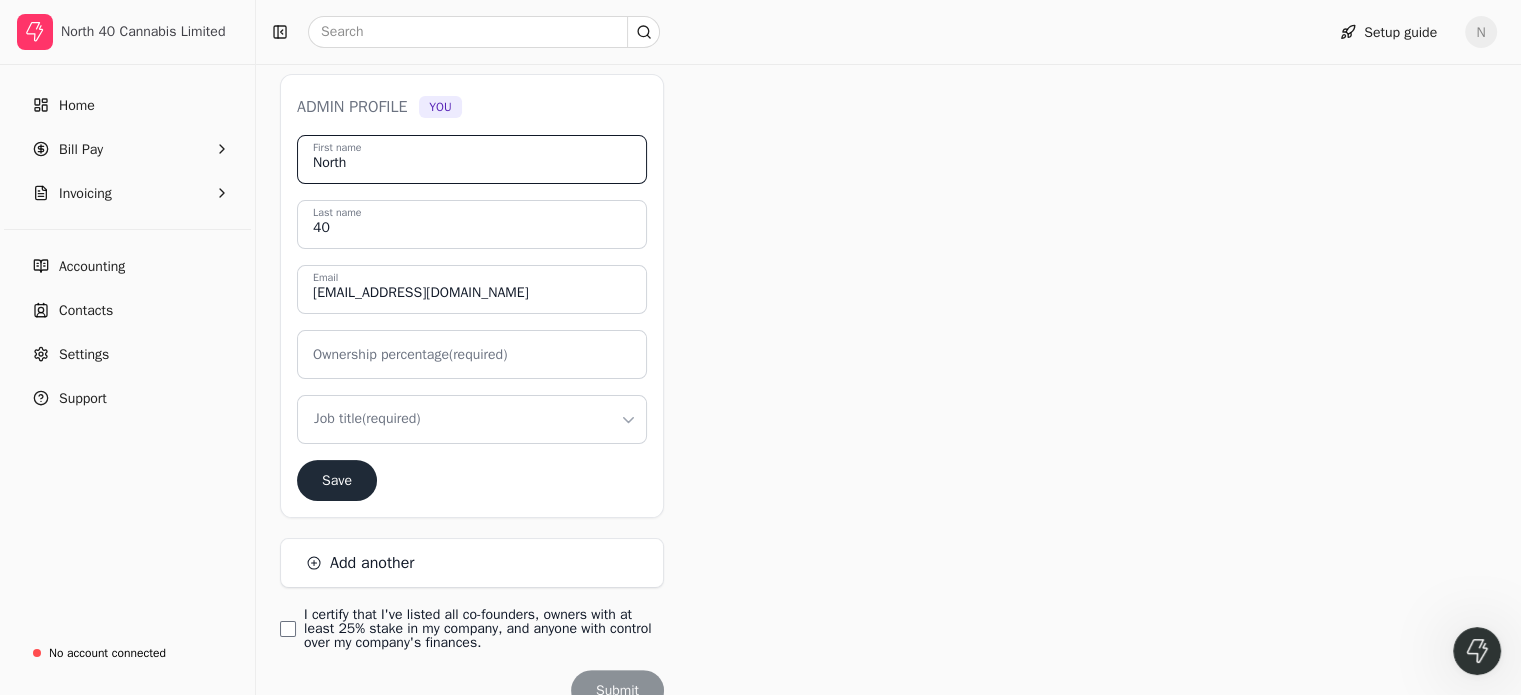 type on "G" 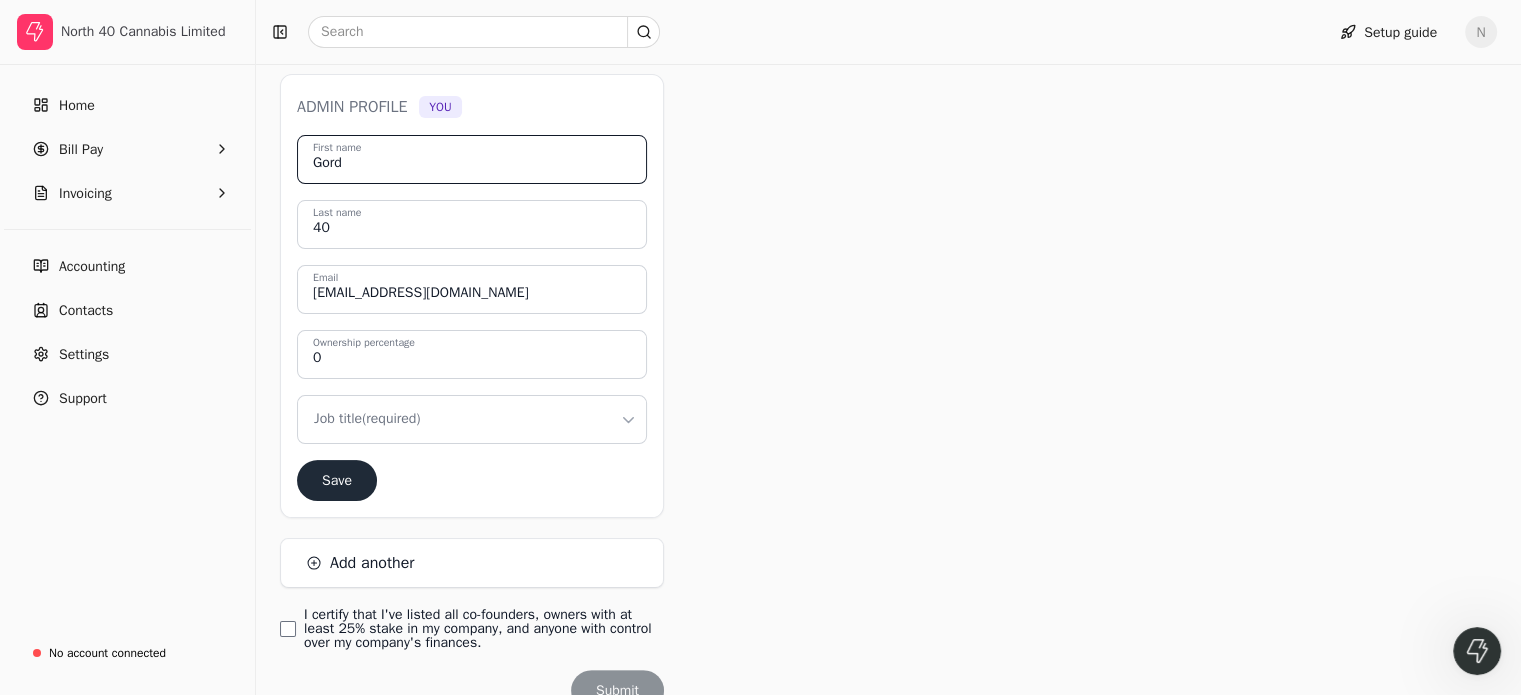 type on "[PERSON_NAME]" 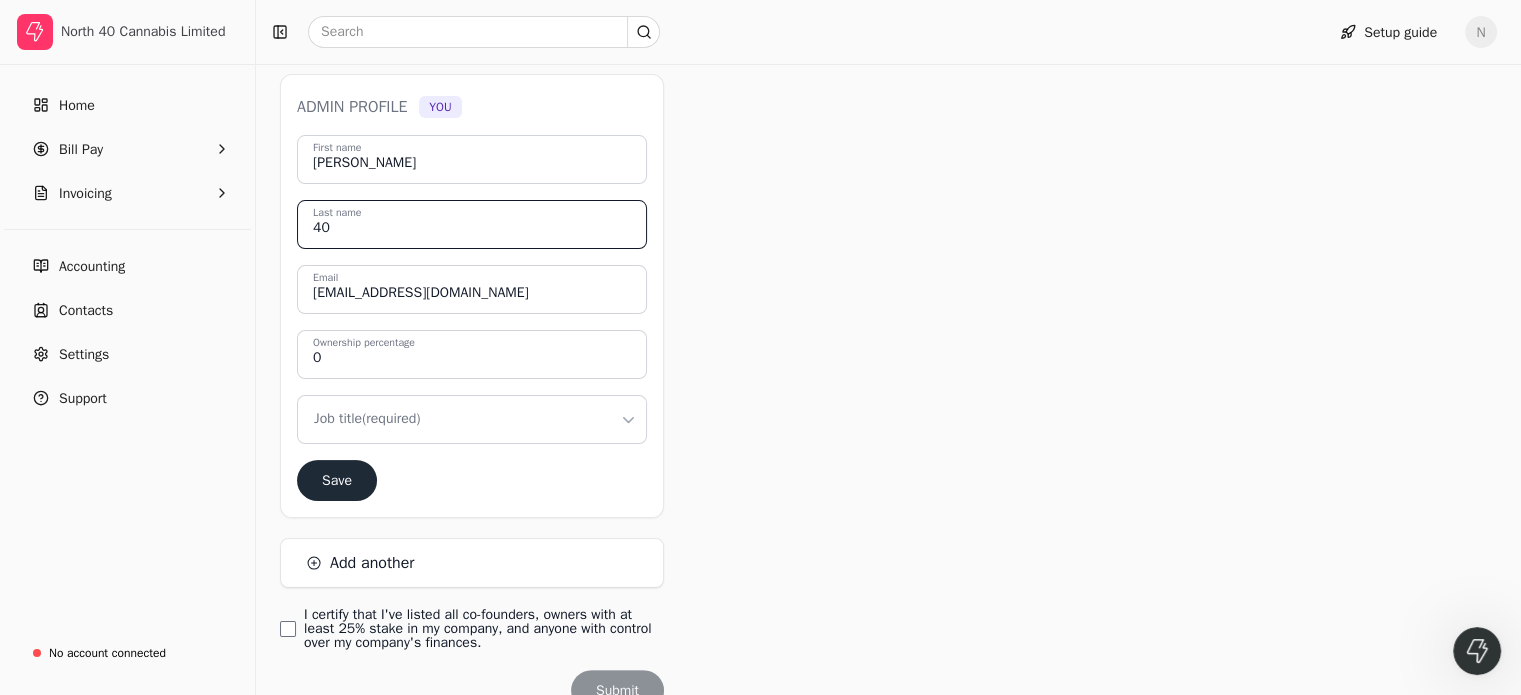 drag, startPoint x: 339, startPoint y: 227, endPoint x: 295, endPoint y: 229, distance: 44.04543 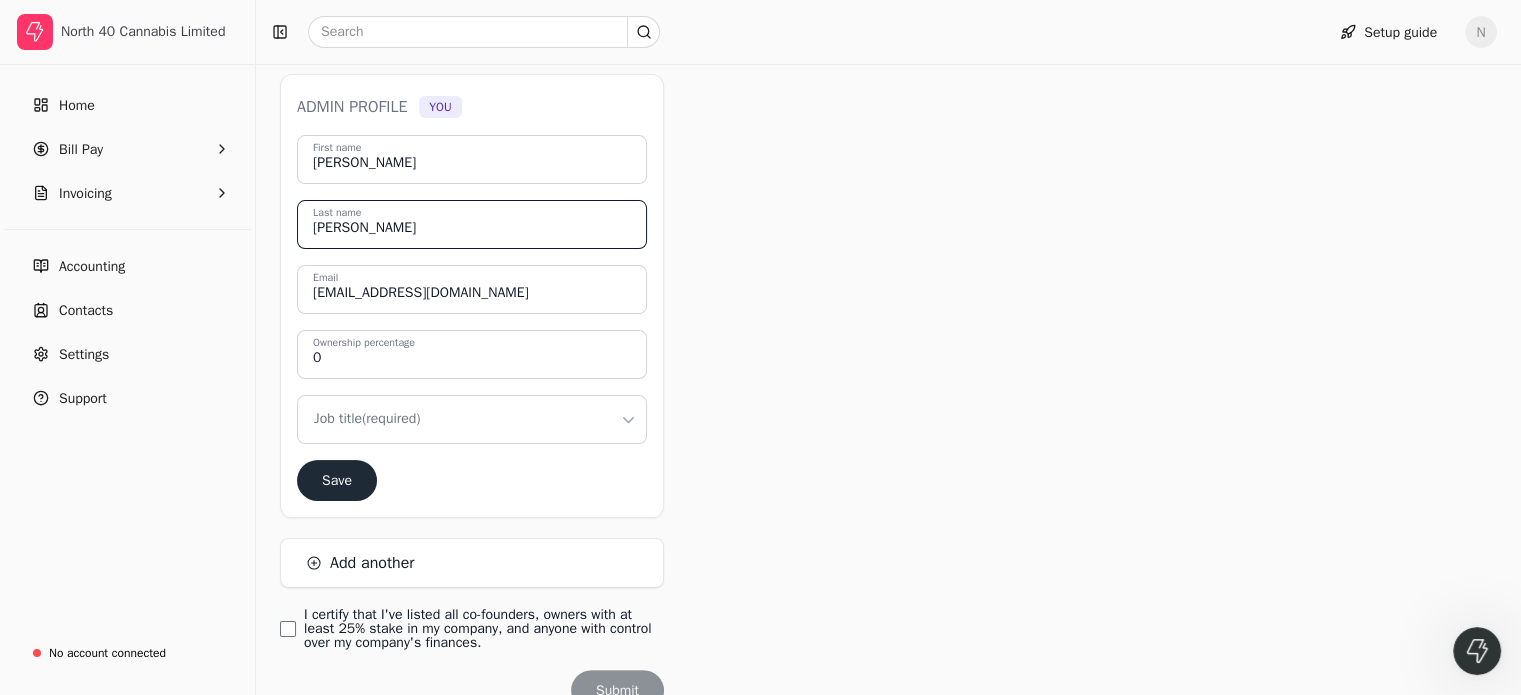 type on "[PERSON_NAME]" 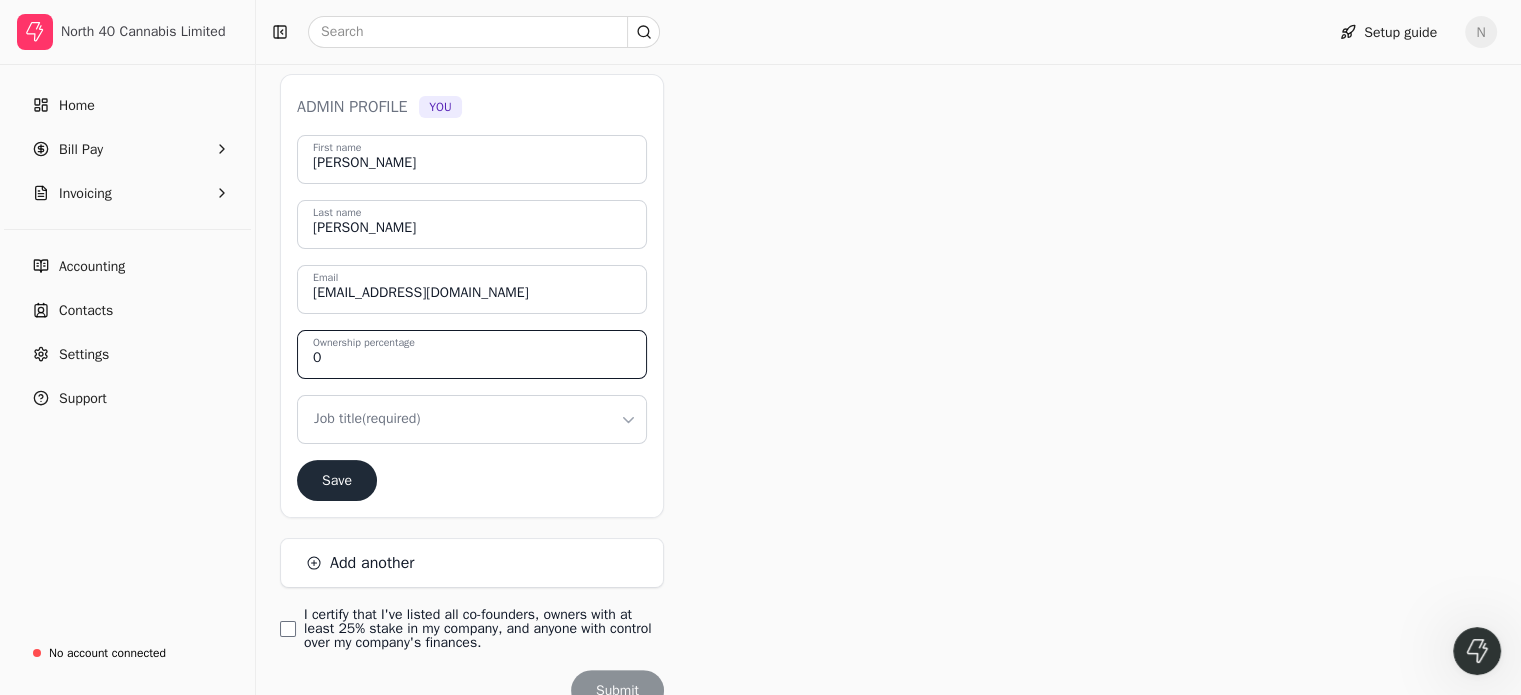 drag, startPoint x: 335, startPoint y: 357, endPoint x: 309, endPoint y: 363, distance: 26.683329 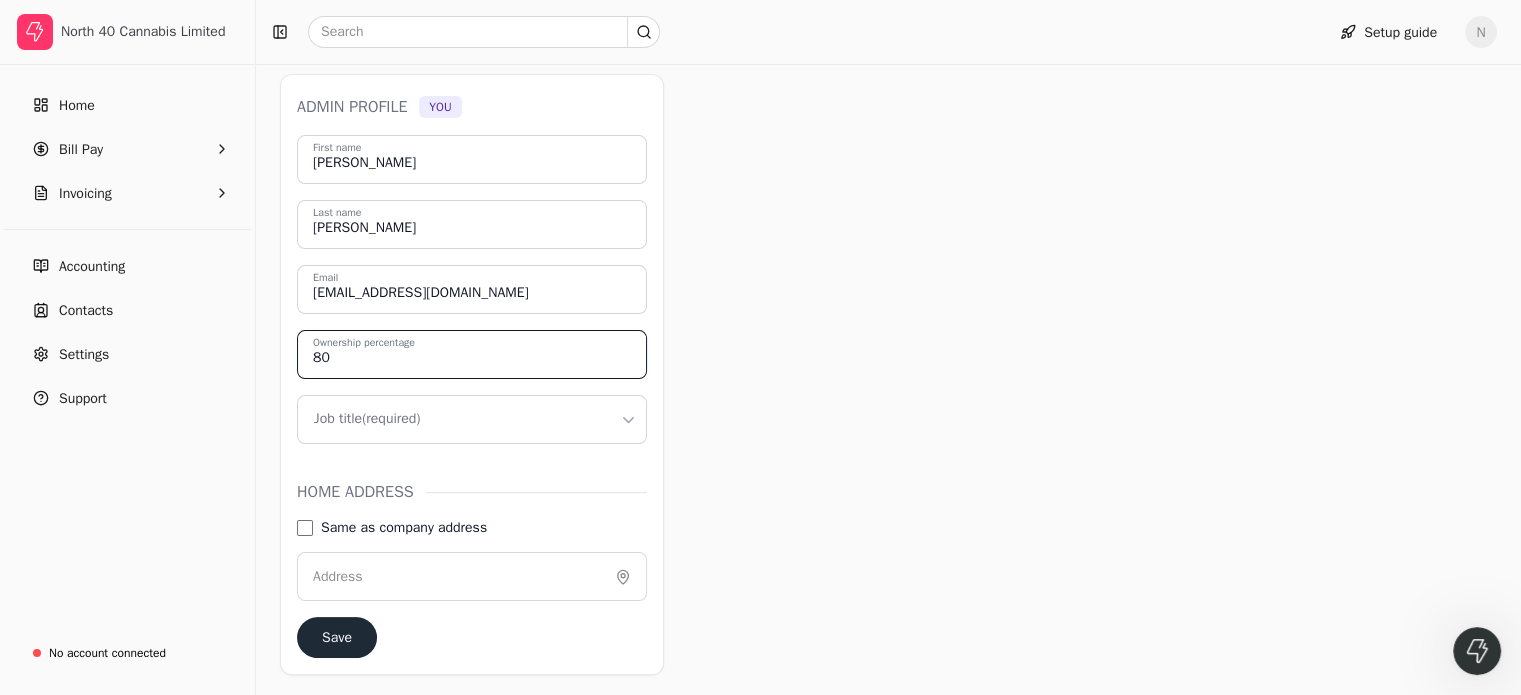 type on "80" 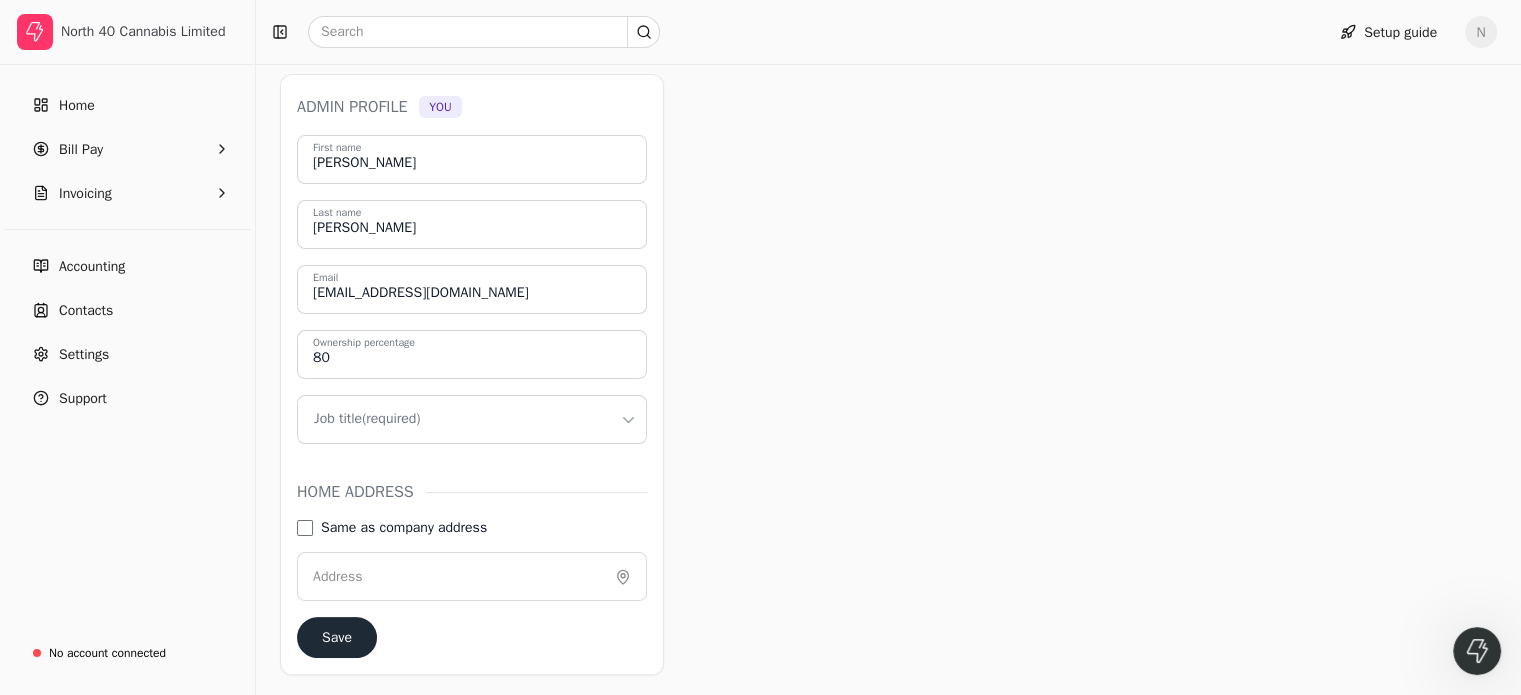 click on "North 40 Cannabis Limited Home Bill Pay Invoicing Accounting Contacts Settings Support No account connected Setup guide N Complete your set up to begin processing payments. Finish set up Setup guide Account settings Manage your company settings and profile details here. My profile Company Team Shareholders Workflows Banking Integrations Documents Notifications Pay cycles Owner profiles Please create owner profiles for any co-founders, owners with at least 25% stake in your company, or anyone who has control over your company's finances (like a CFO). Admin profile You [PERSON_NAME] First name [PERSON_NAME] Last name [EMAIL_ADDRESS][DOMAIN_NAME] Email 80 Ownership percentage Job title  (required) Home address Same as company address Address Save Add another I certify that I've listed all co-founders, owners with at least 25% stake in my company, and anyone with control over my company's finances. Submit 31+" at bounding box center (760, 320) 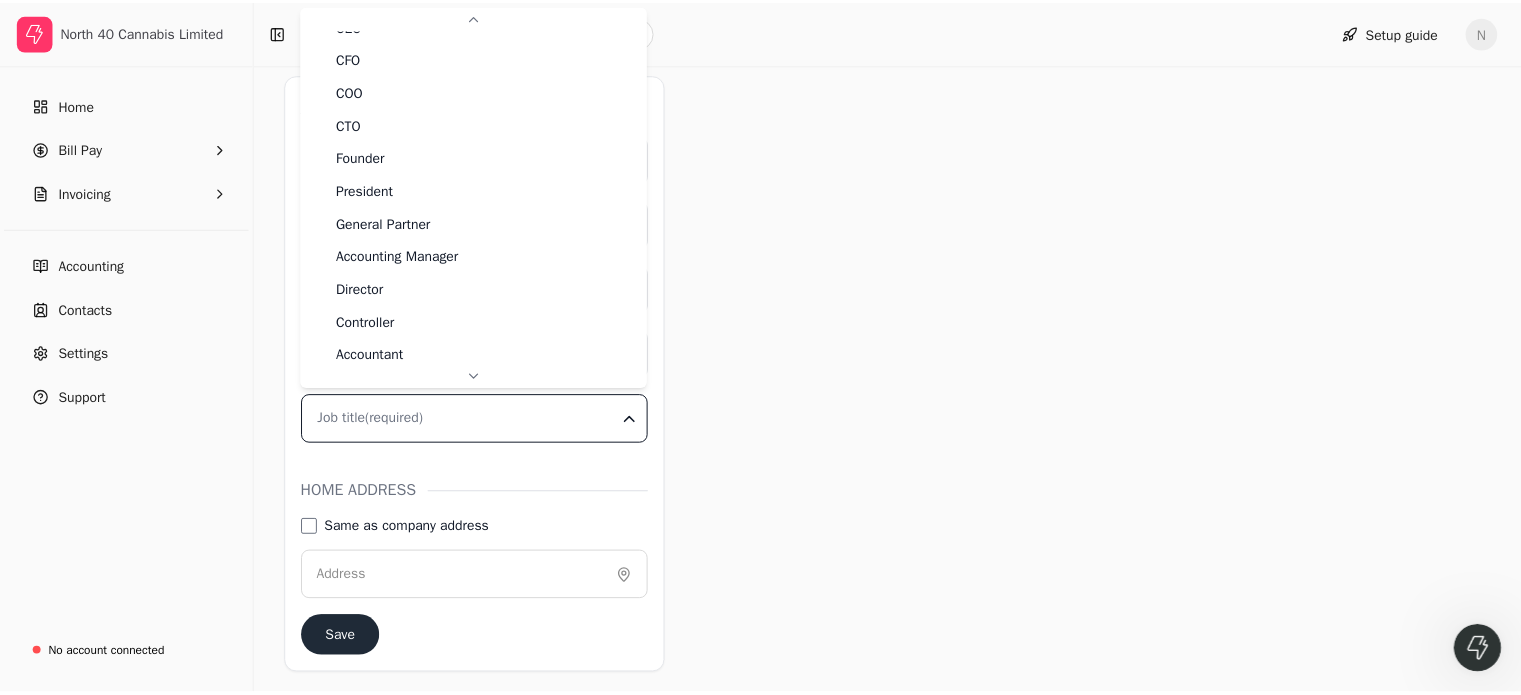 scroll, scrollTop: 0, scrollLeft: 0, axis: both 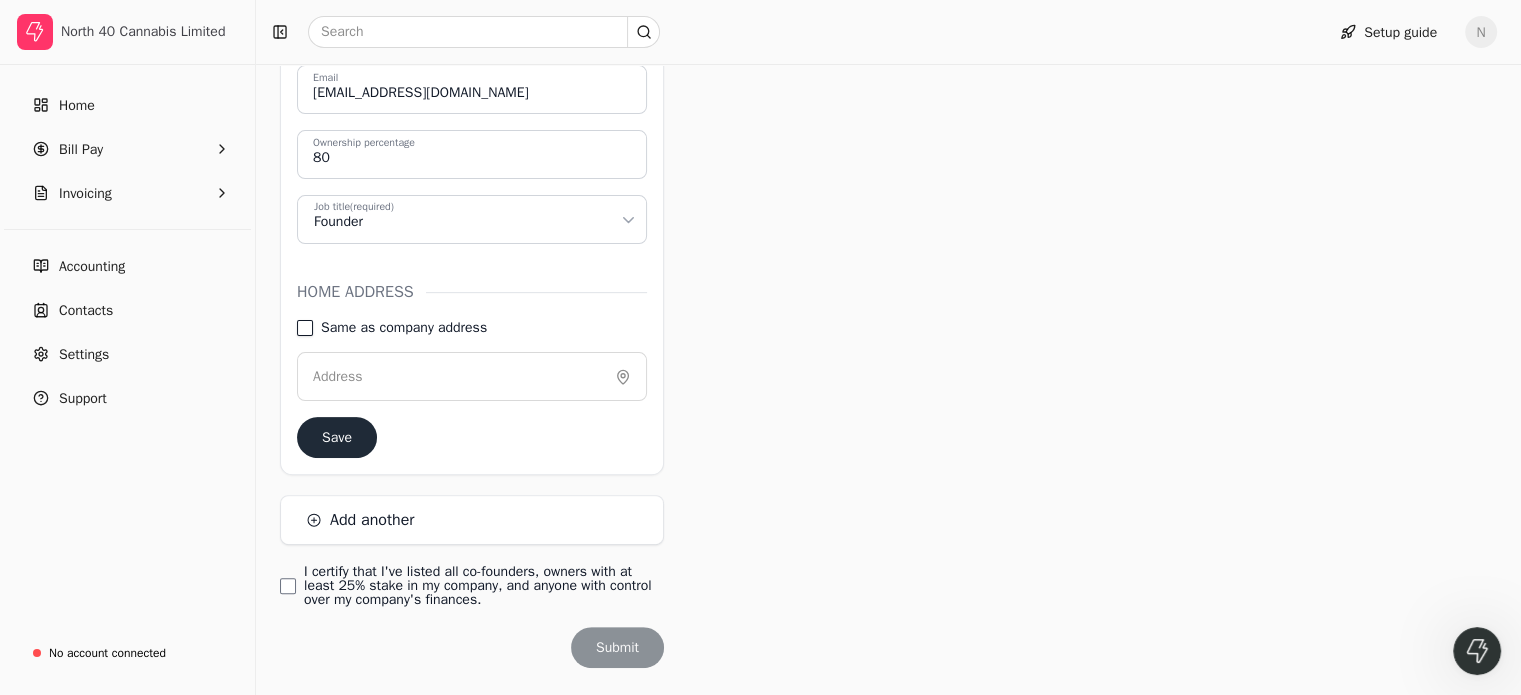 click on "Same as company address" at bounding box center [305, 328] 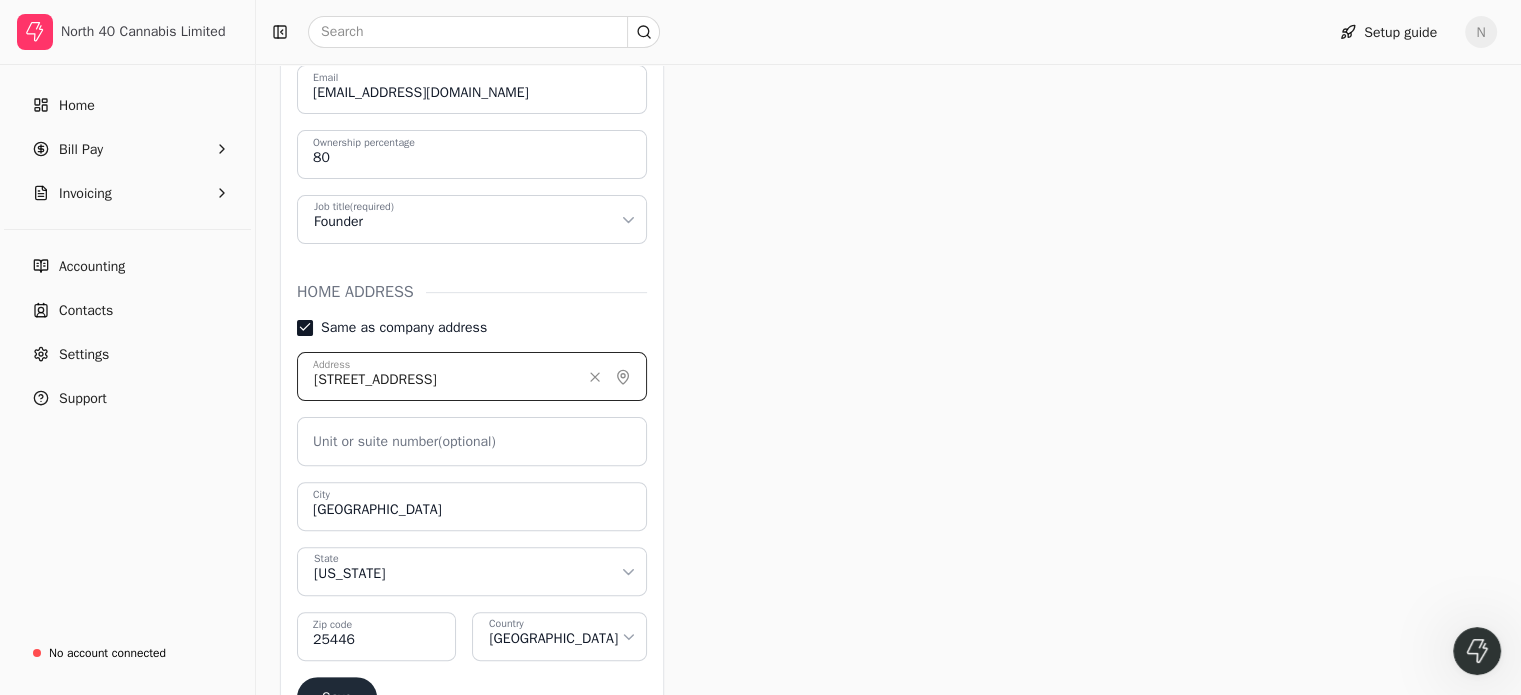 drag, startPoint x: 319, startPoint y: 376, endPoint x: 457, endPoint y: 374, distance: 138.0145 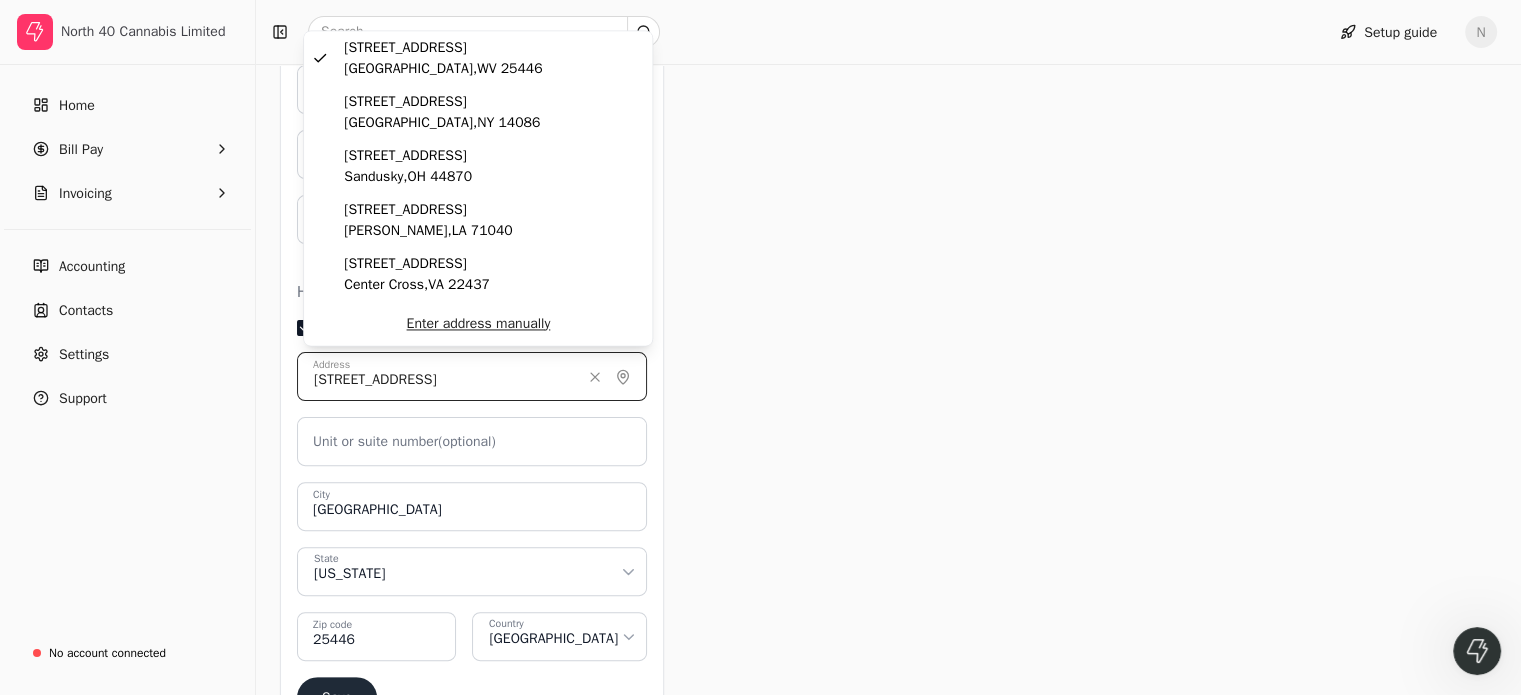 click on "[STREET_ADDRESS]" at bounding box center (472, 376) 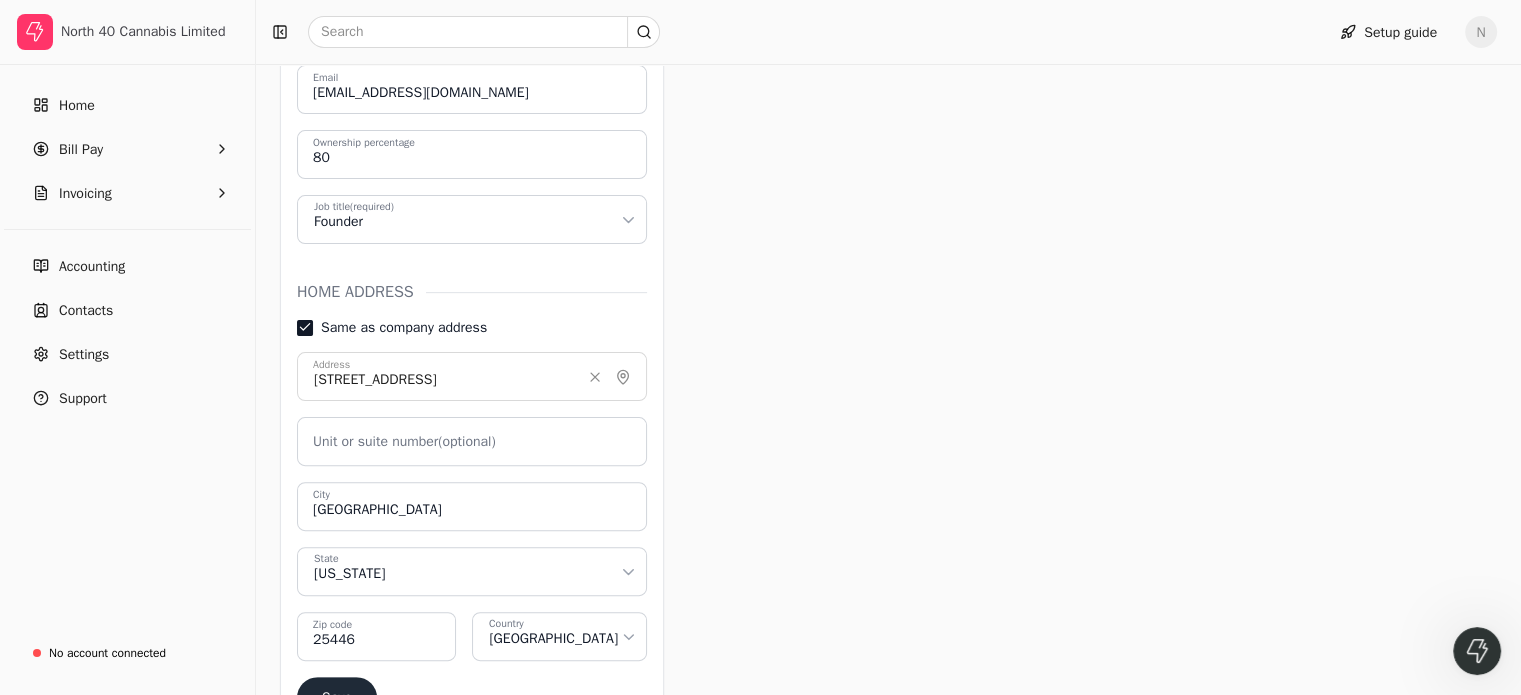 click 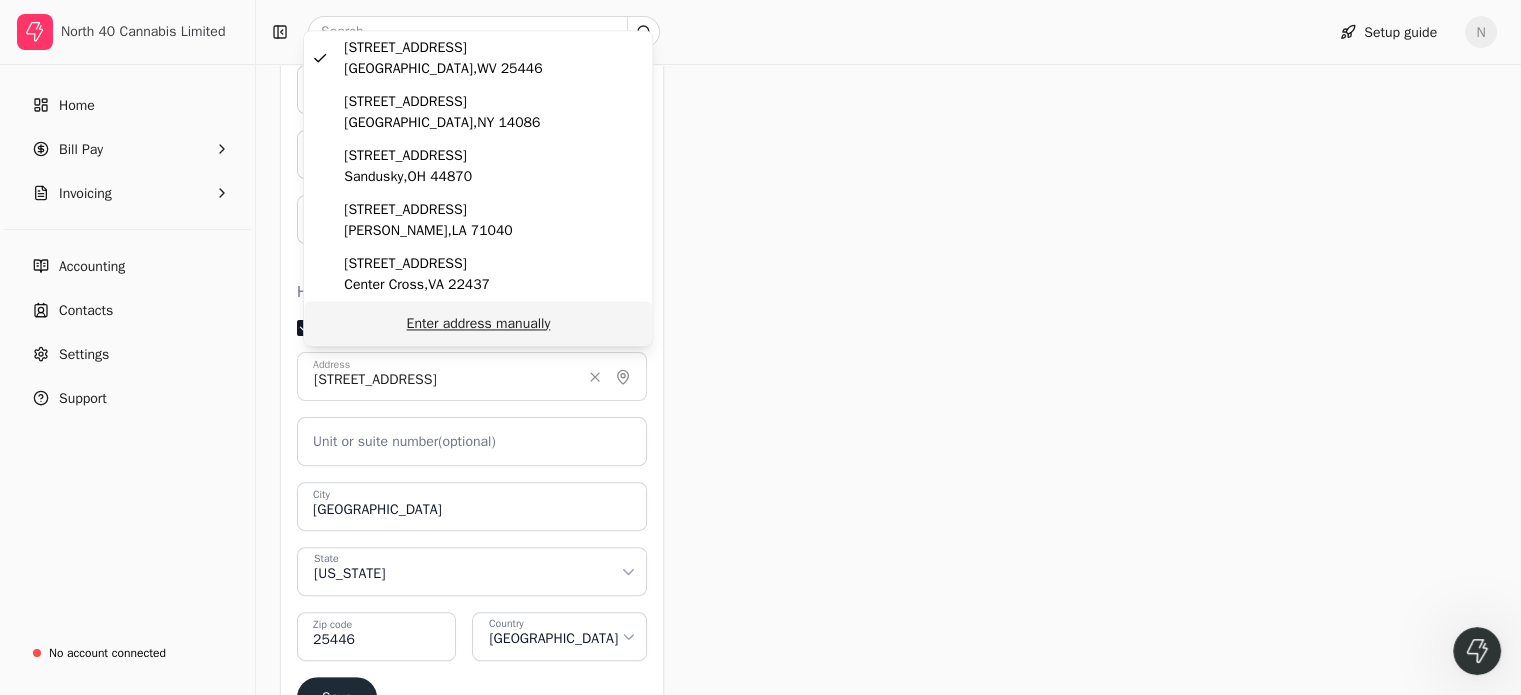 click on "Enter address manually" at bounding box center (478, 323) 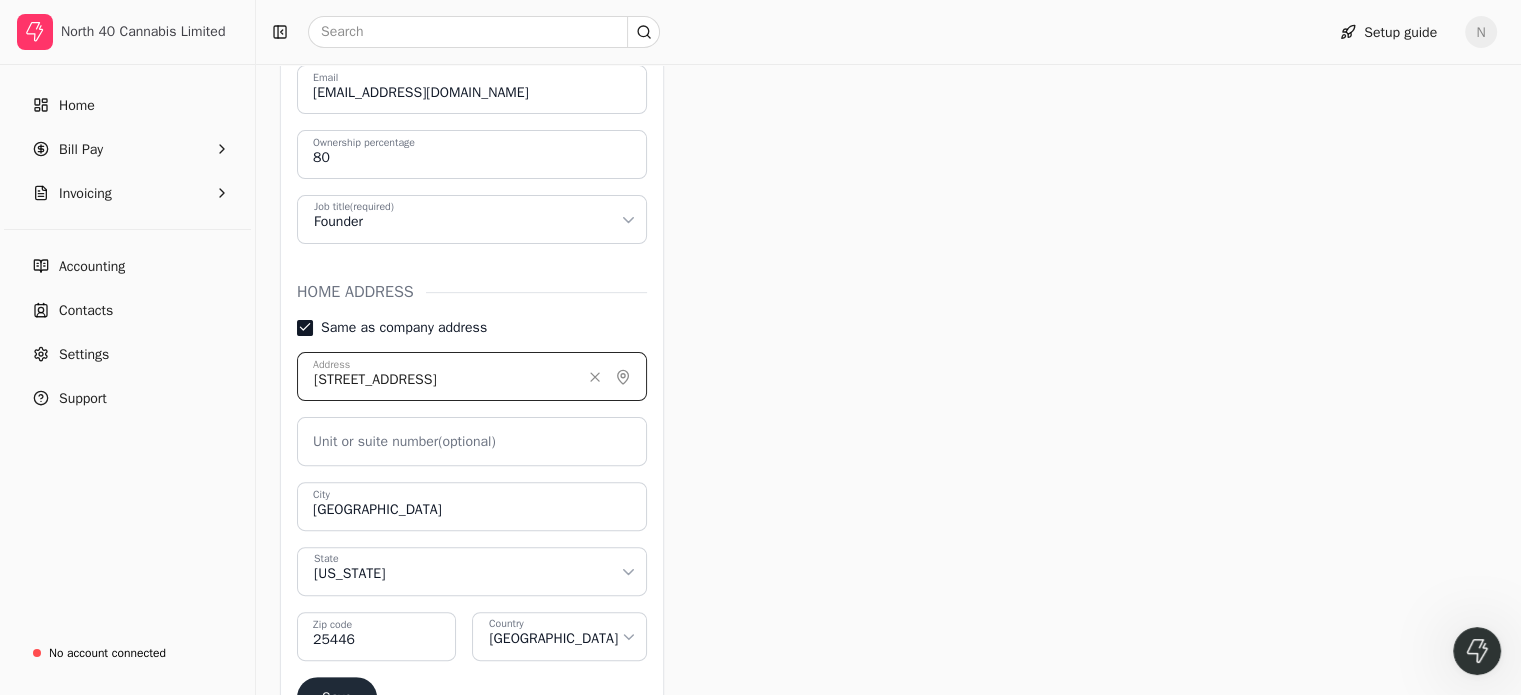 drag, startPoint x: 479, startPoint y: 376, endPoint x: 314, endPoint y: 387, distance: 165.36626 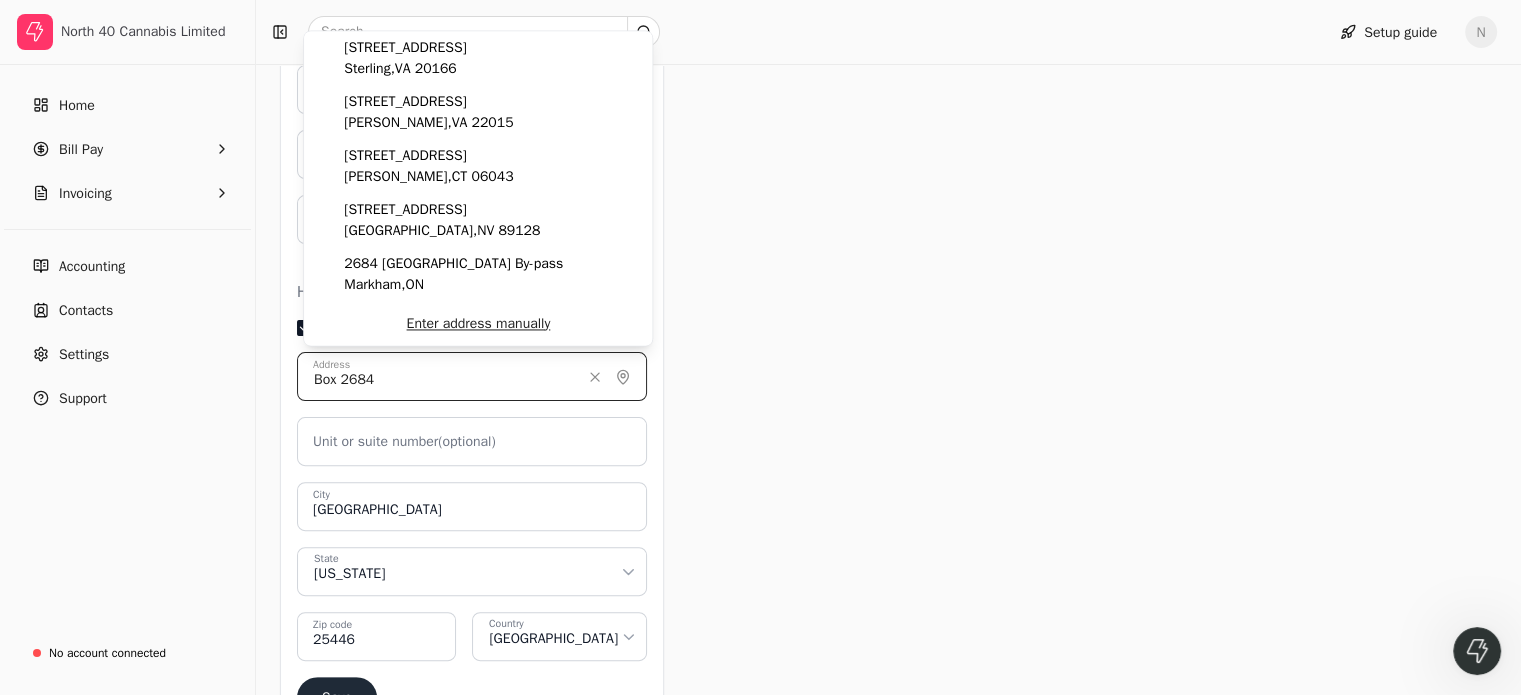 type on "Box 2684" 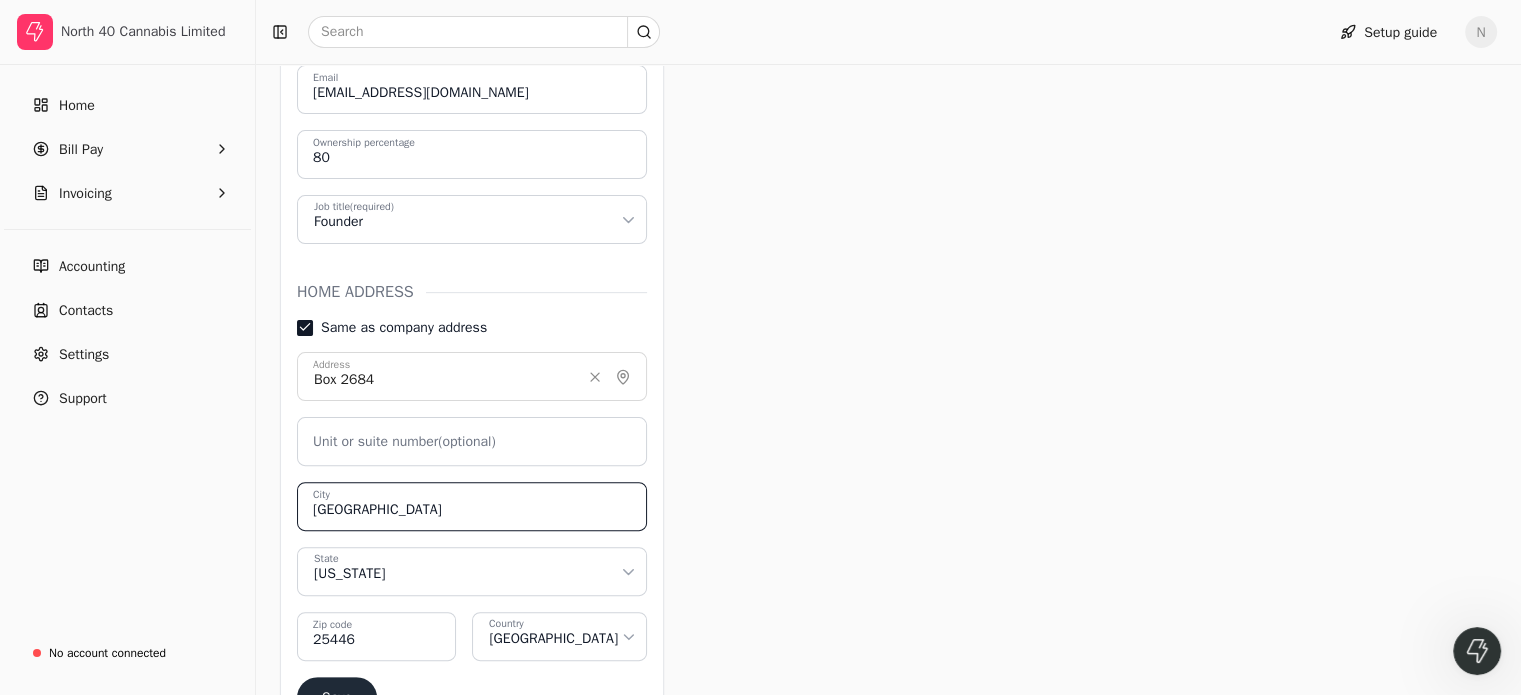 drag, startPoint x: 406, startPoint y: 507, endPoint x: 296, endPoint y: 511, distance: 110.0727 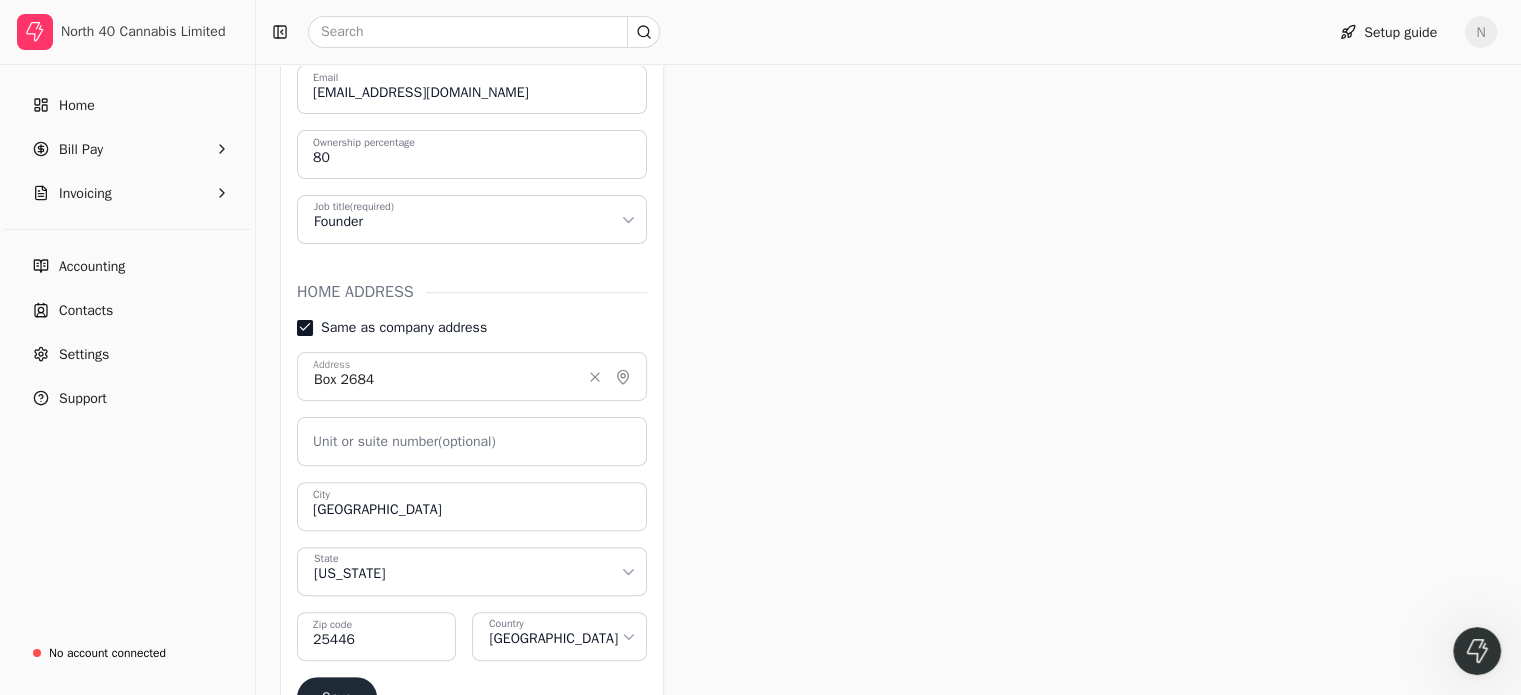 click 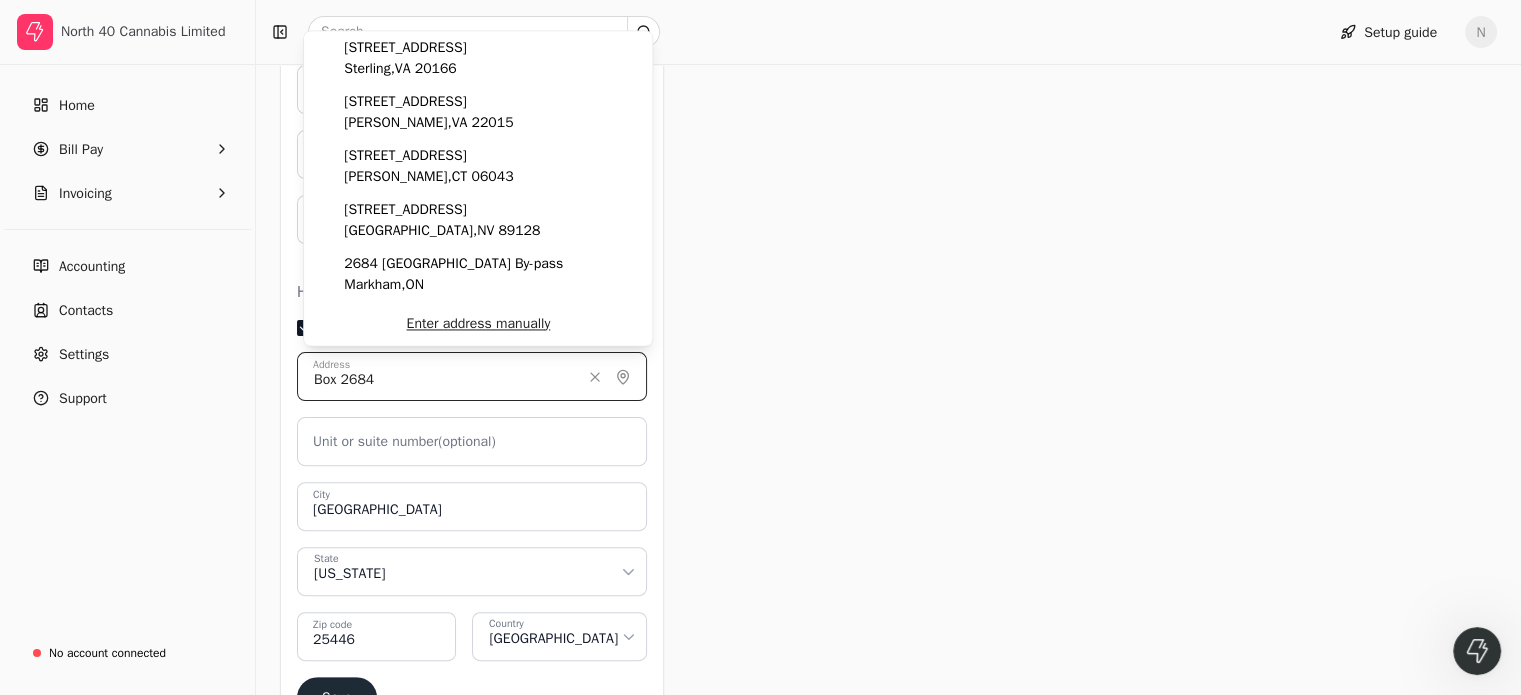 drag, startPoint x: 317, startPoint y: 378, endPoint x: 389, endPoint y: 375, distance: 72.06247 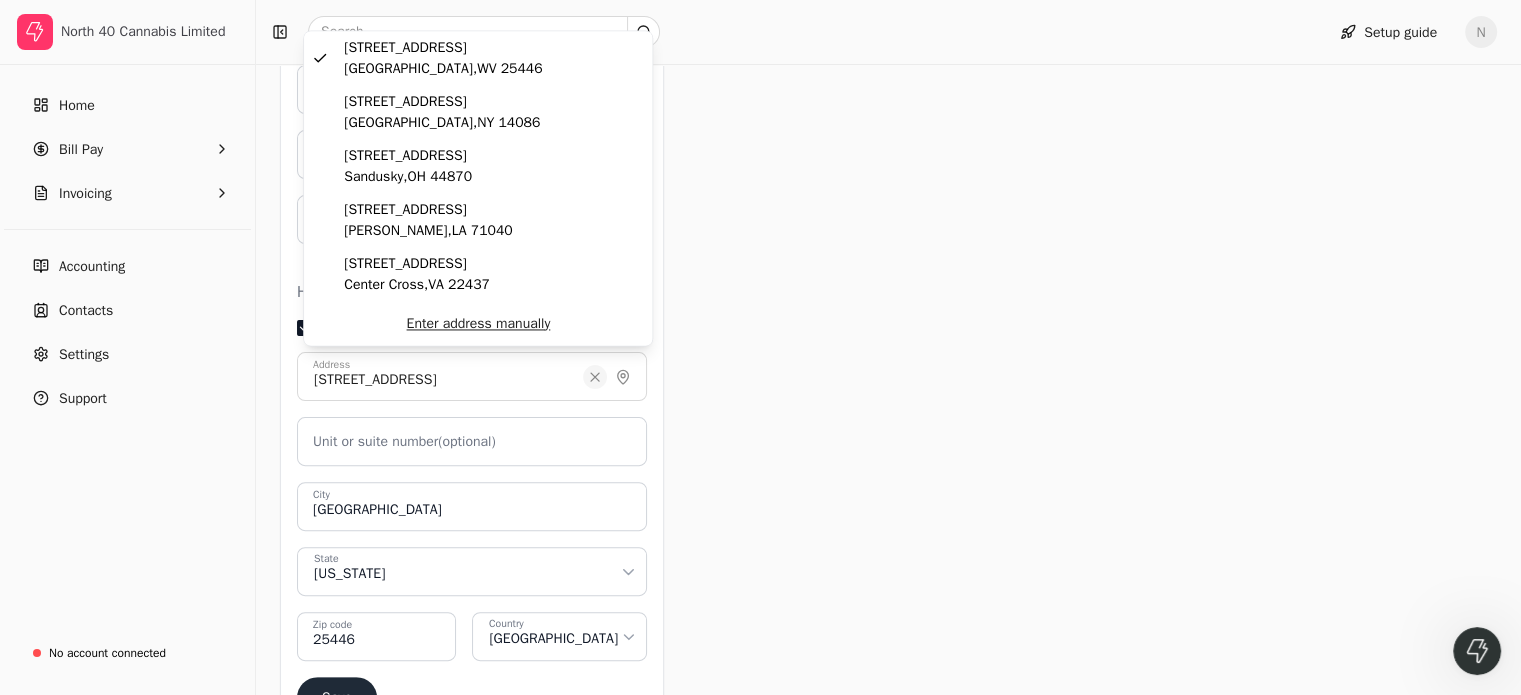 click on "Clear" at bounding box center (595, 377) 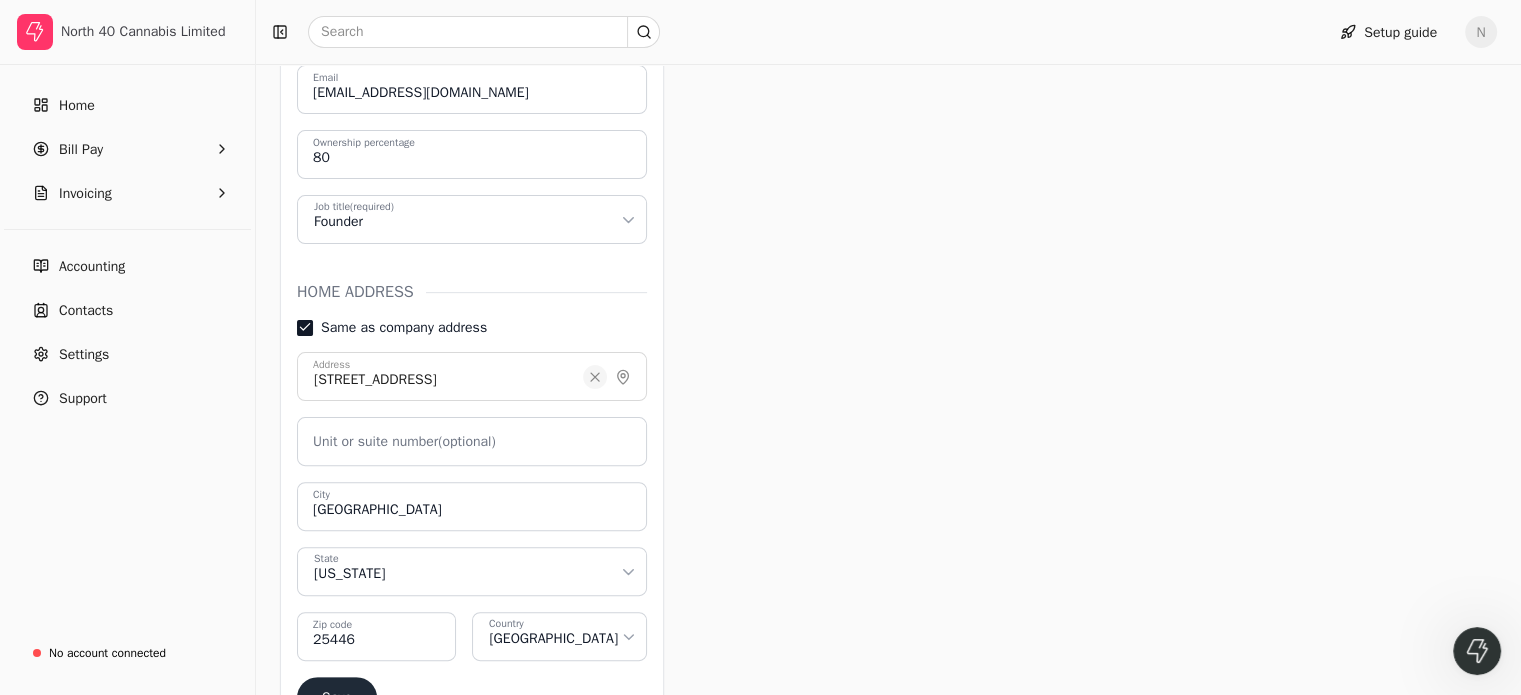 click on "Clear" at bounding box center (595, 377) 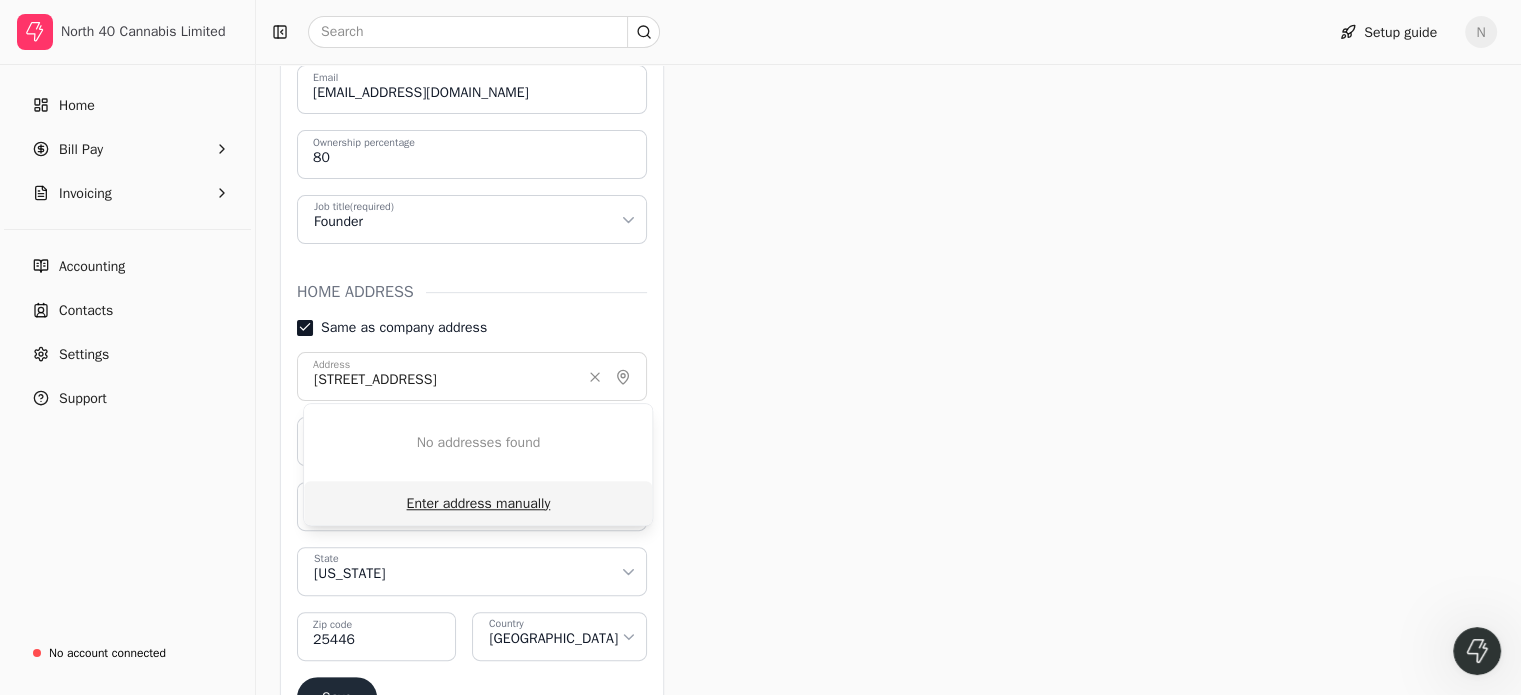 click on "Enter address manually" at bounding box center [478, 503] 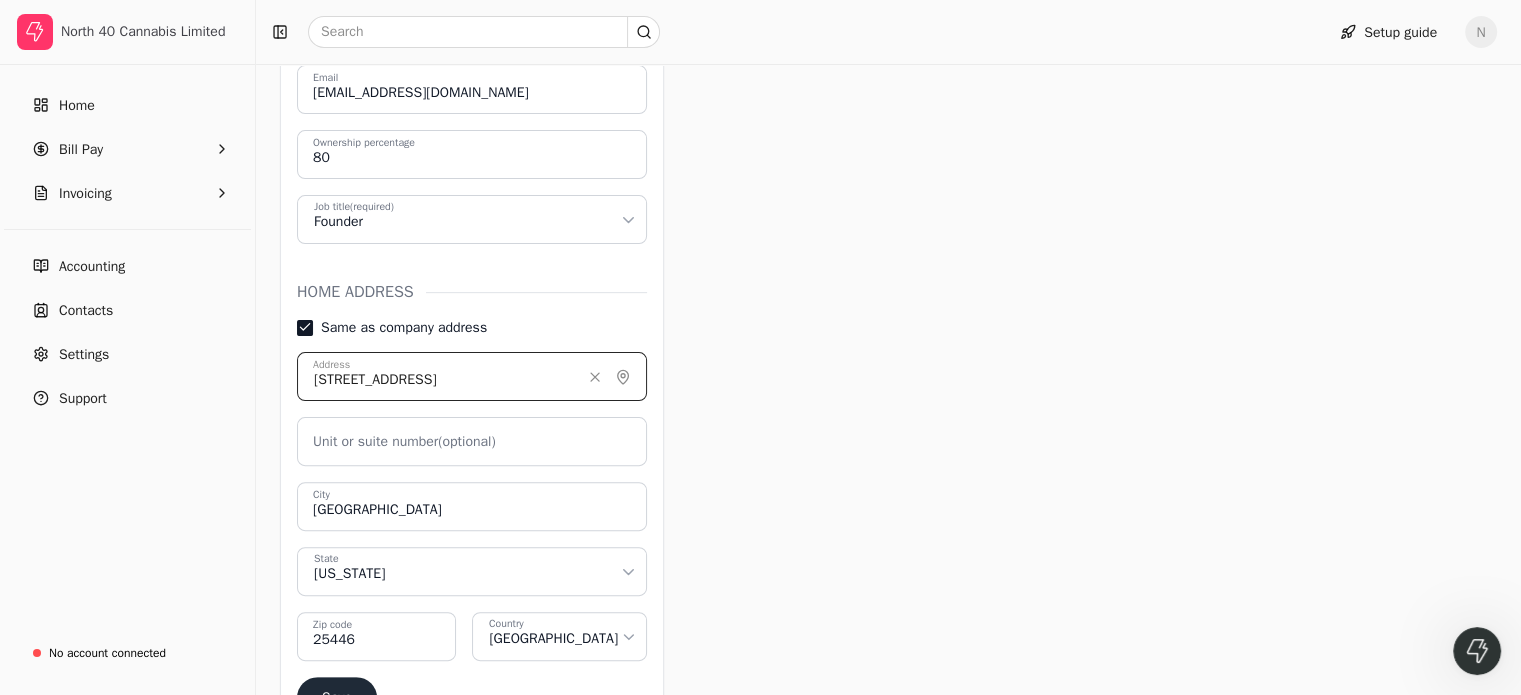 drag, startPoint x: 460, startPoint y: 374, endPoint x: 305, endPoint y: 376, distance: 155.01291 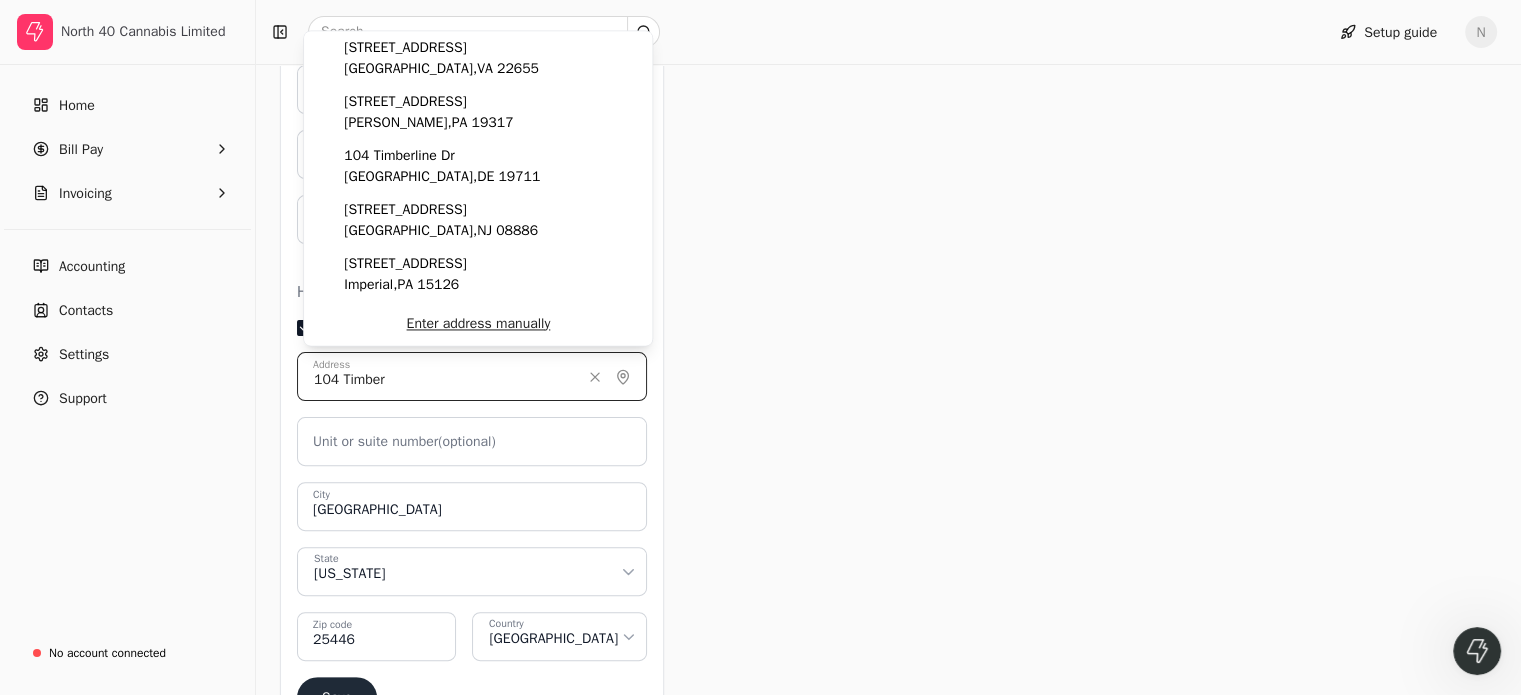 type on "[STREET_ADDRESS]" 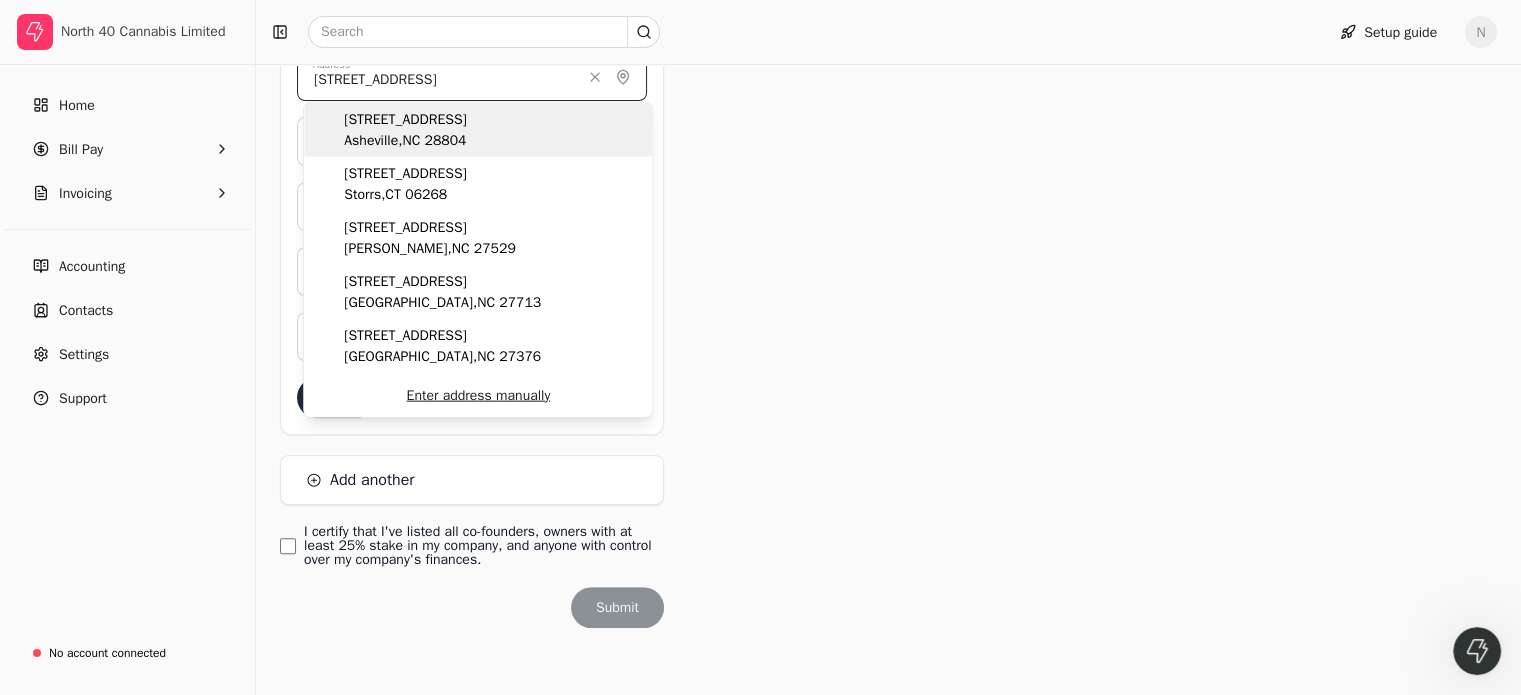 scroll, scrollTop: 801, scrollLeft: 0, axis: vertical 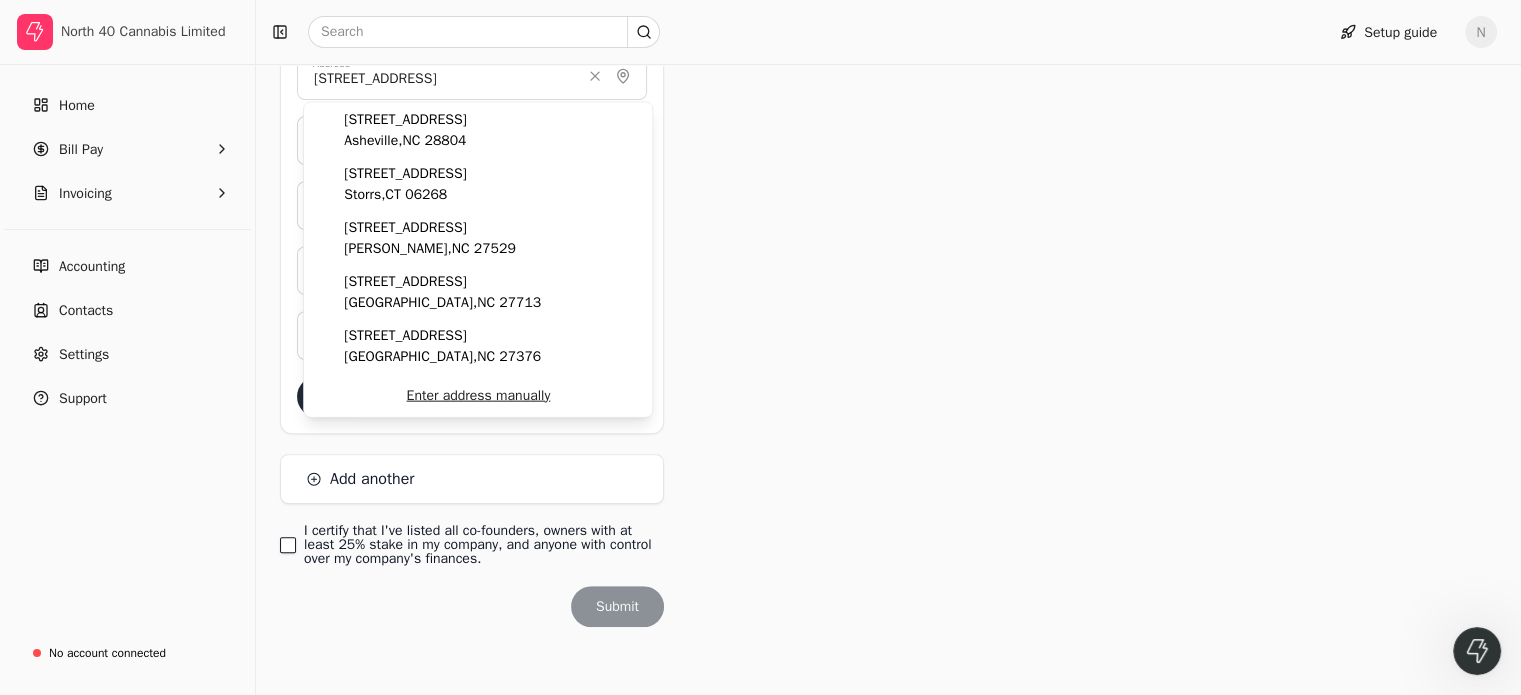 click on "I certify that I've listed all co-founders, owners with at least 25% stake in my company, and anyone with control over my company's finances." at bounding box center [288, 545] 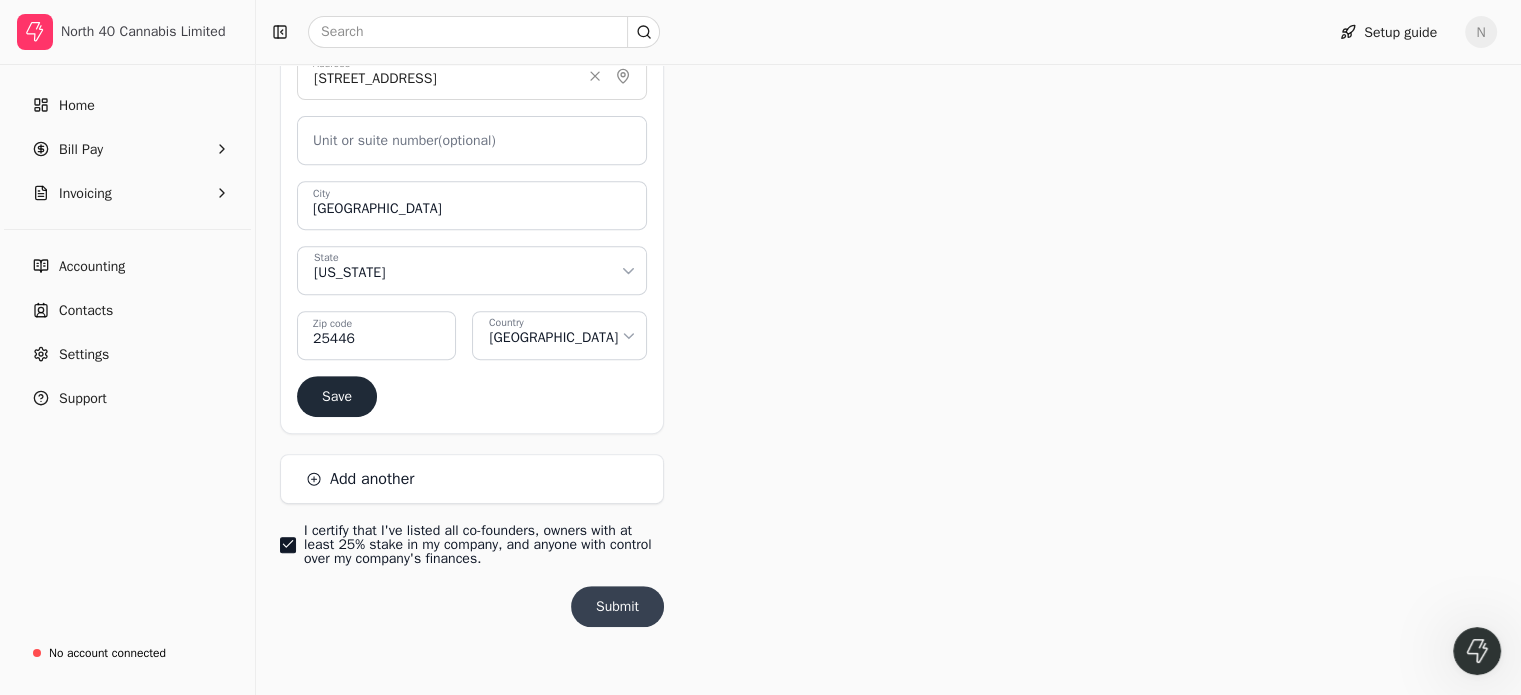 click on "Submit" at bounding box center (617, 606) 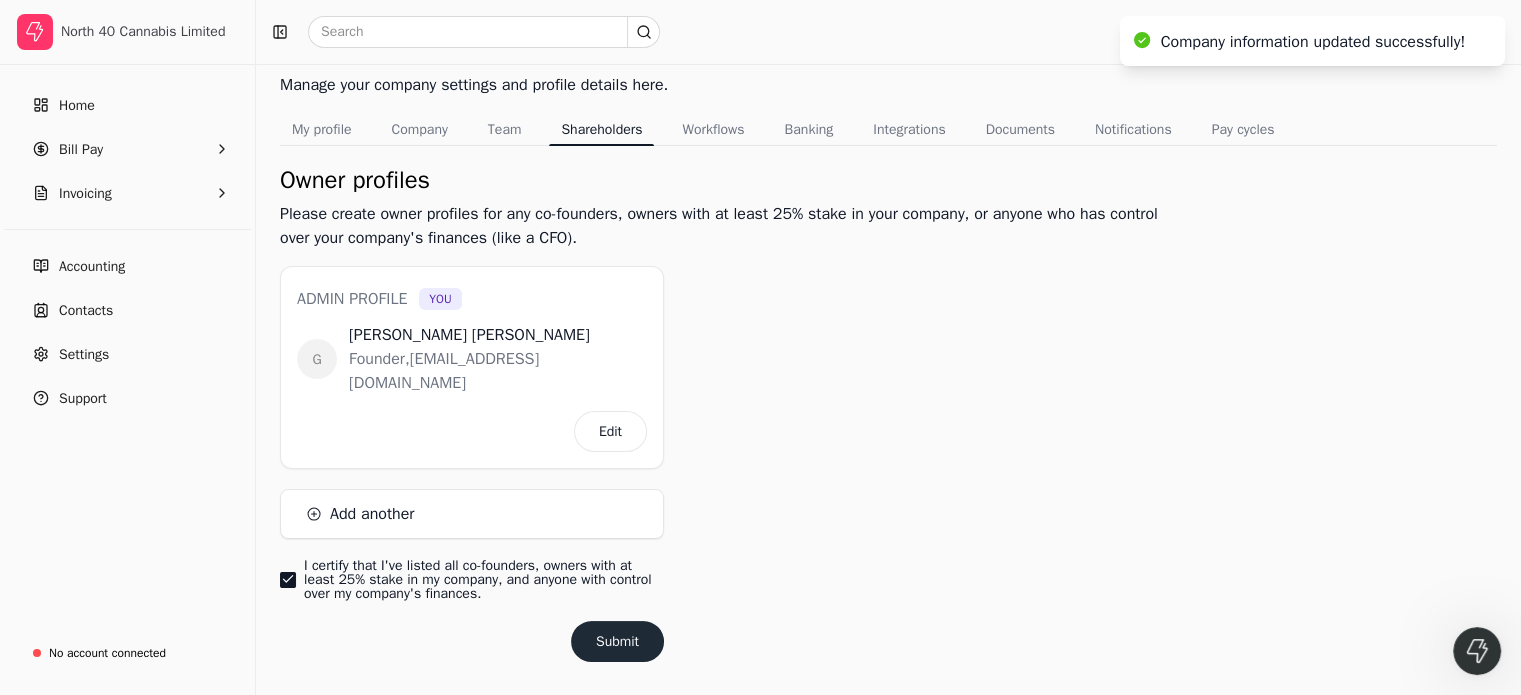 scroll, scrollTop: 121, scrollLeft: 0, axis: vertical 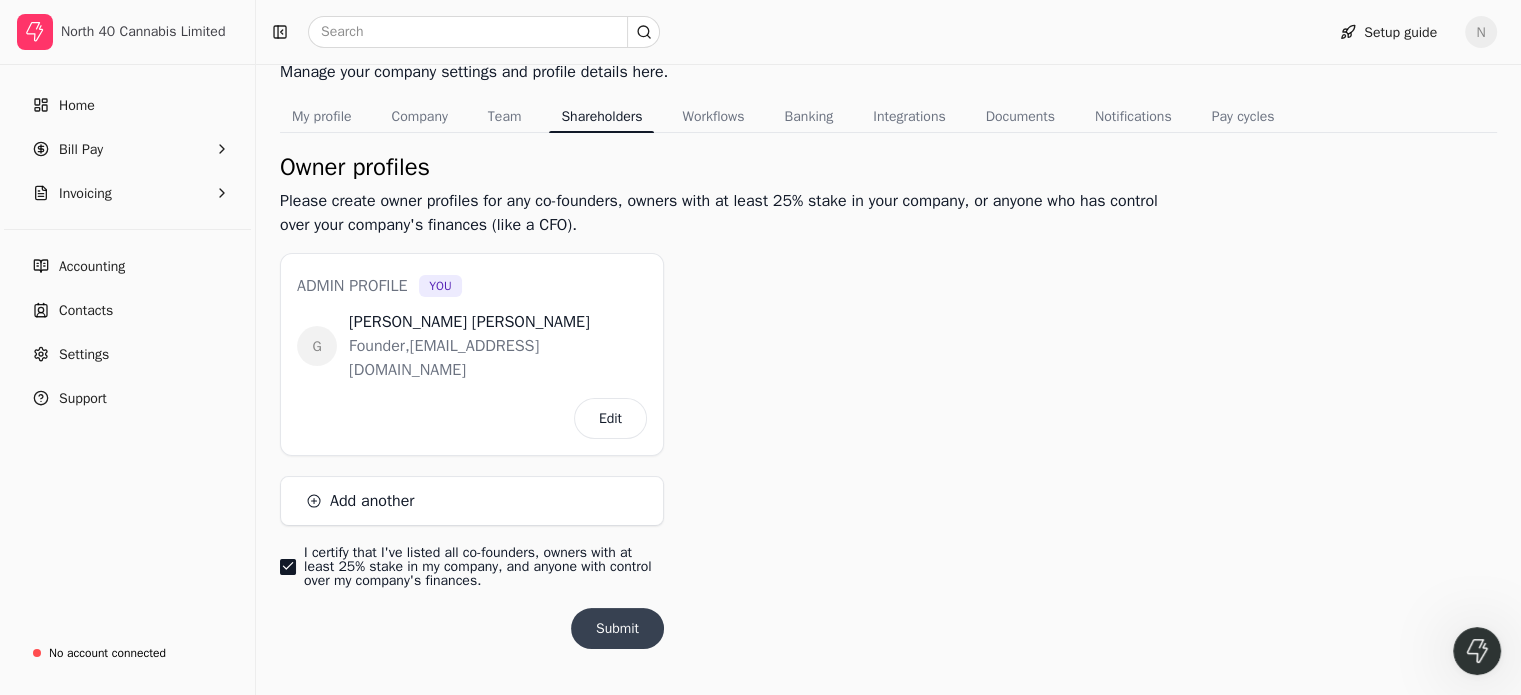 click on "Submit" at bounding box center [617, 628] 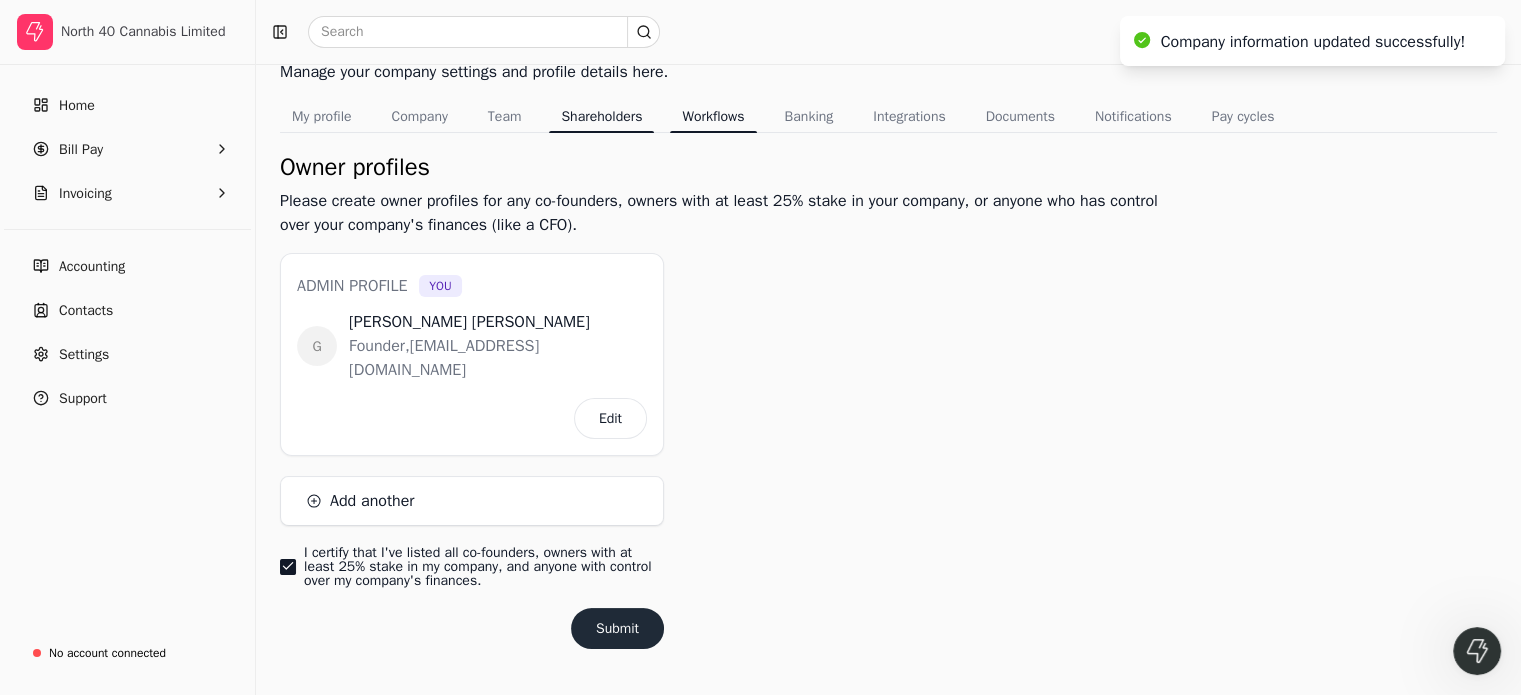 click on "Workflows" at bounding box center [713, 116] 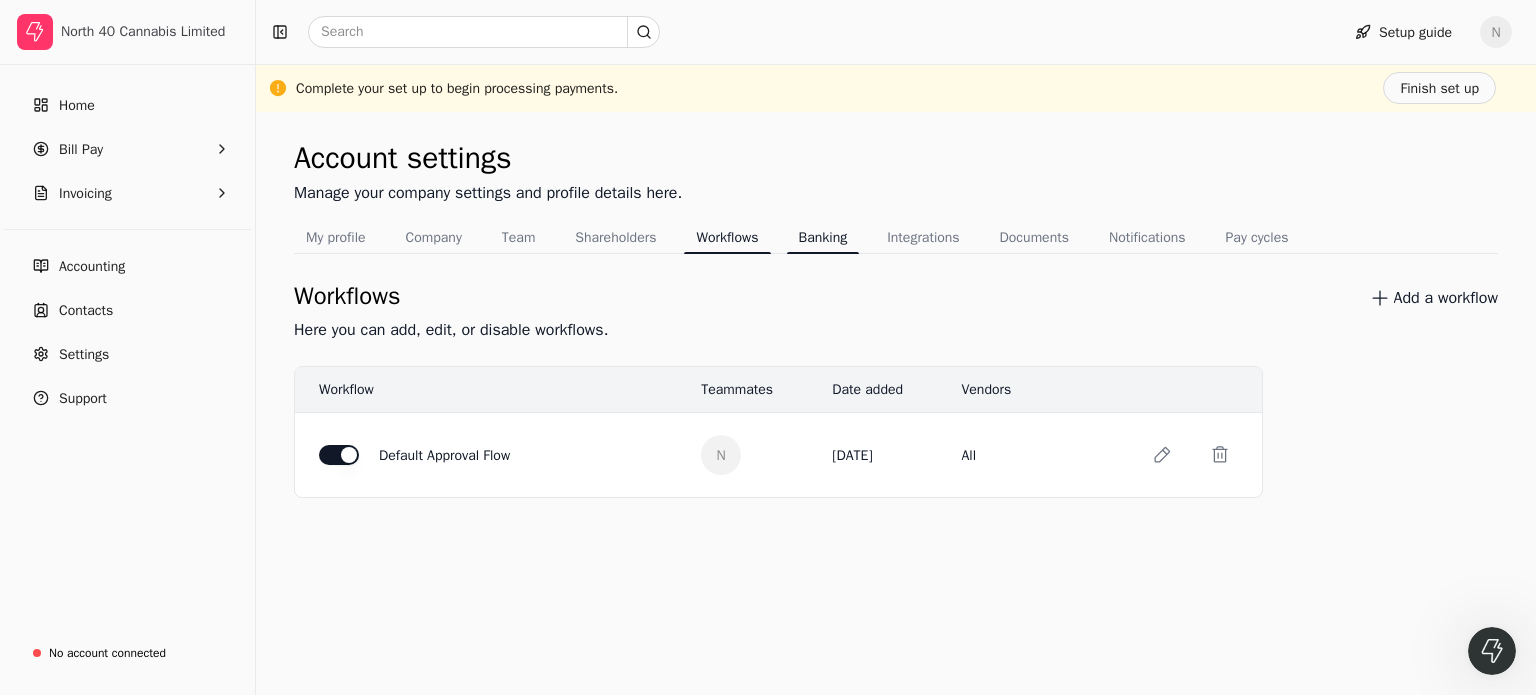 click on "Banking" at bounding box center [823, 237] 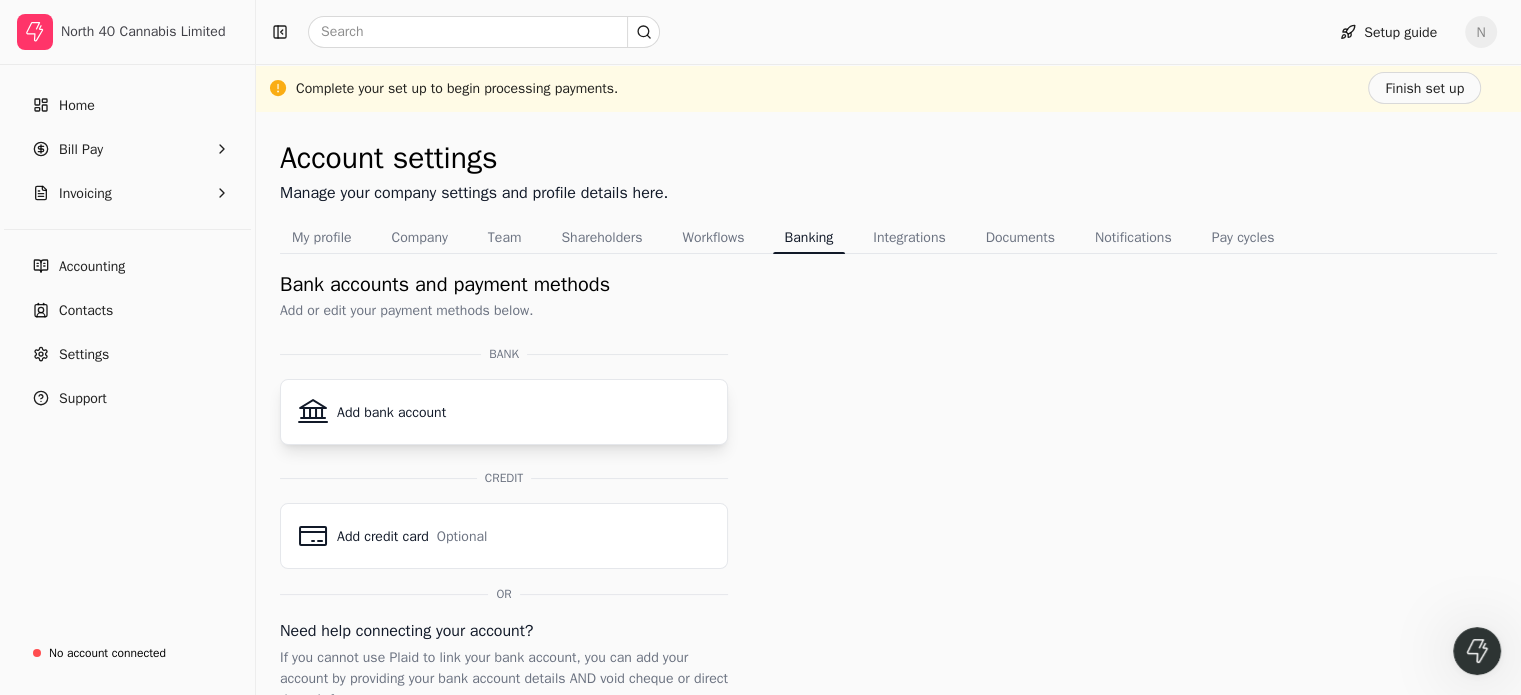 click on "Add bank account" at bounding box center (504, 412) 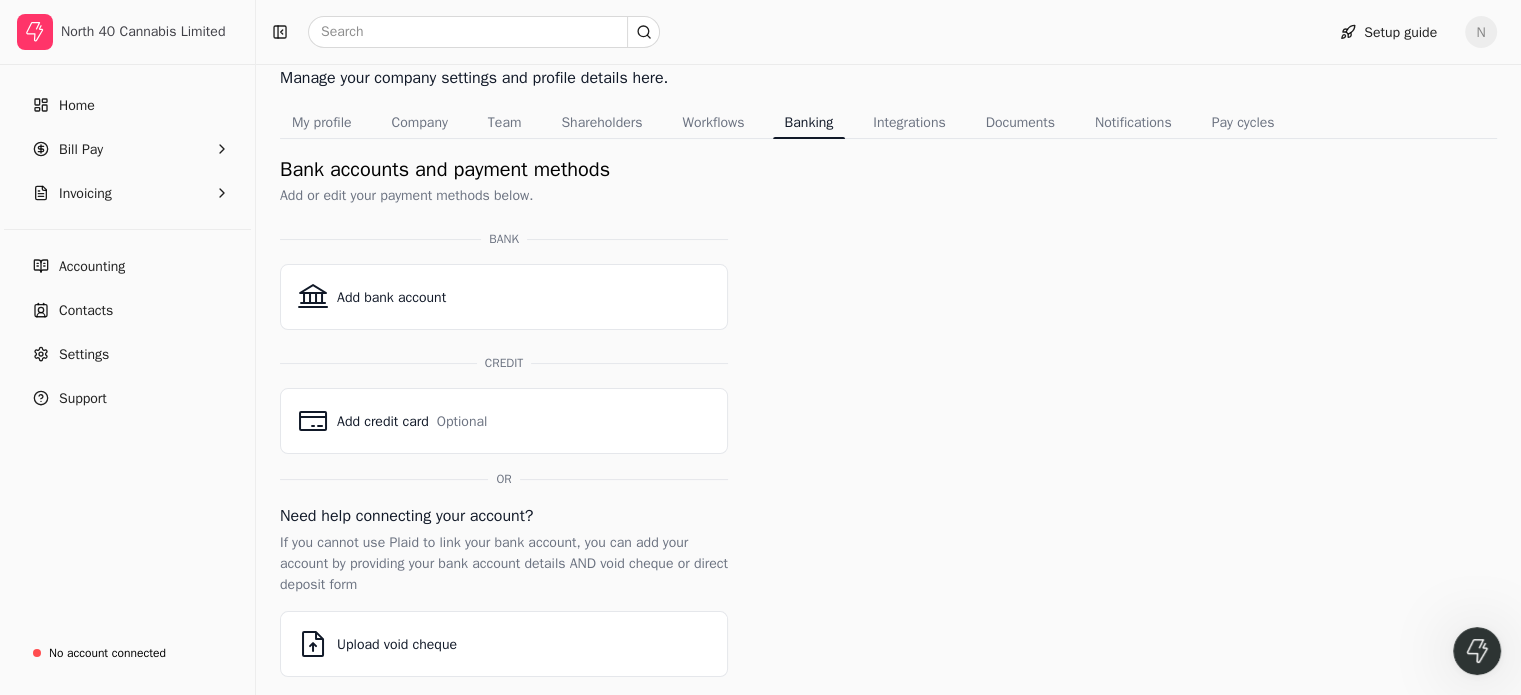 scroll, scrollTop: 119, scrollLeft: 0, axis: vertical 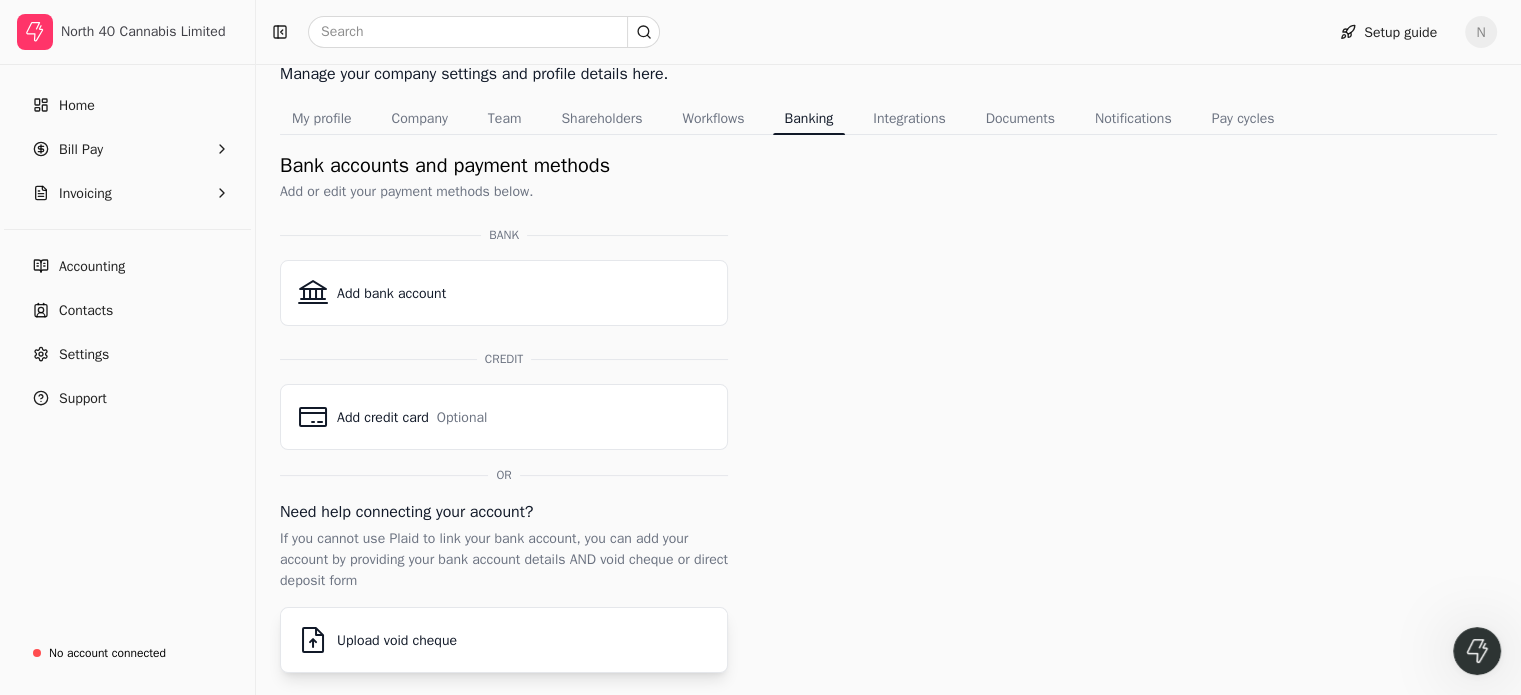 click on "Upload void cheque" at bounding box center [397, 640] 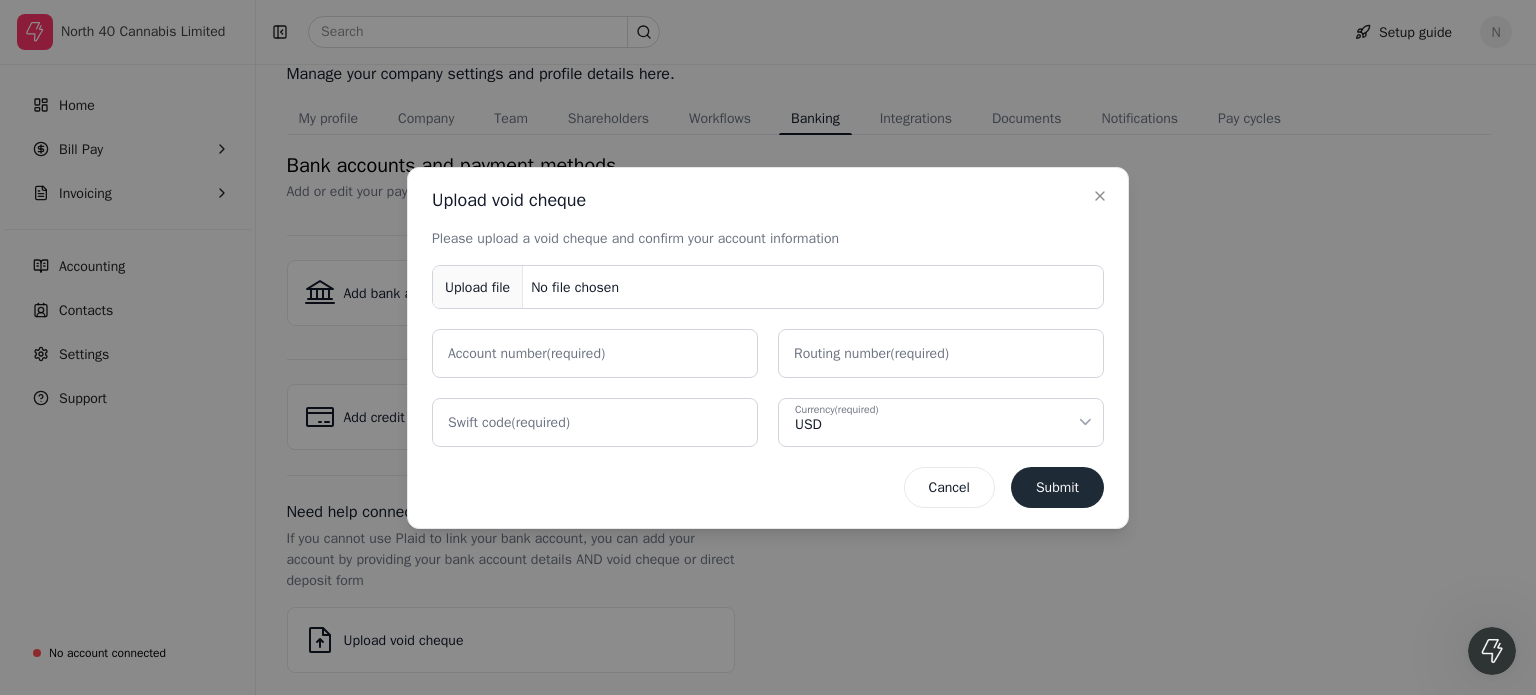 click on "Upload file No file chosen" at bounding box center [768, 287] 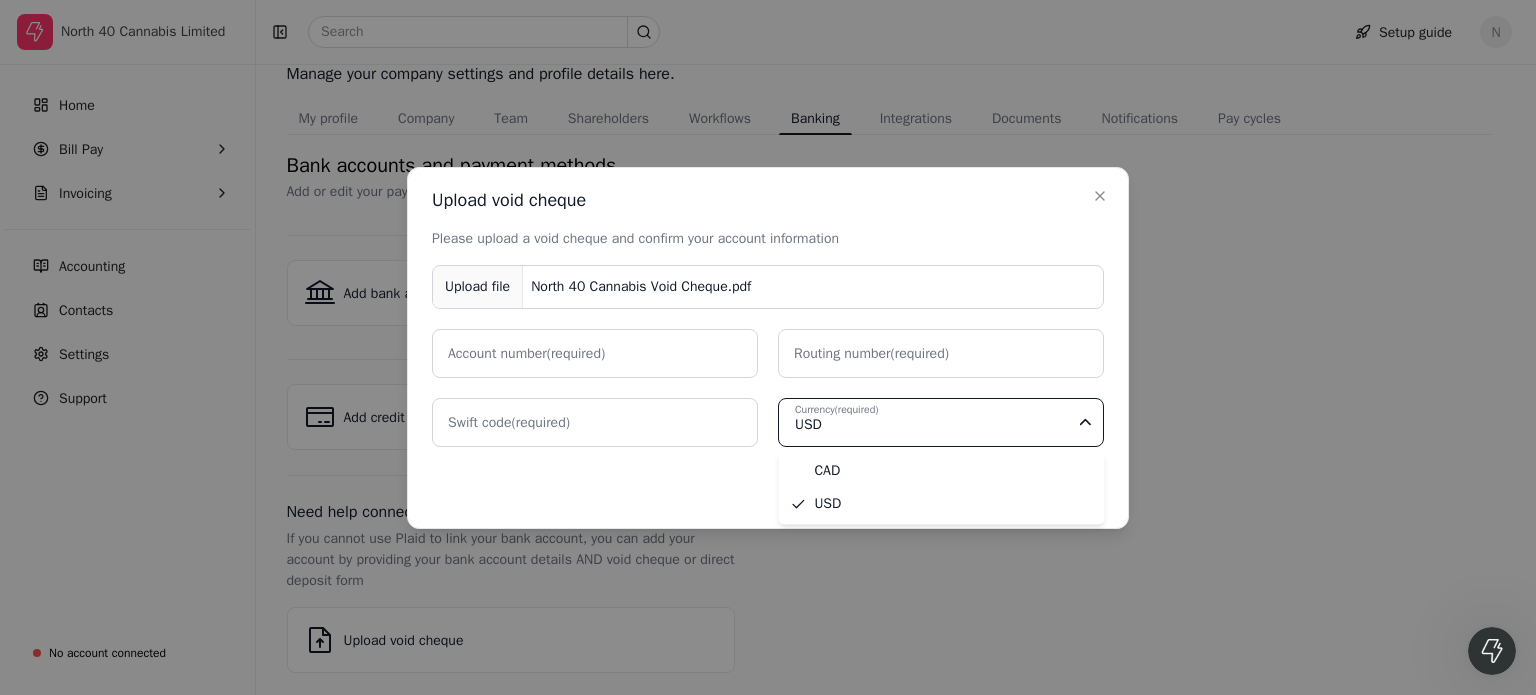 click 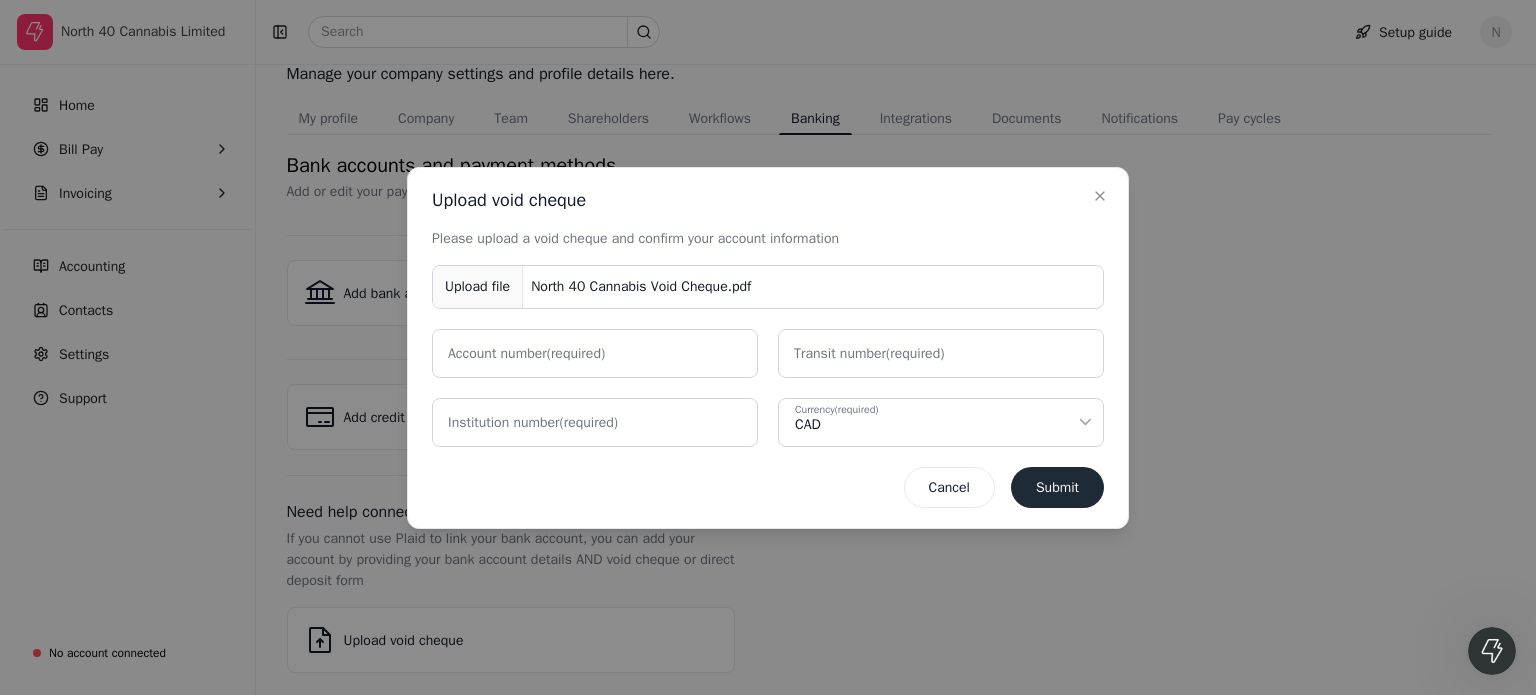 click on "Account number  (required)" at bounding box center (526, 353) 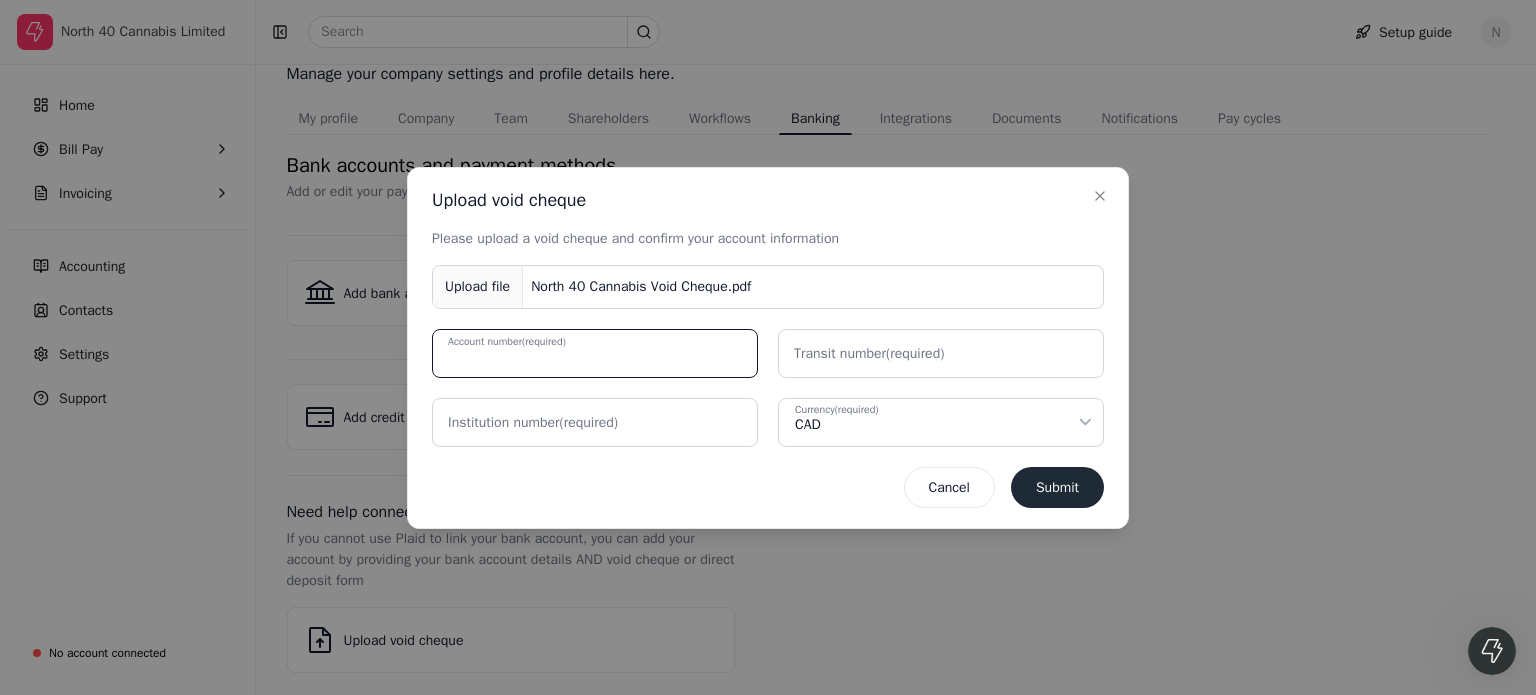 click on "Account number  (required)" at bounding box center [595, 353] 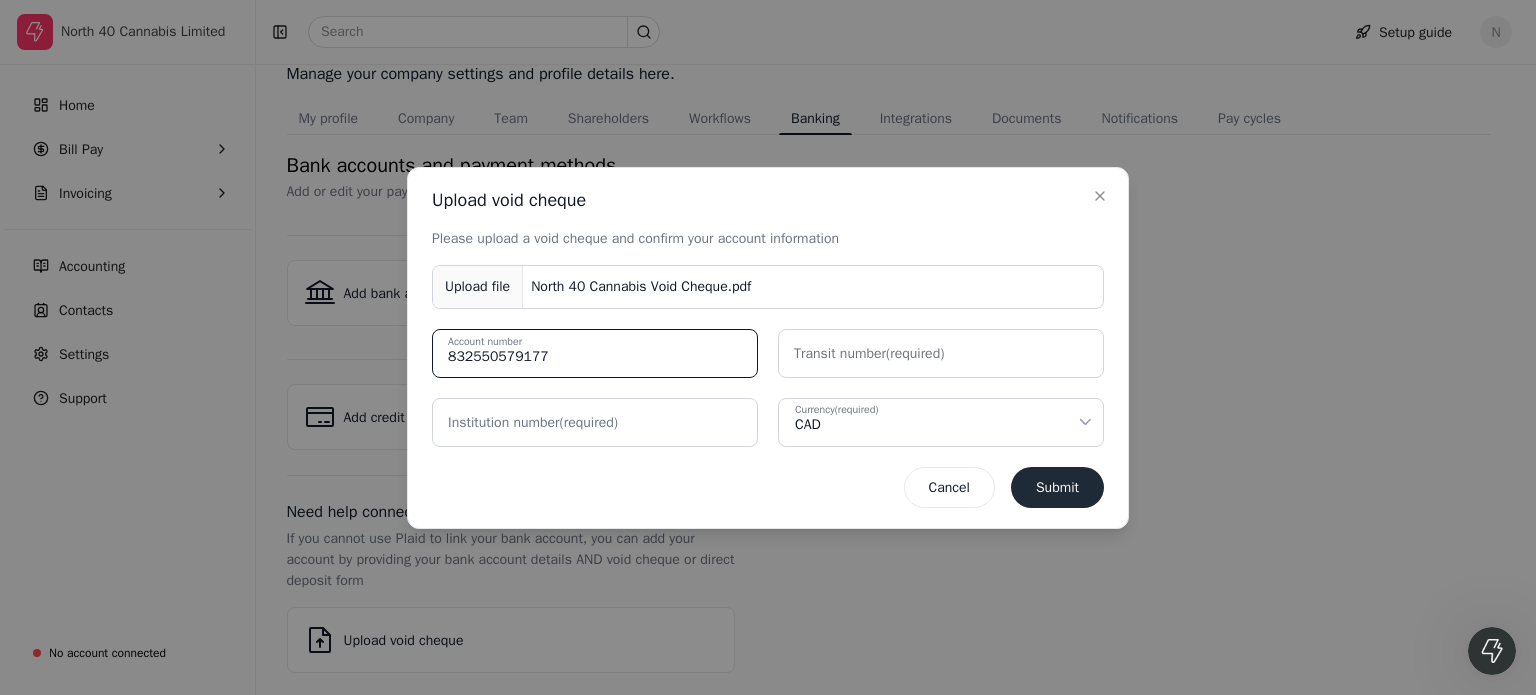 type on "832550579177" 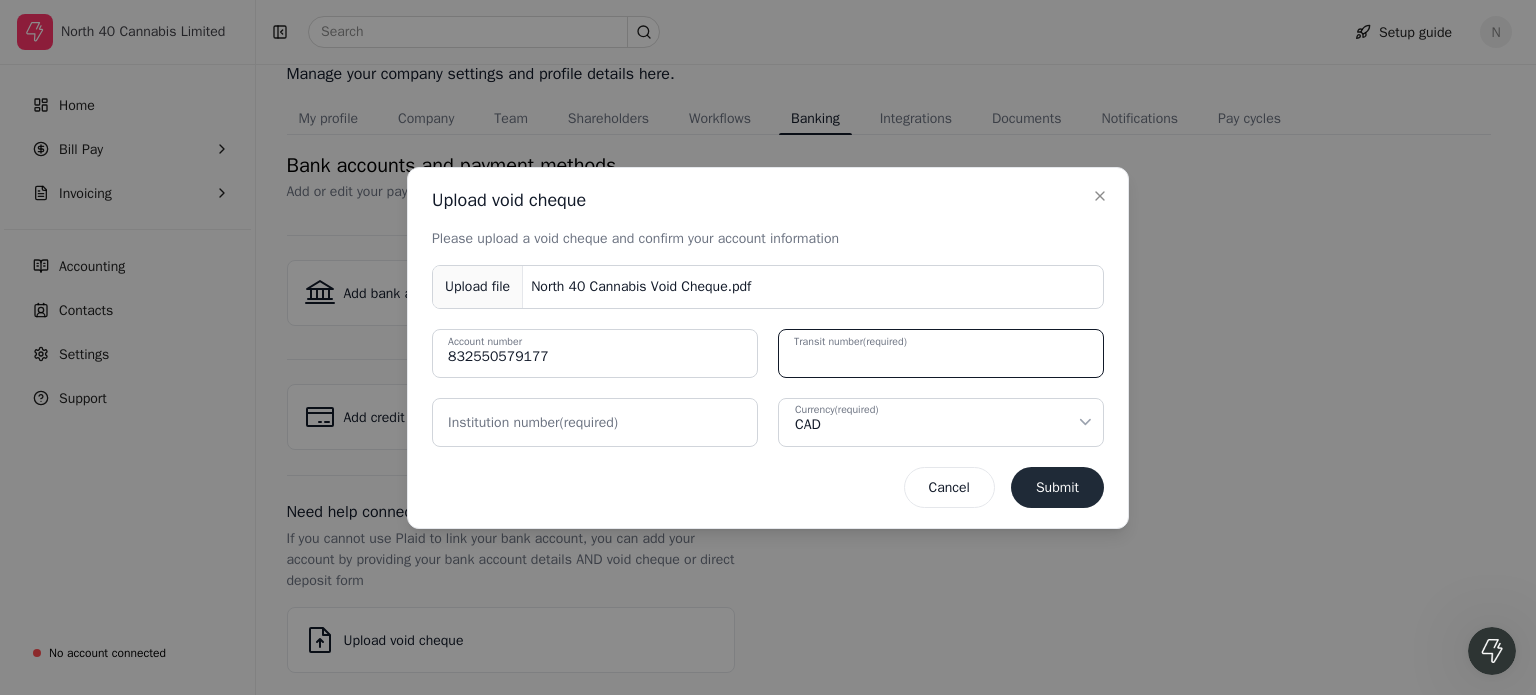 click on "Transit number  (required)" at bounding box center (941, 353) 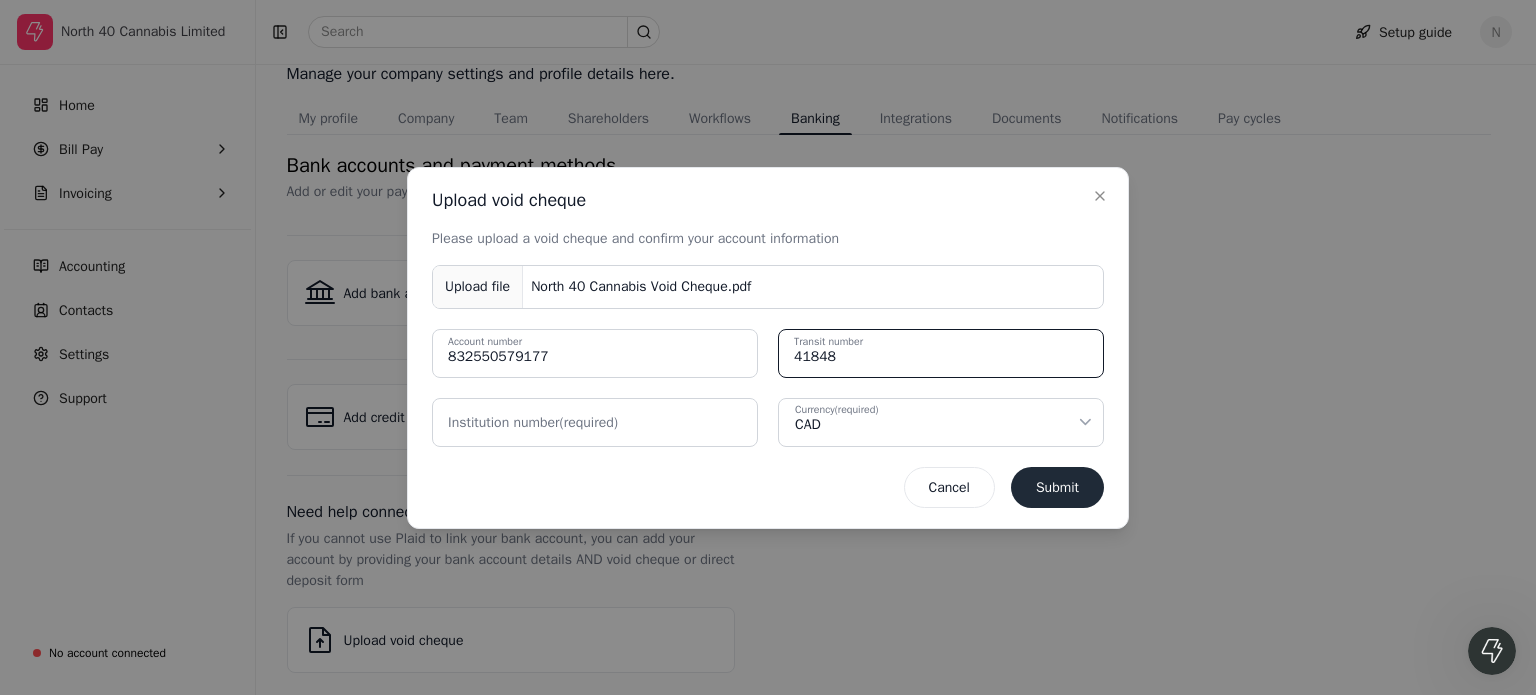 type on "41848" 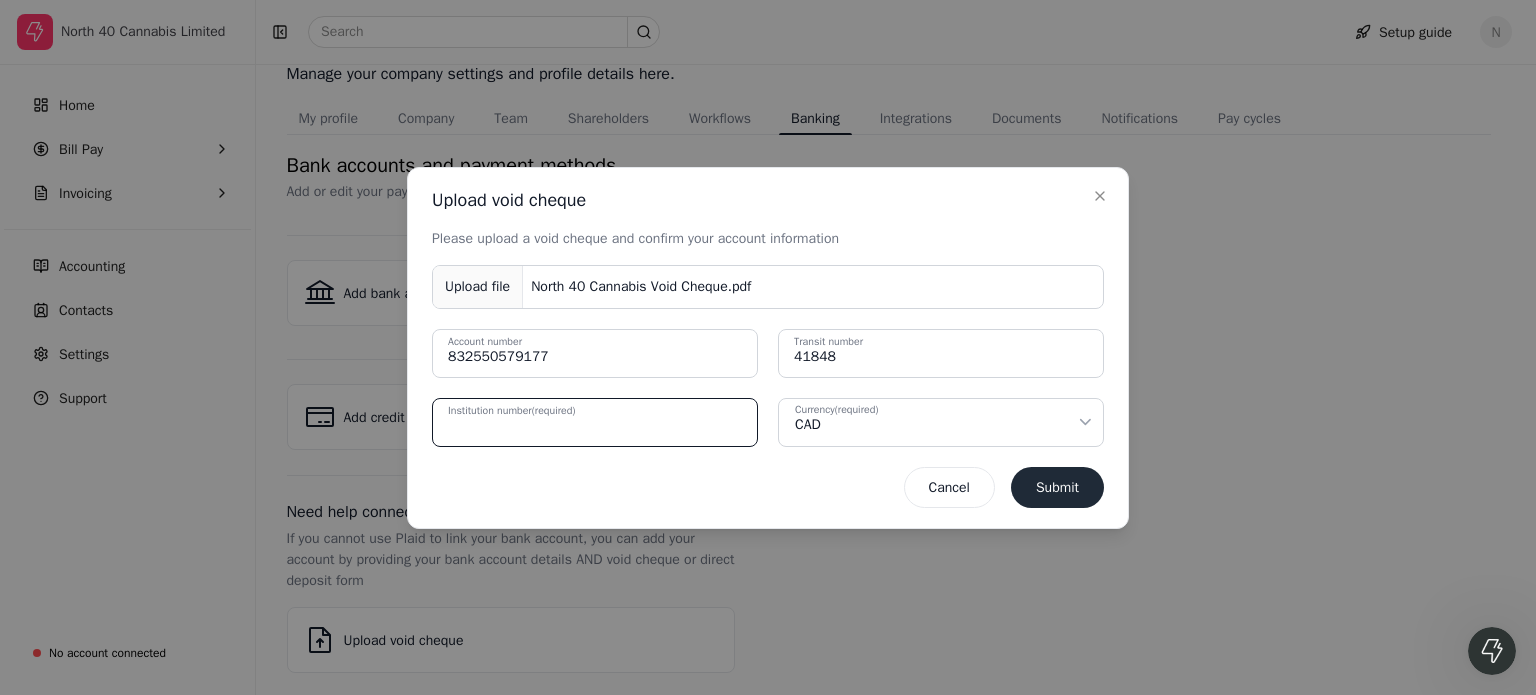 click on "Institution number  (required)" at bounding box center [595, 422] 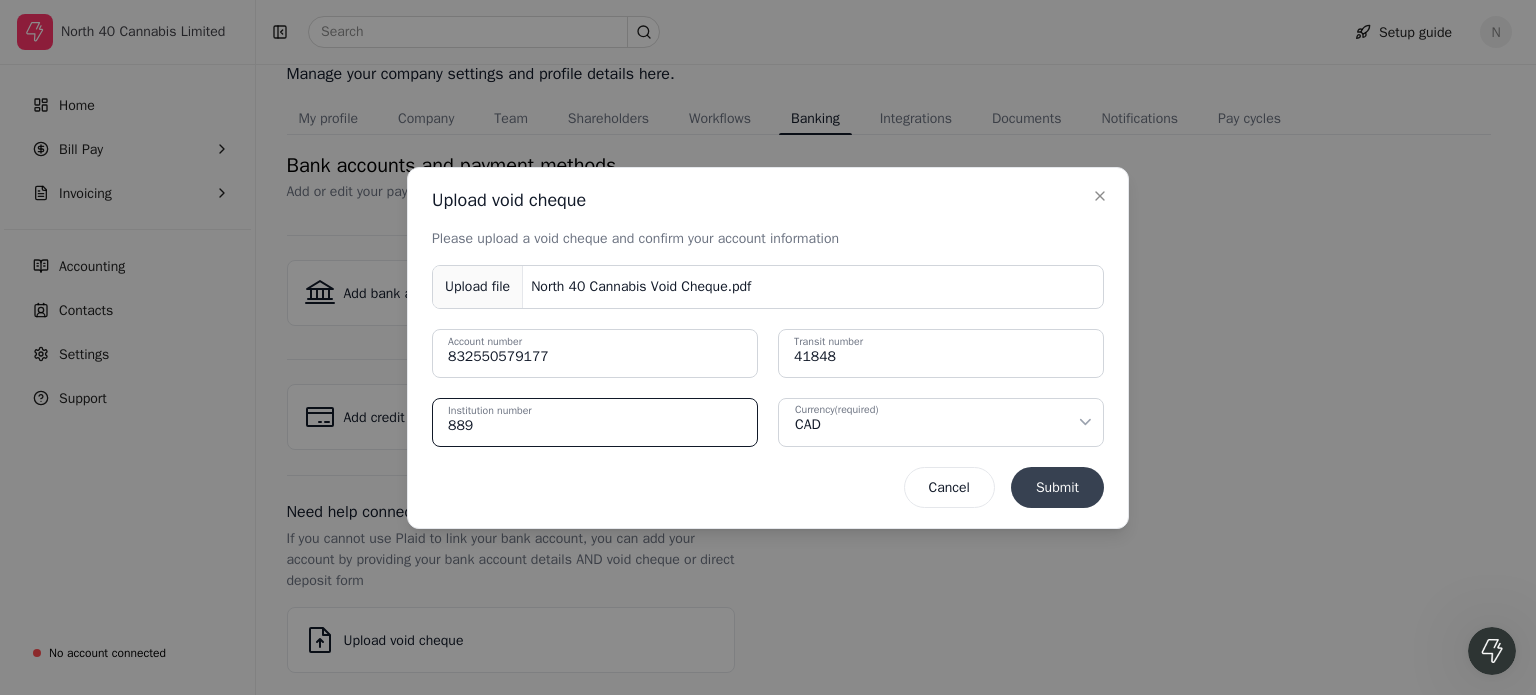 type on "889" 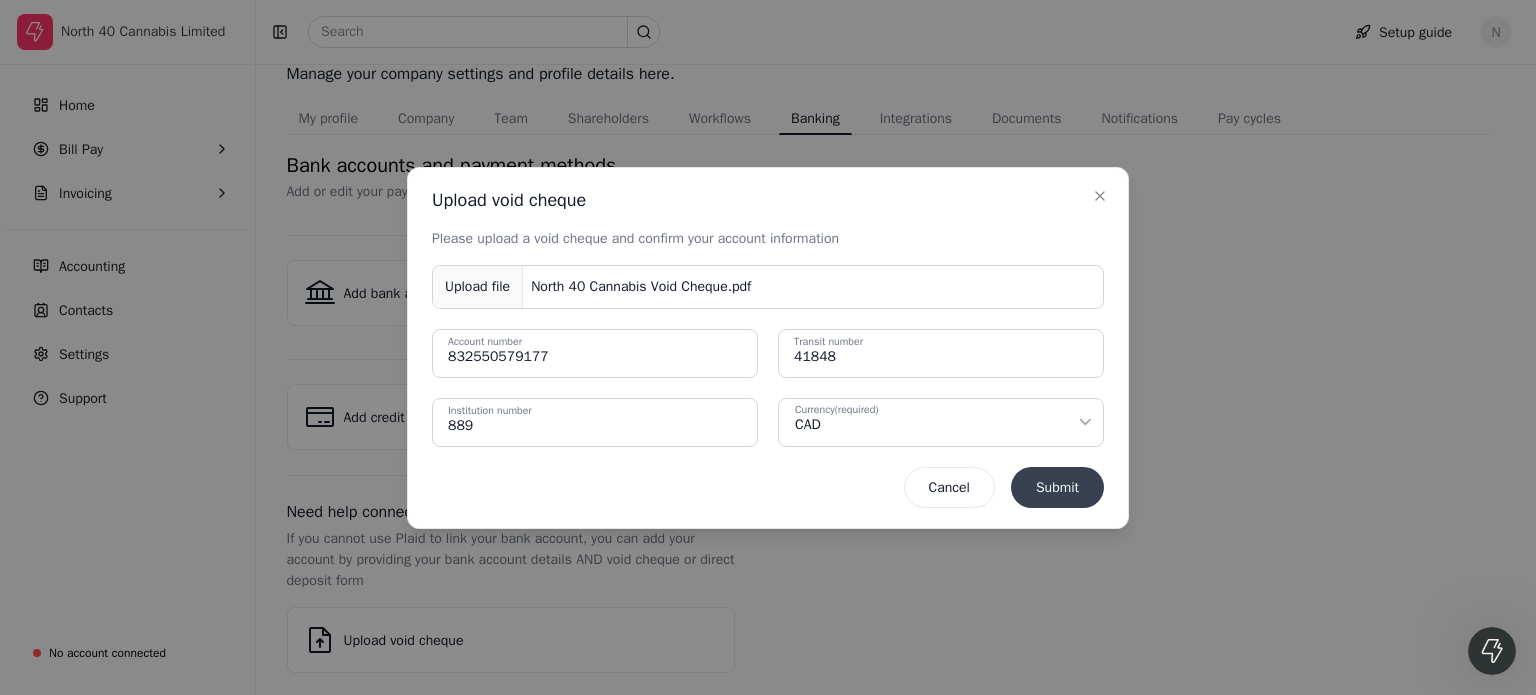 click on "Submit" at bounding box center (1057, 487) 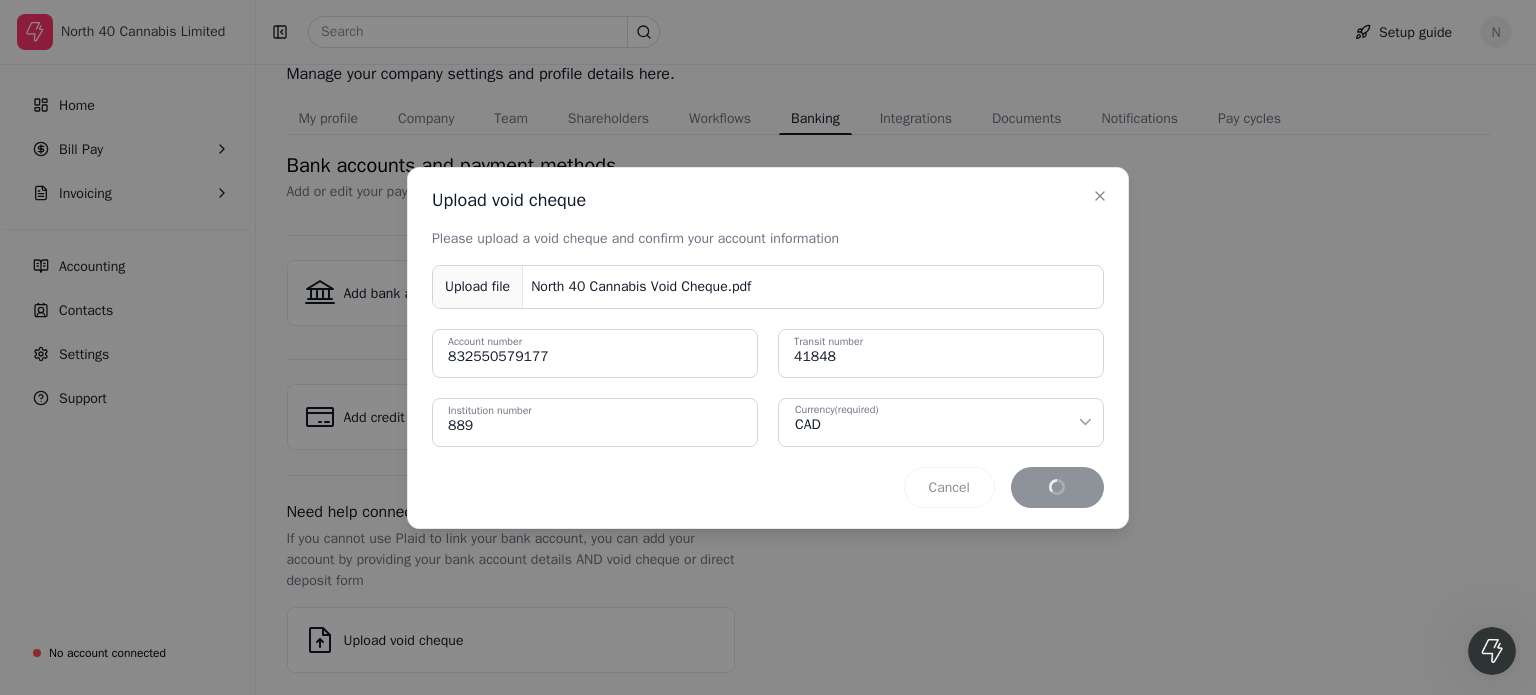 type 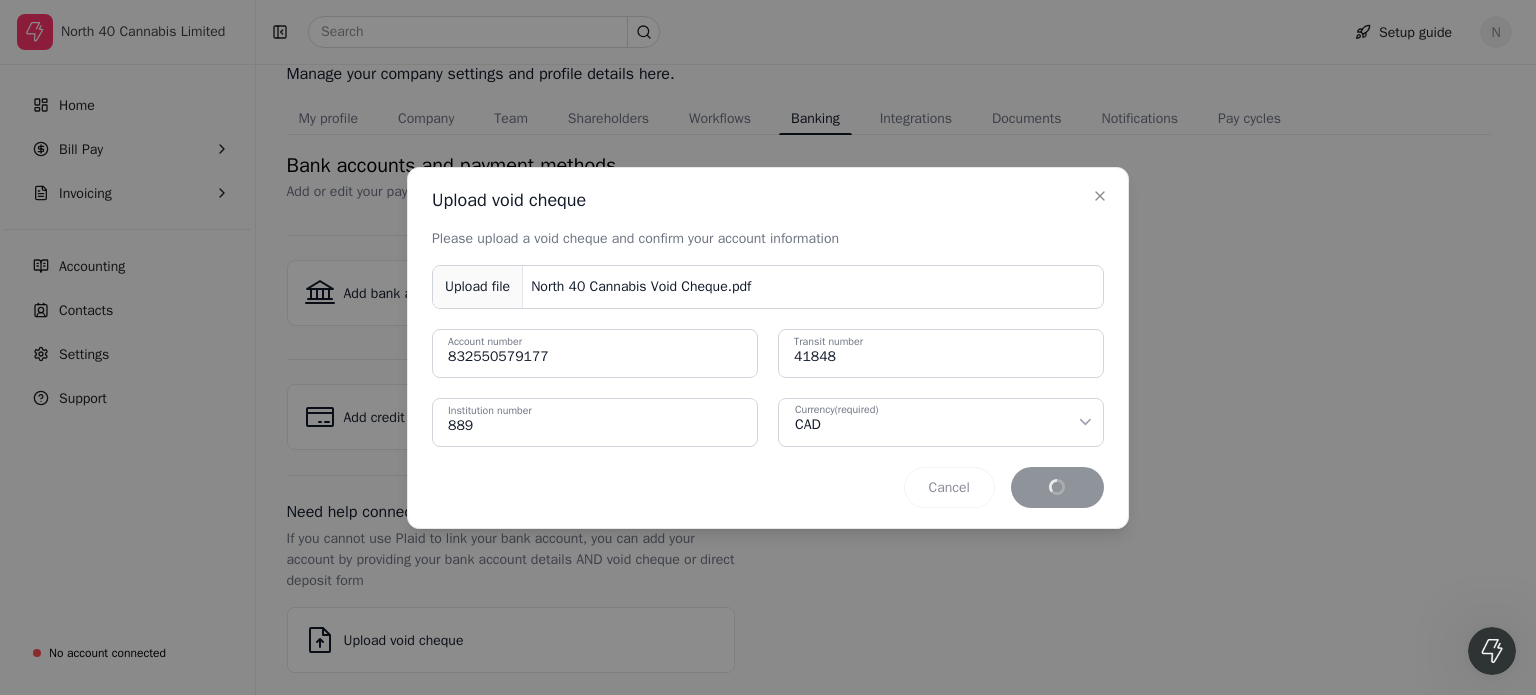 type 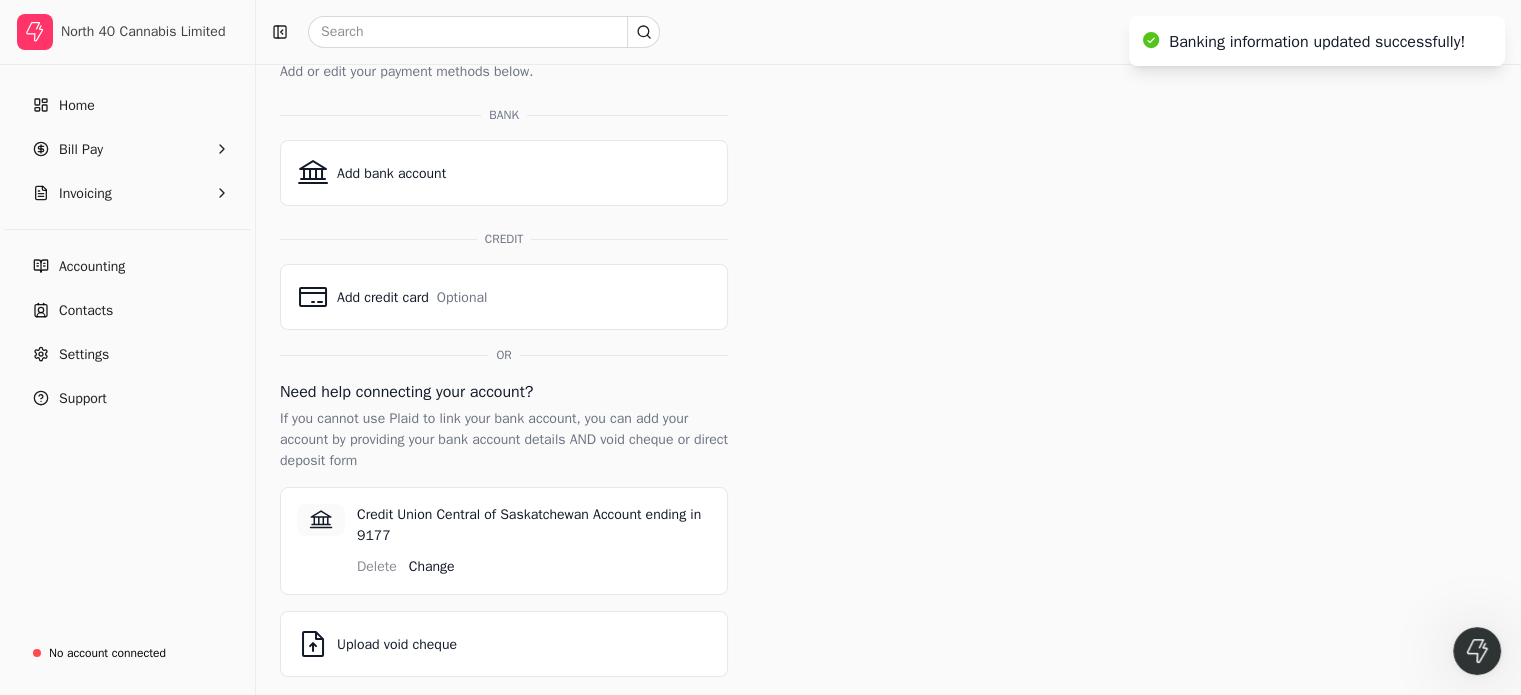 scroll, scrollTop: 243, scrollLeft: 0, axis: vertical 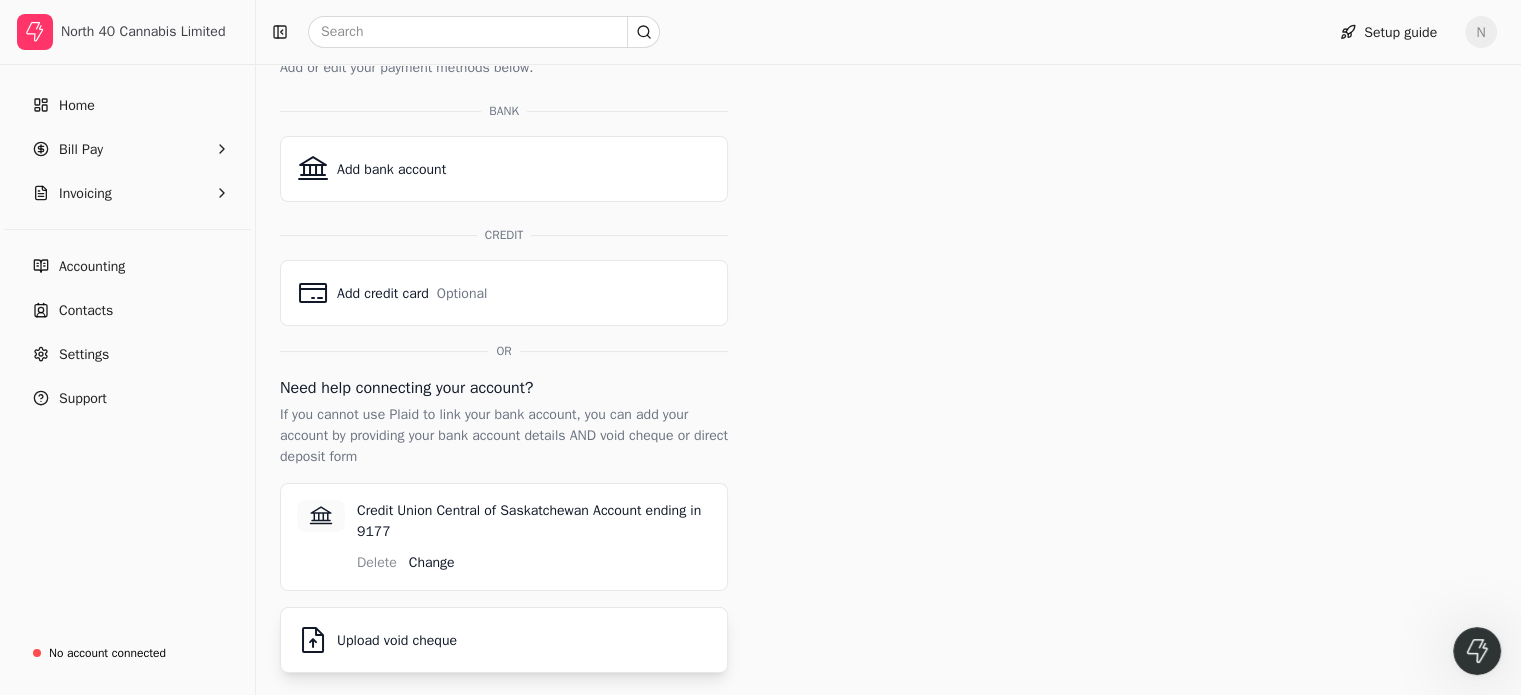 click on "Upload void cheque" at bounding box center [397, 640] 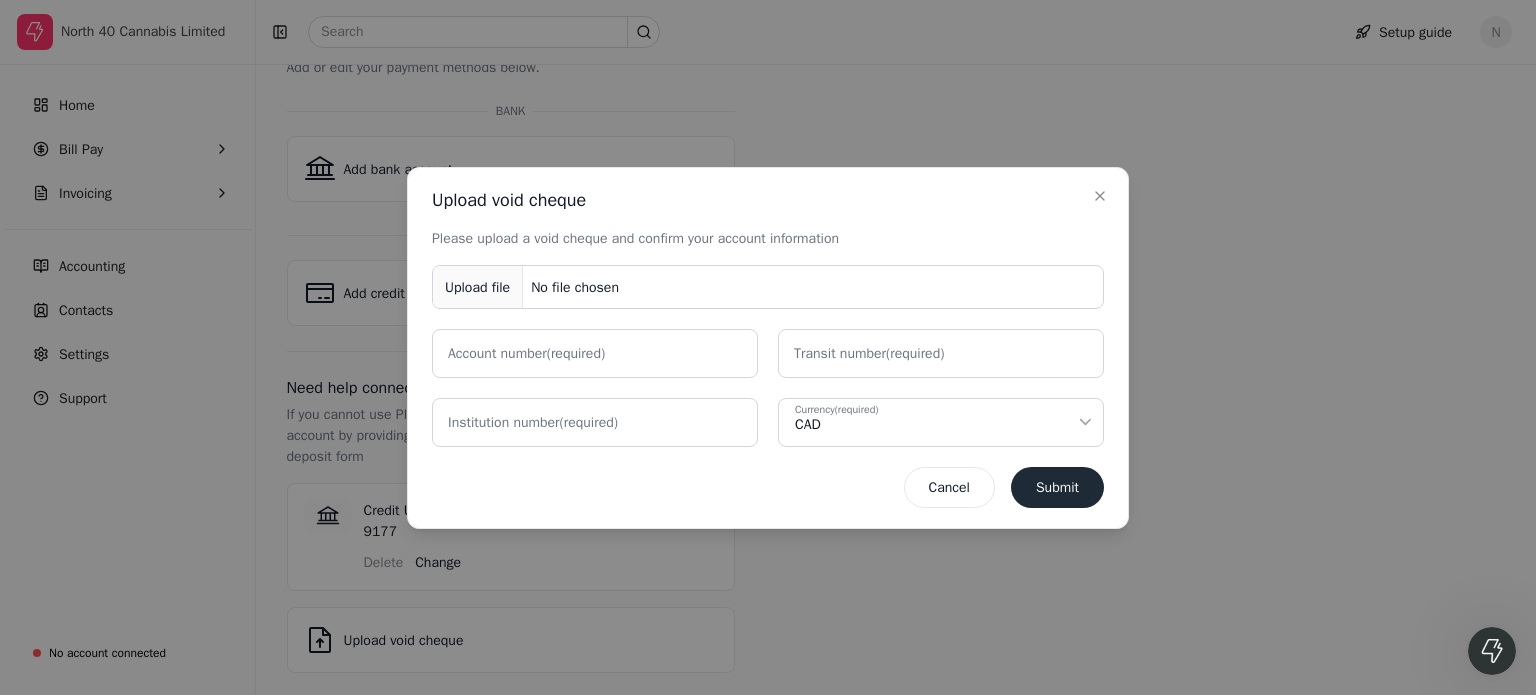 click on "Upload file No file chosen" at bounding box center (768, 287) 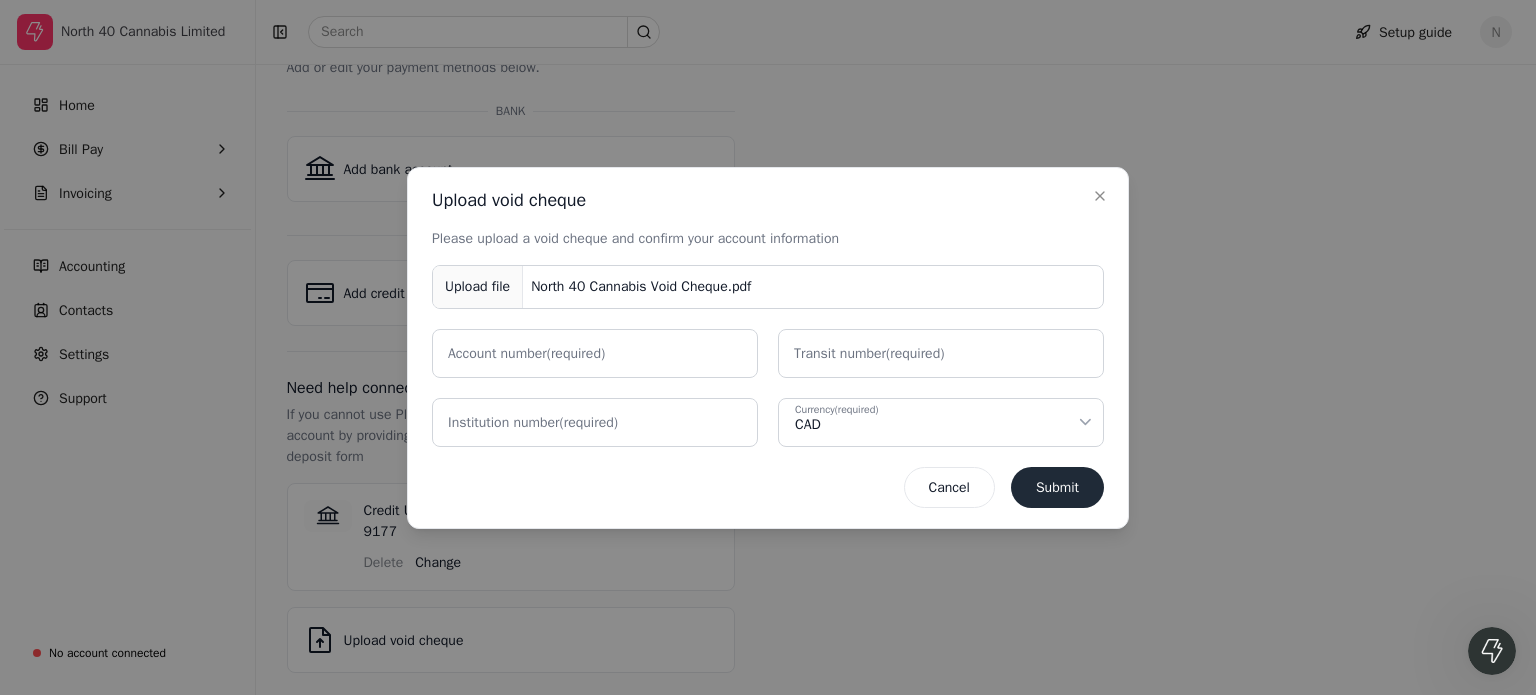 click on "Upload file" at bounding box center [478, 286] 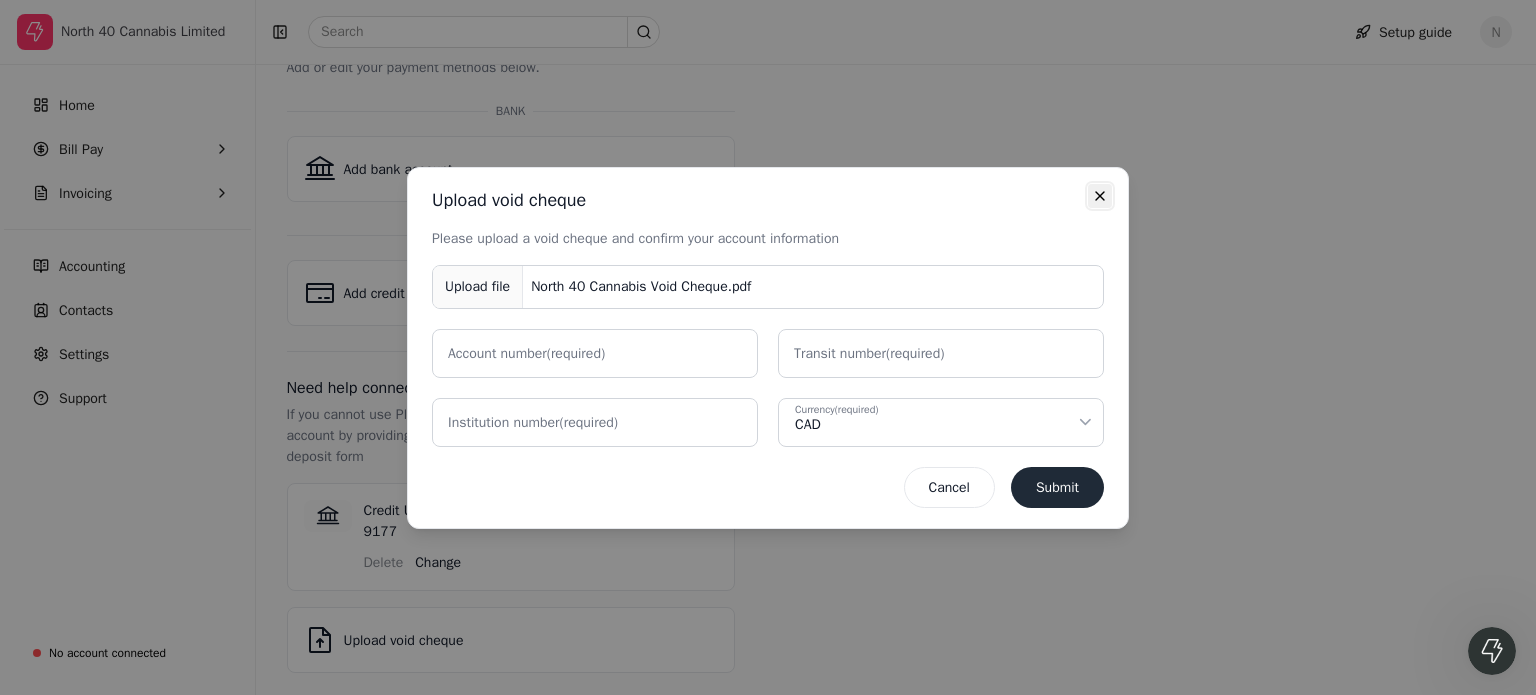 click 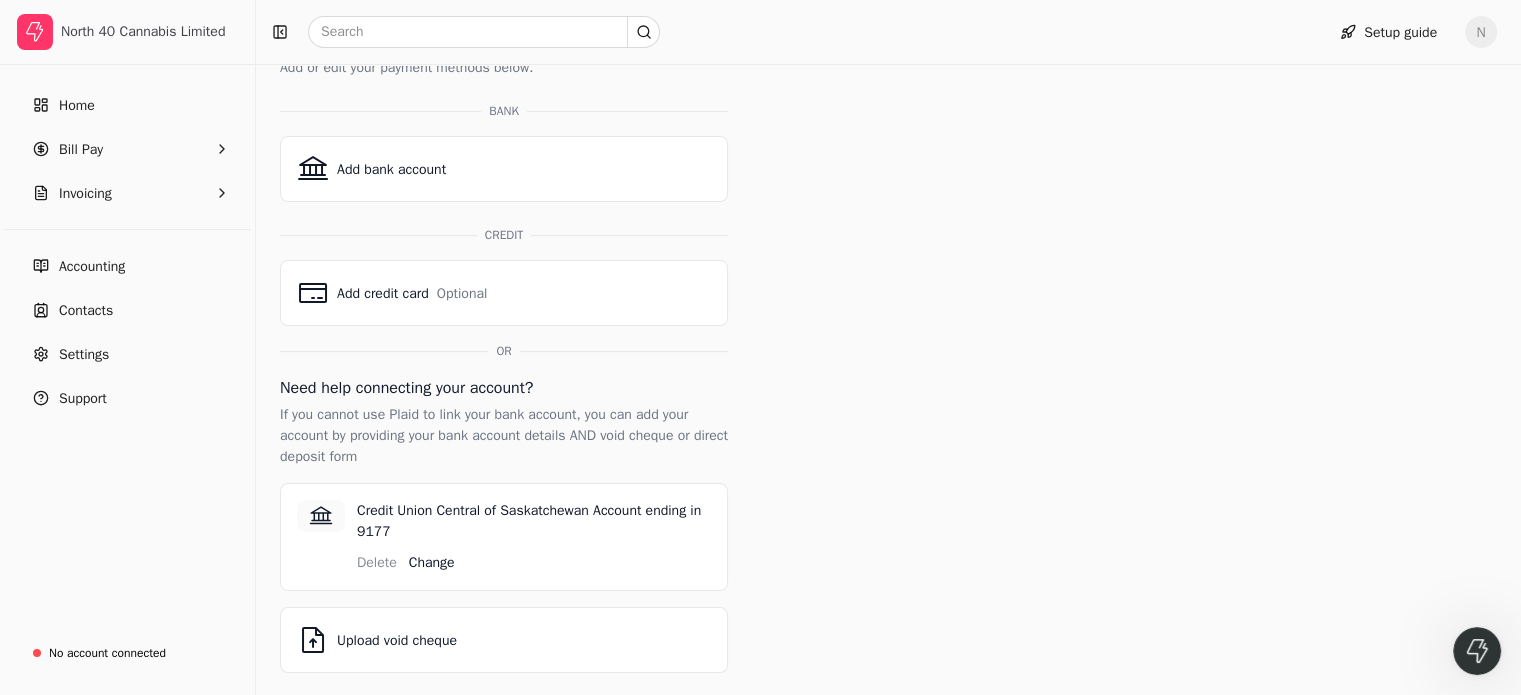 scroll, scrollTop: 0, scrollLeft: 0, axis: both 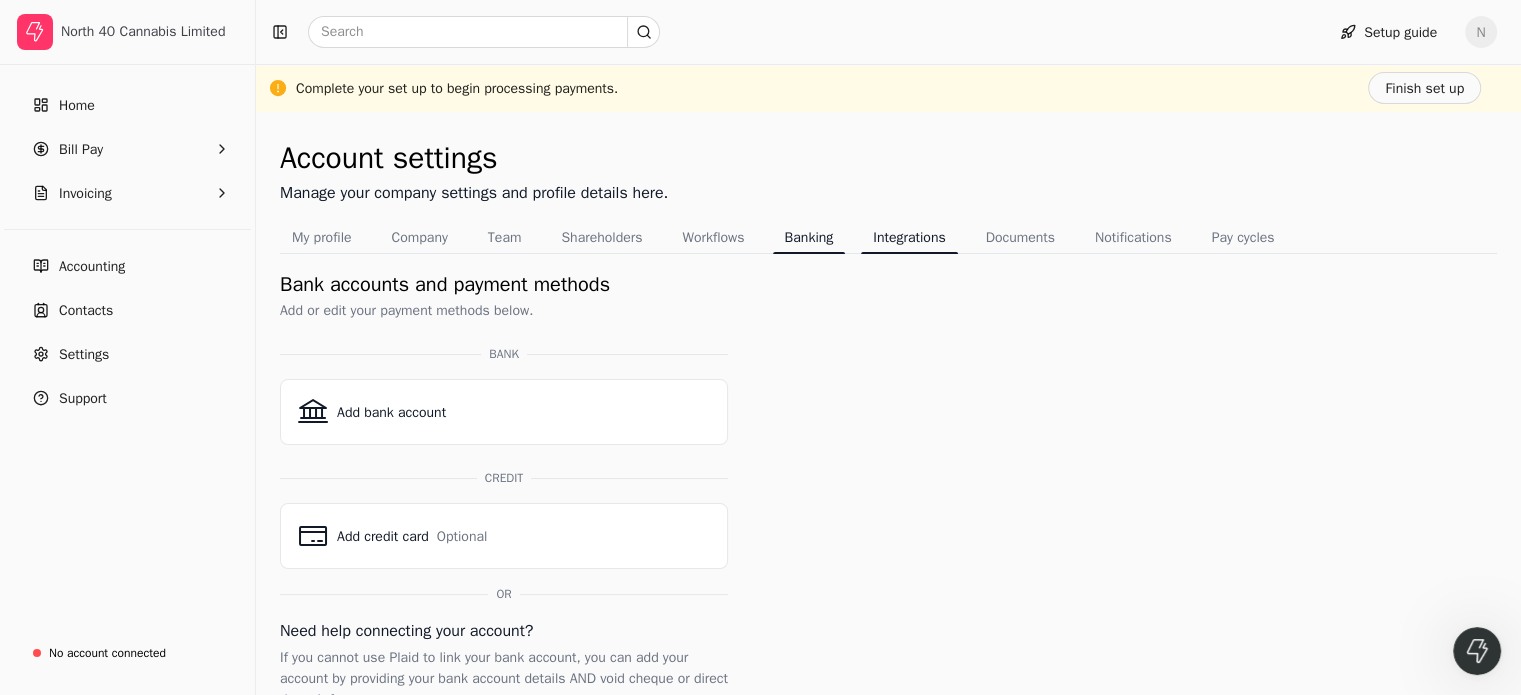 click on "Integrations" at bounding box center (909, 237) 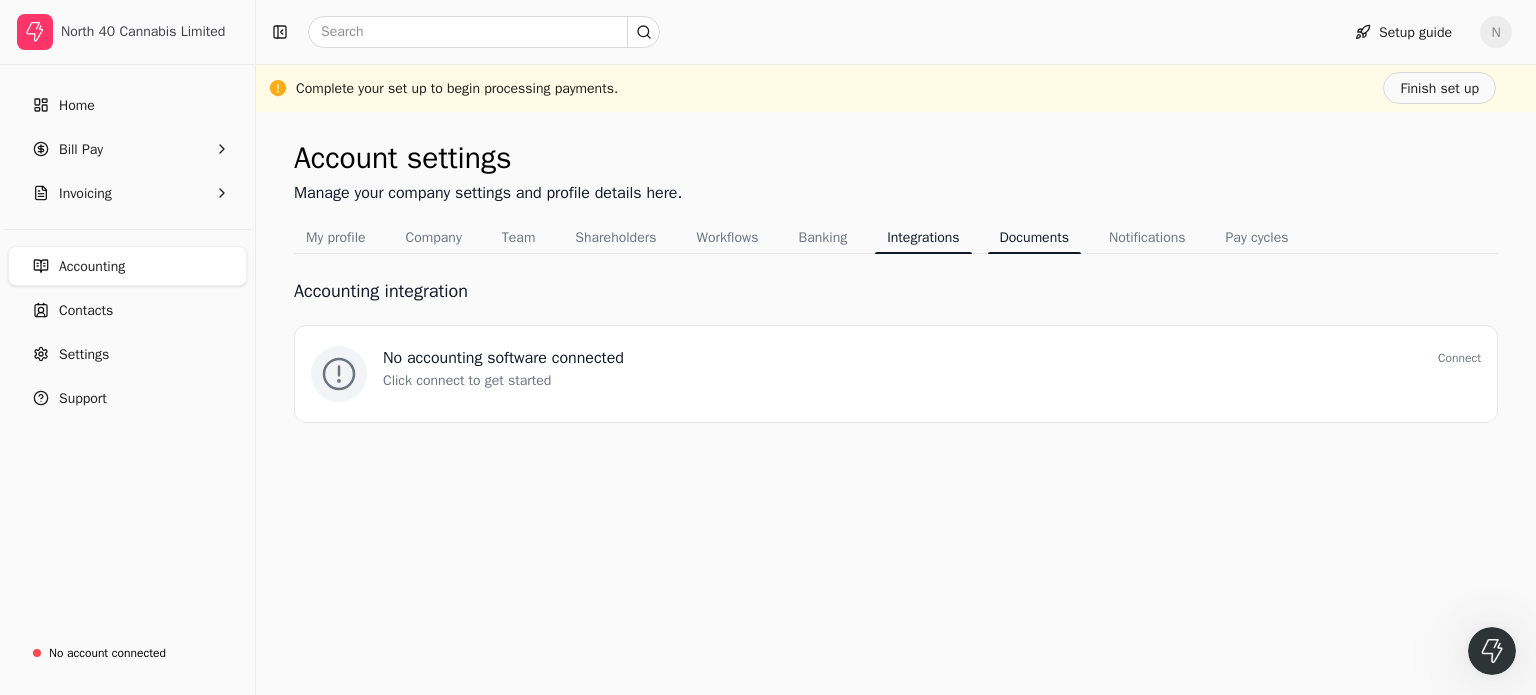 click on "Documents" at bounding box center (1034, 237) 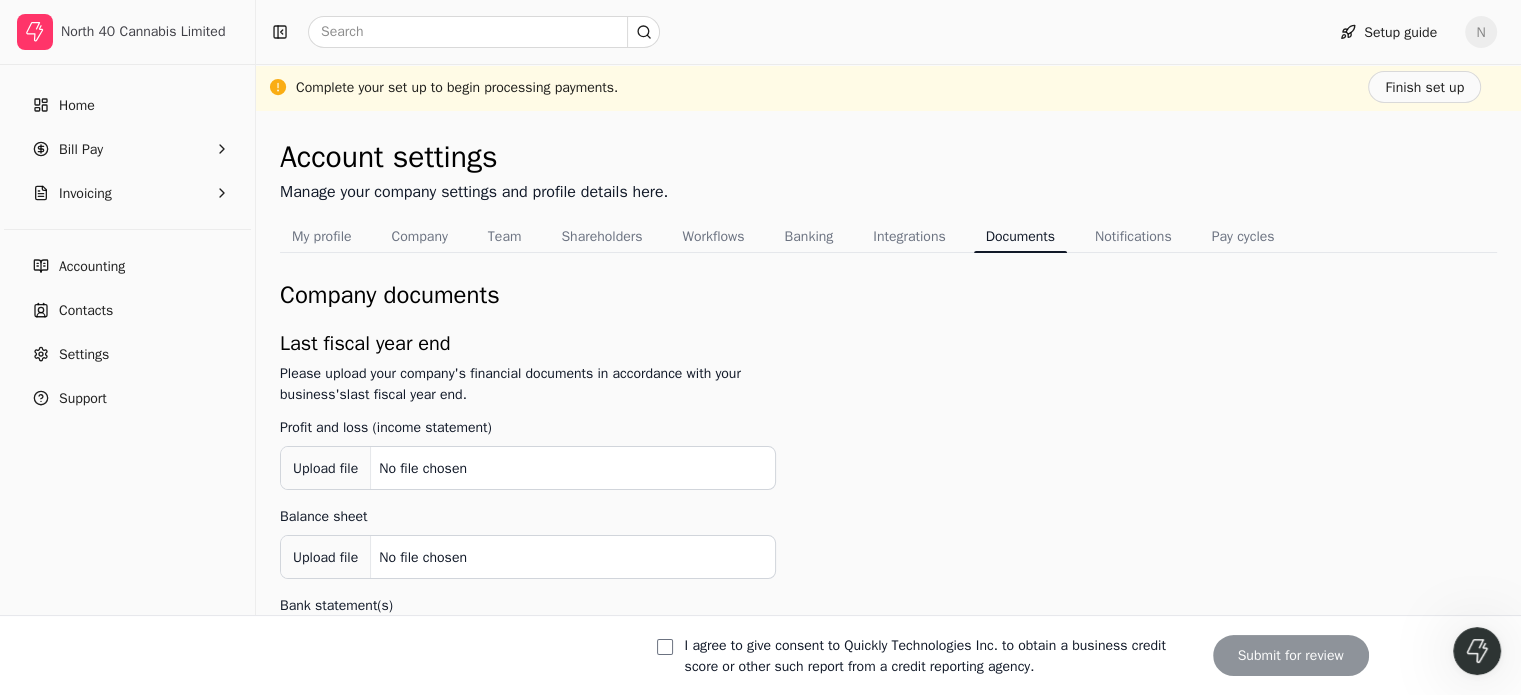 scroll, scrollTop: 0, scrollLeft: 0, axis: both 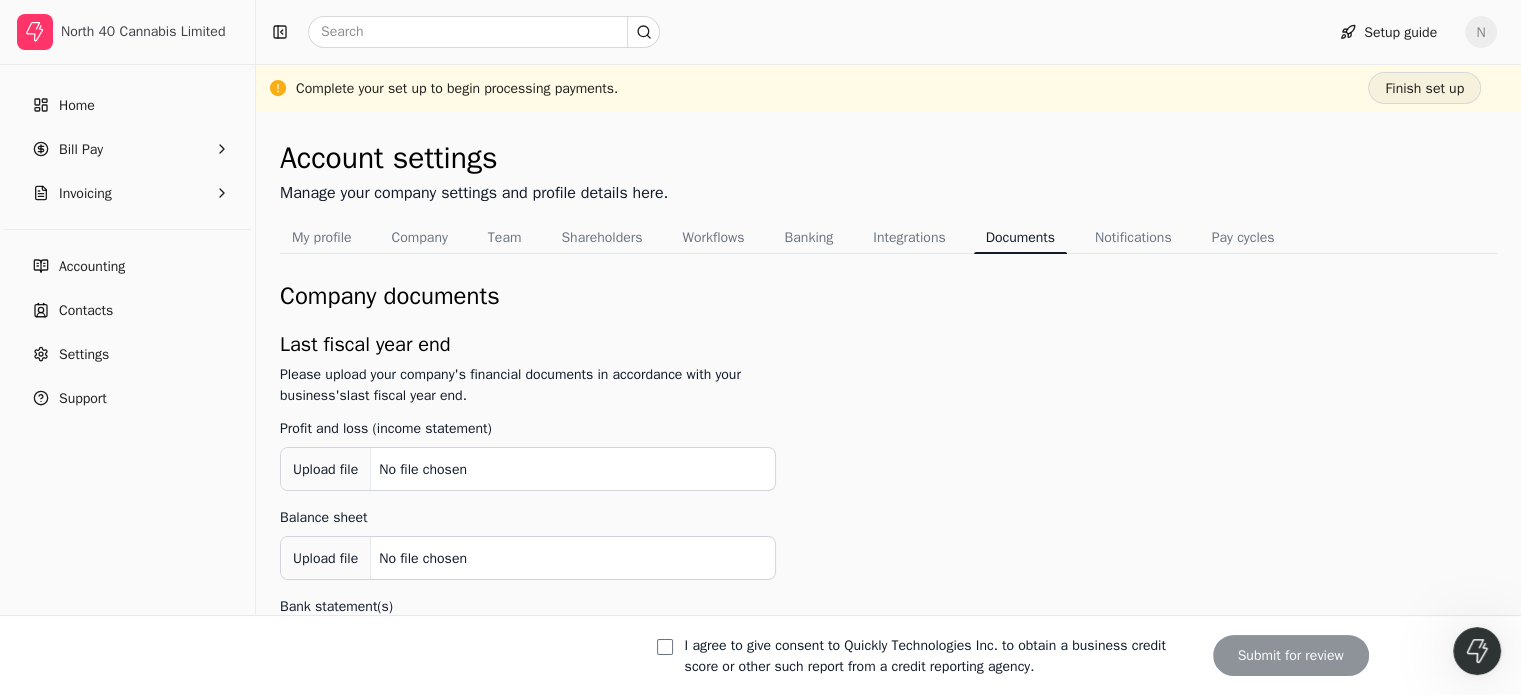 click on "Finish set up" at bounding box center (1424, 88) 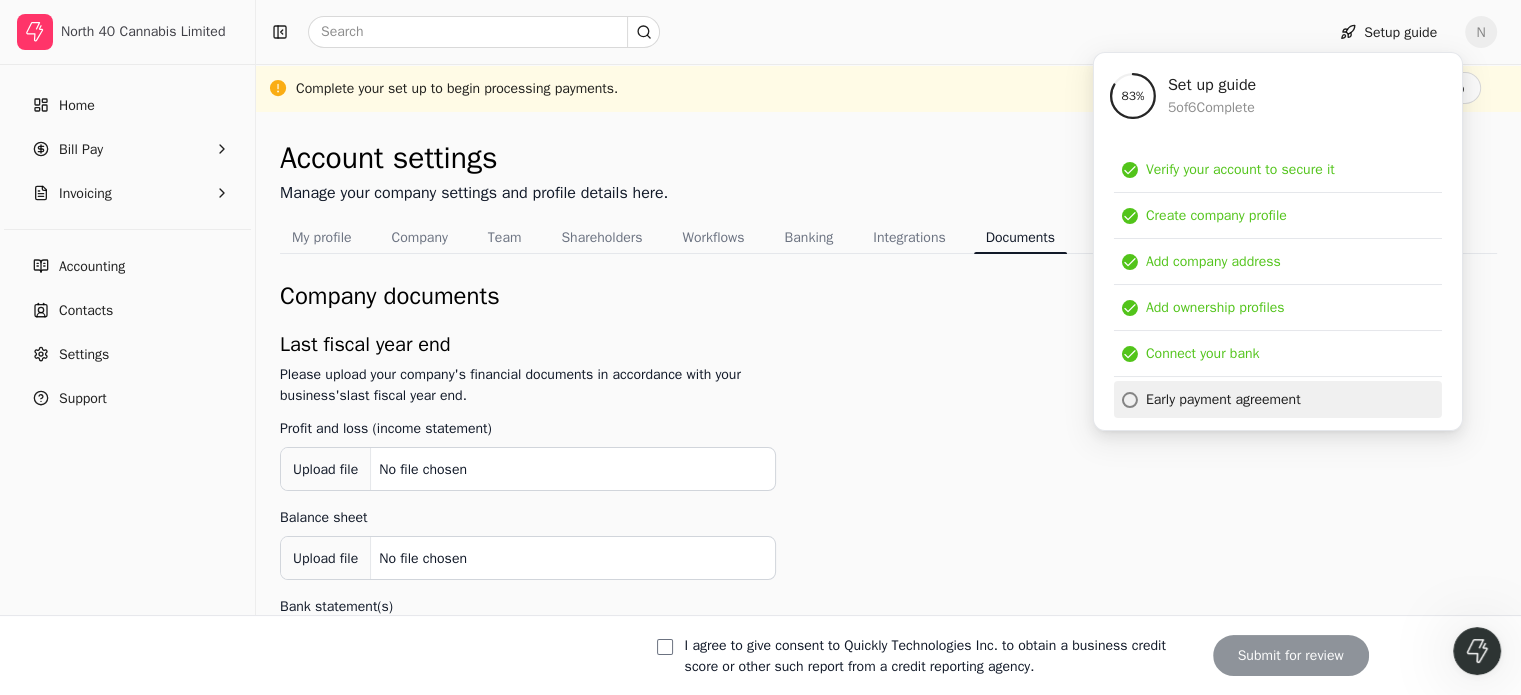 click on "Early payment agreement" at bounding box center (1223, 399) 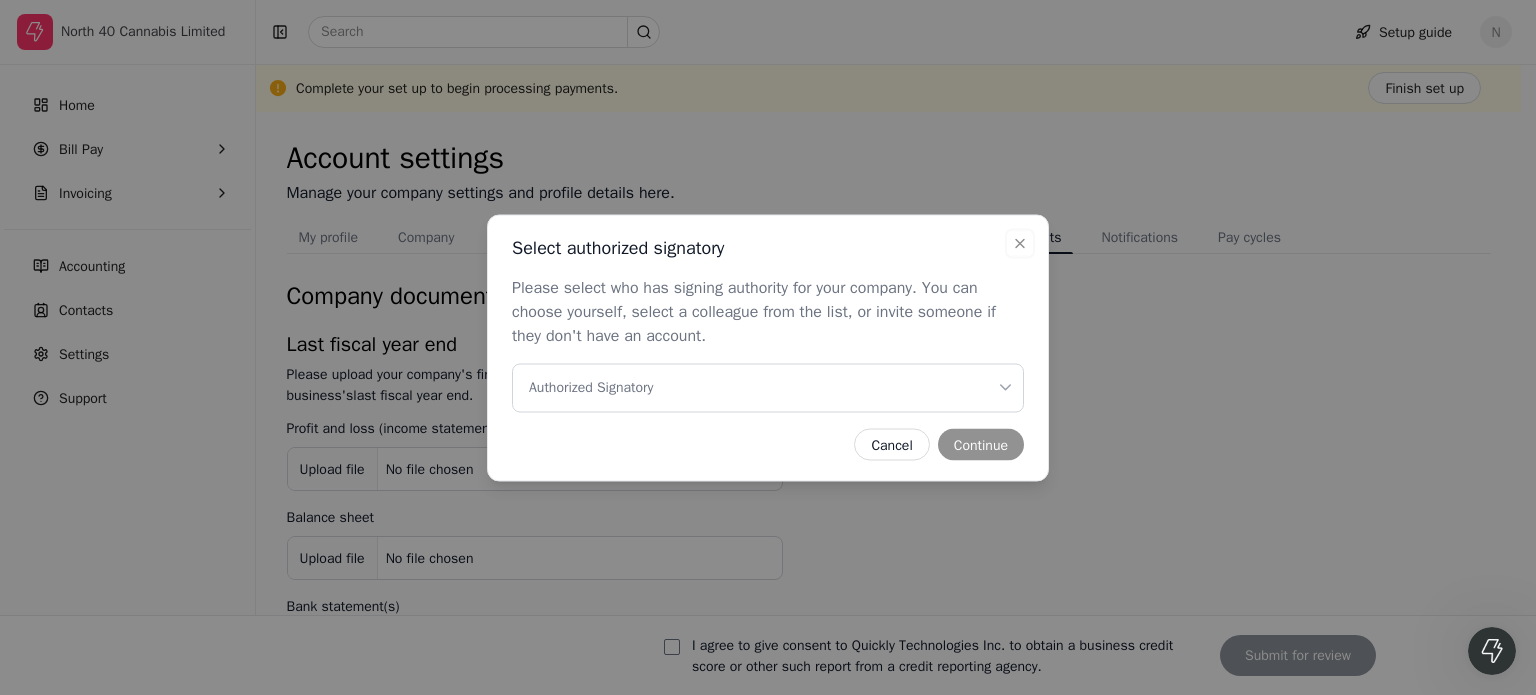 click on "Authorized Signatory" at bounding box center (768, 387) 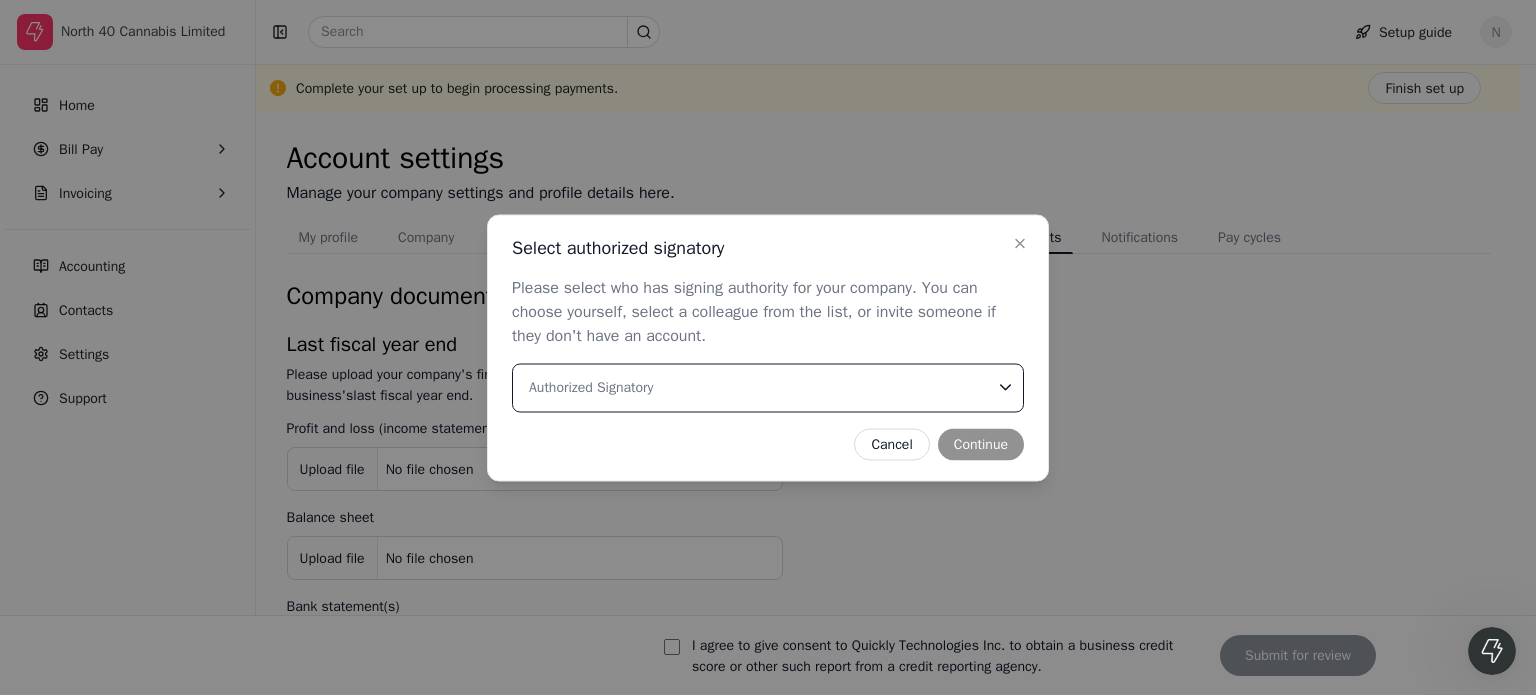 click on "Authorized Signatory" at bounding box center [768, 387] 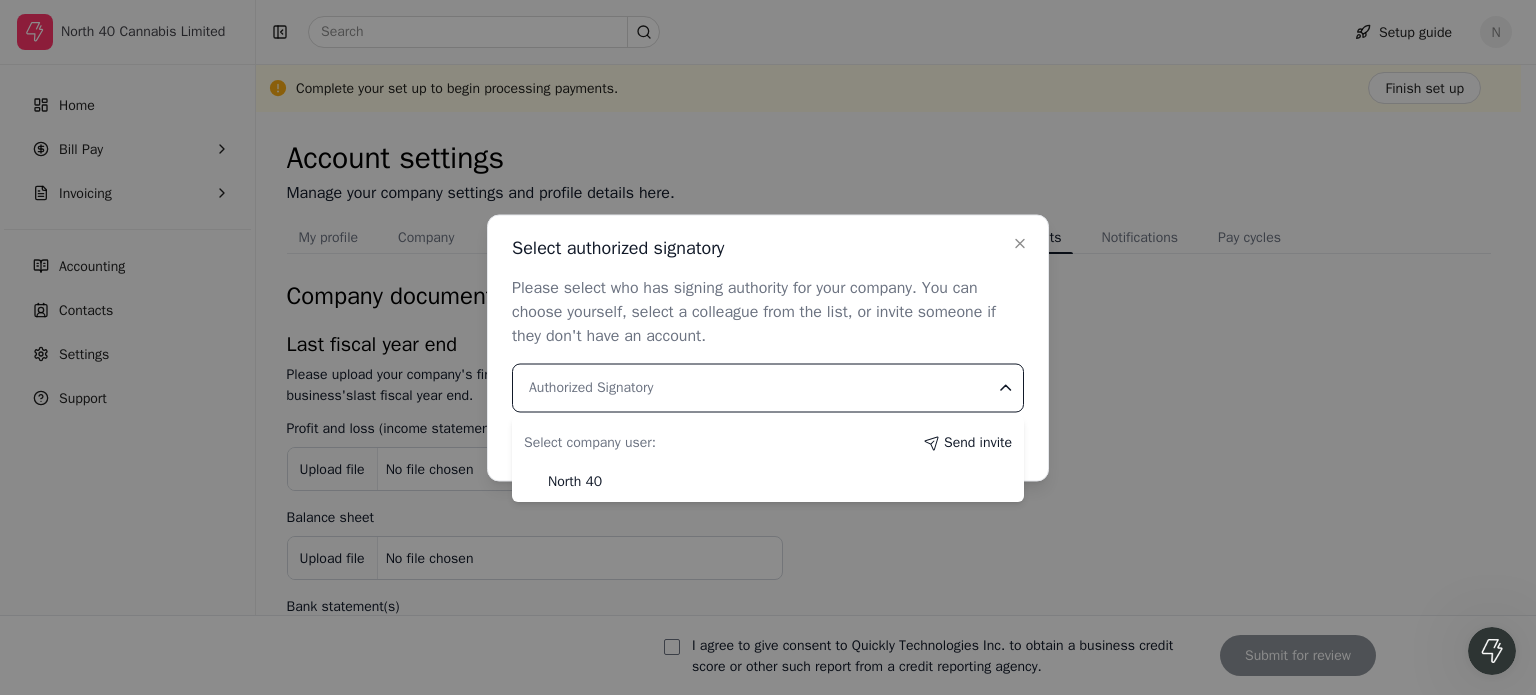 drag, startPoint x: 624, startPoint y: 478, endPoint x: 581, endPoint y: 484, distance: 43.416588 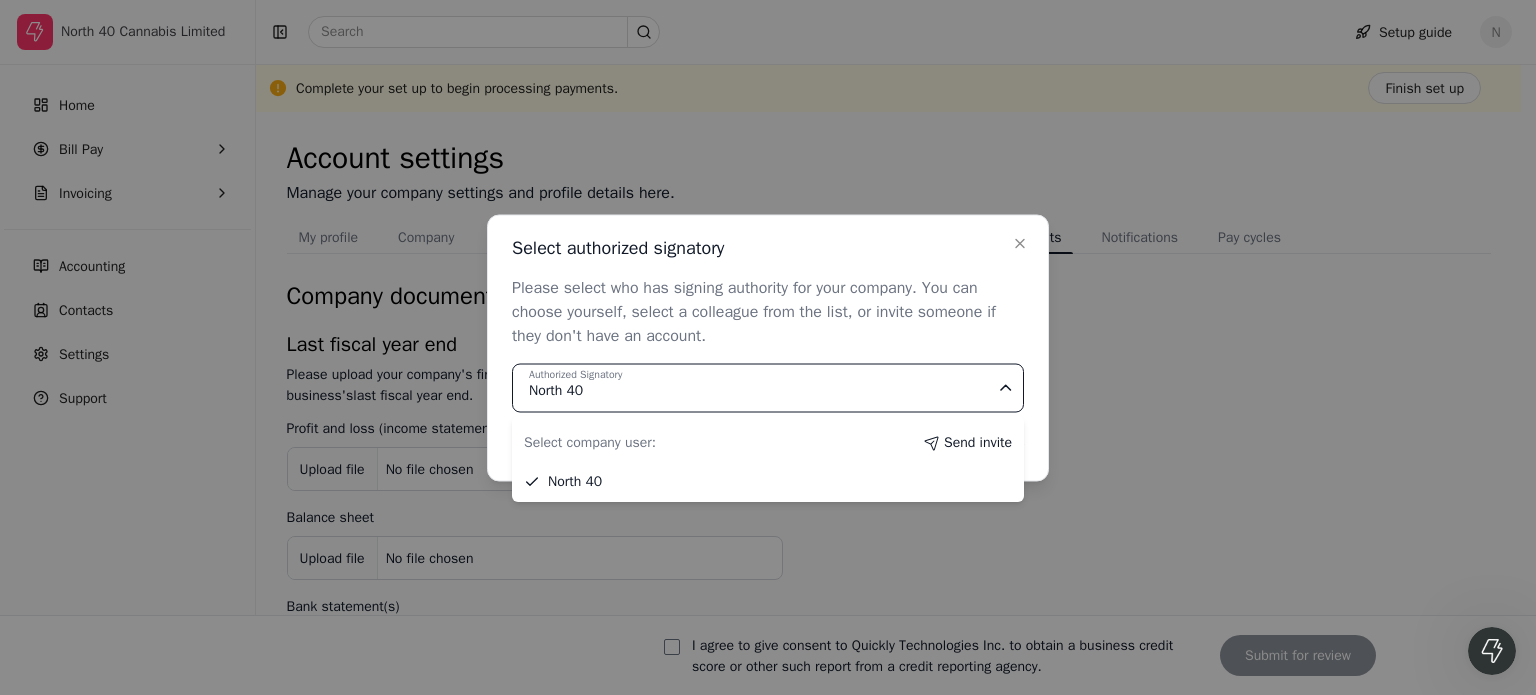 click on "Authorized Signatory North 40" at bounding box center [762, 389] 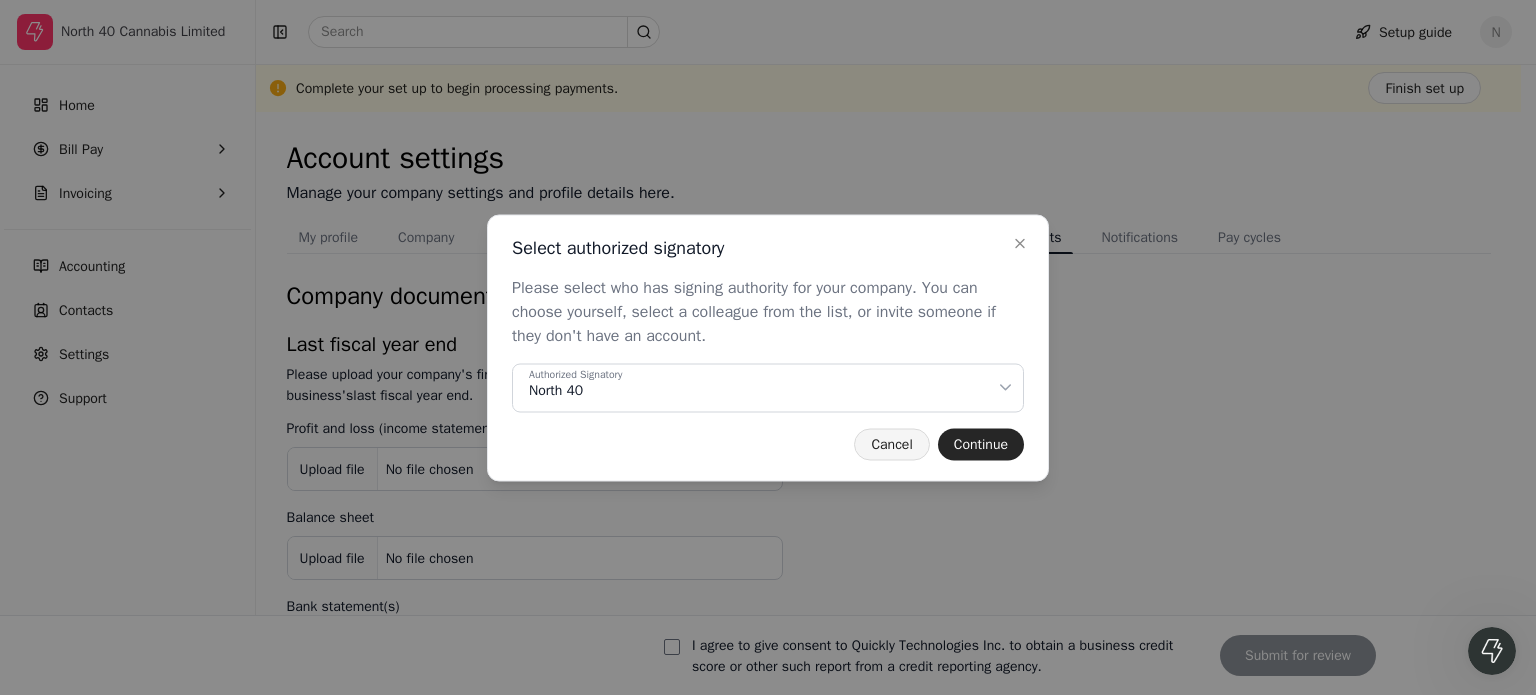 click on "Cancel" at bounding box center [891, 444] 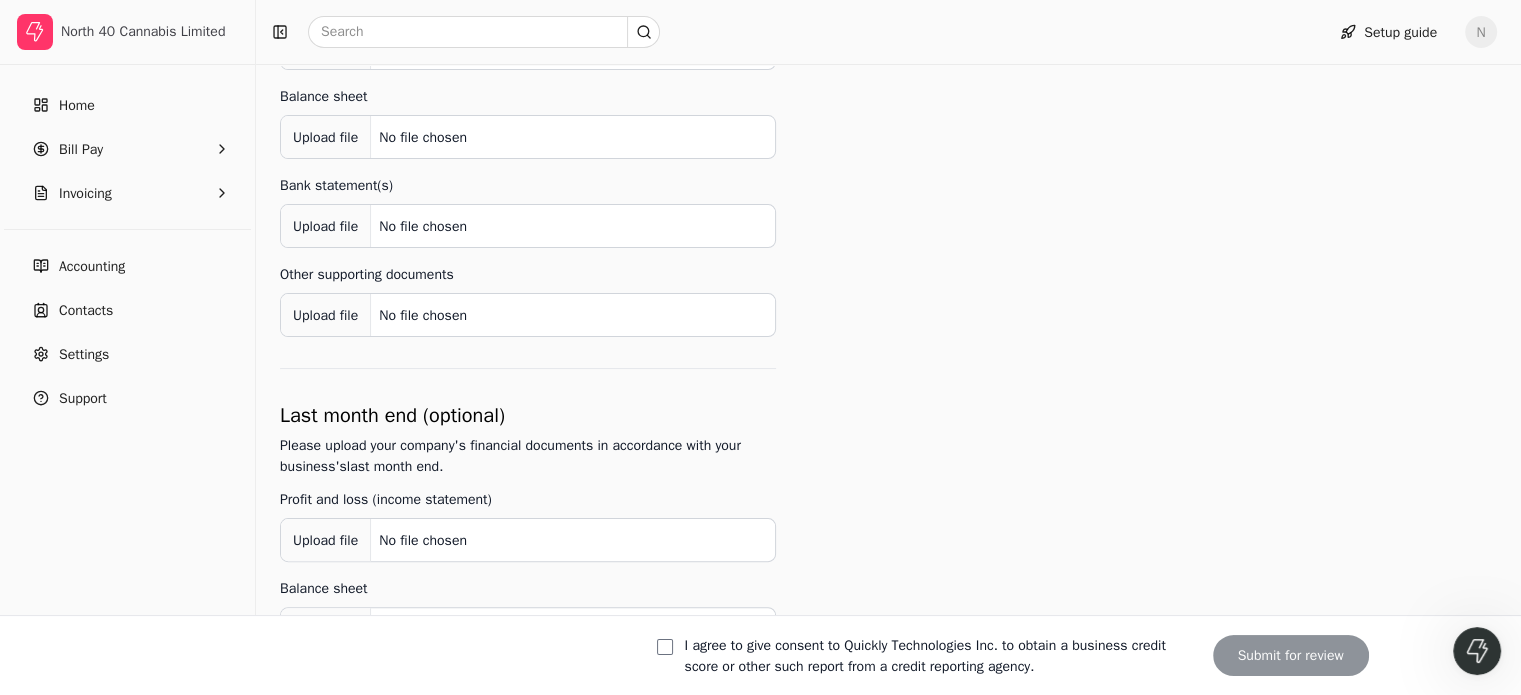 scroll, scrollTop: 0, scrollLeft: 0, axis: both 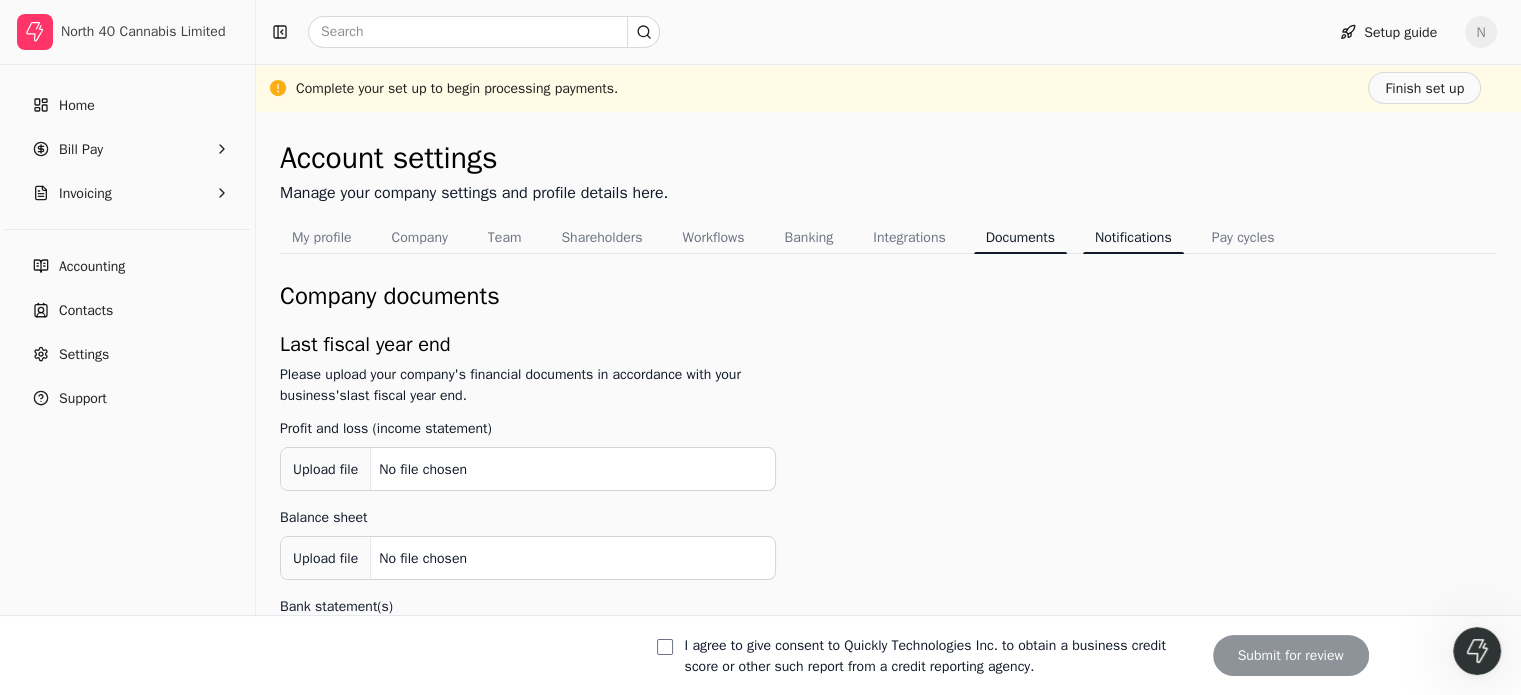 click on "Notifications" at bounding box center (1133, 237) 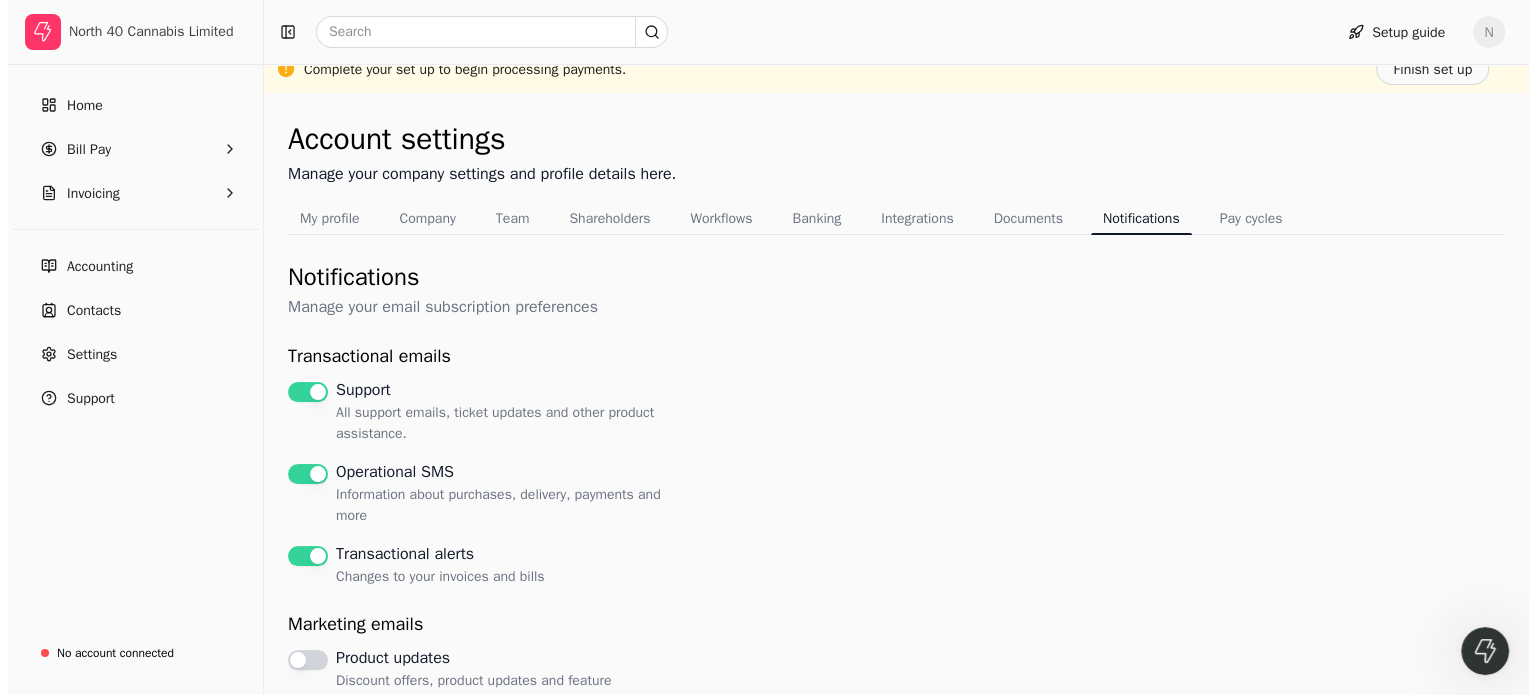 scroll, scrollTop: 0, scrollLeft: 0, axis: both 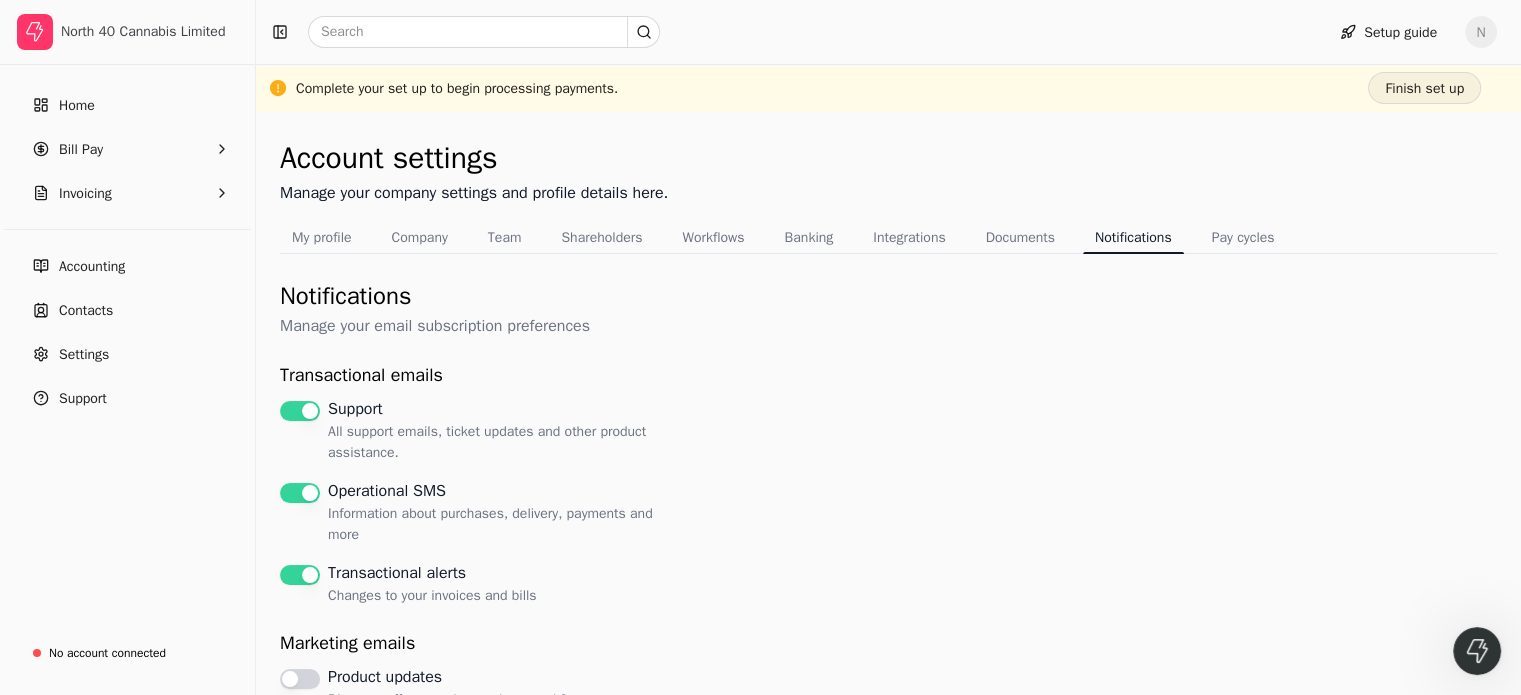 click on "Finish set up" at bounding box center (1424, 88) 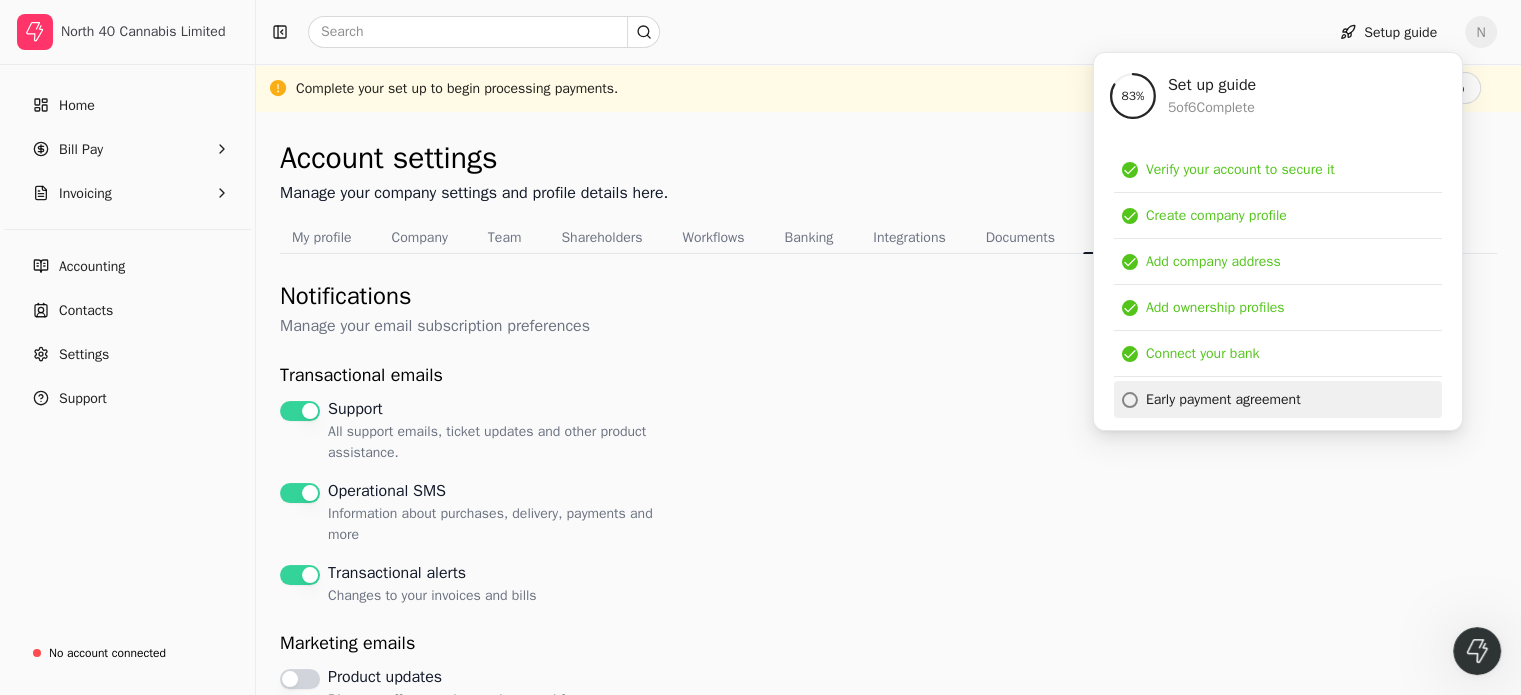 click on "Early payment agreement" at bounding box center (1223, 399) 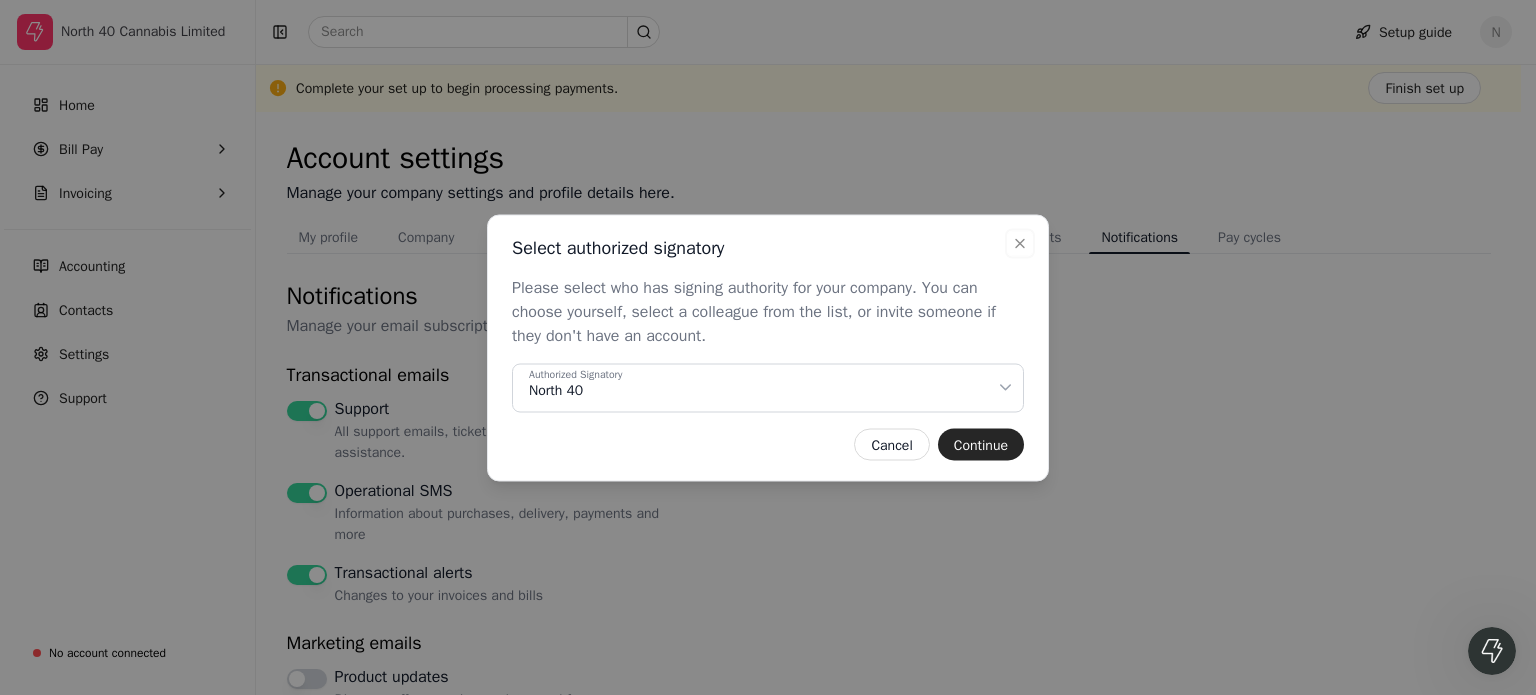 click on "Authorized Signatory North 40" at bounding box center [762, 389] 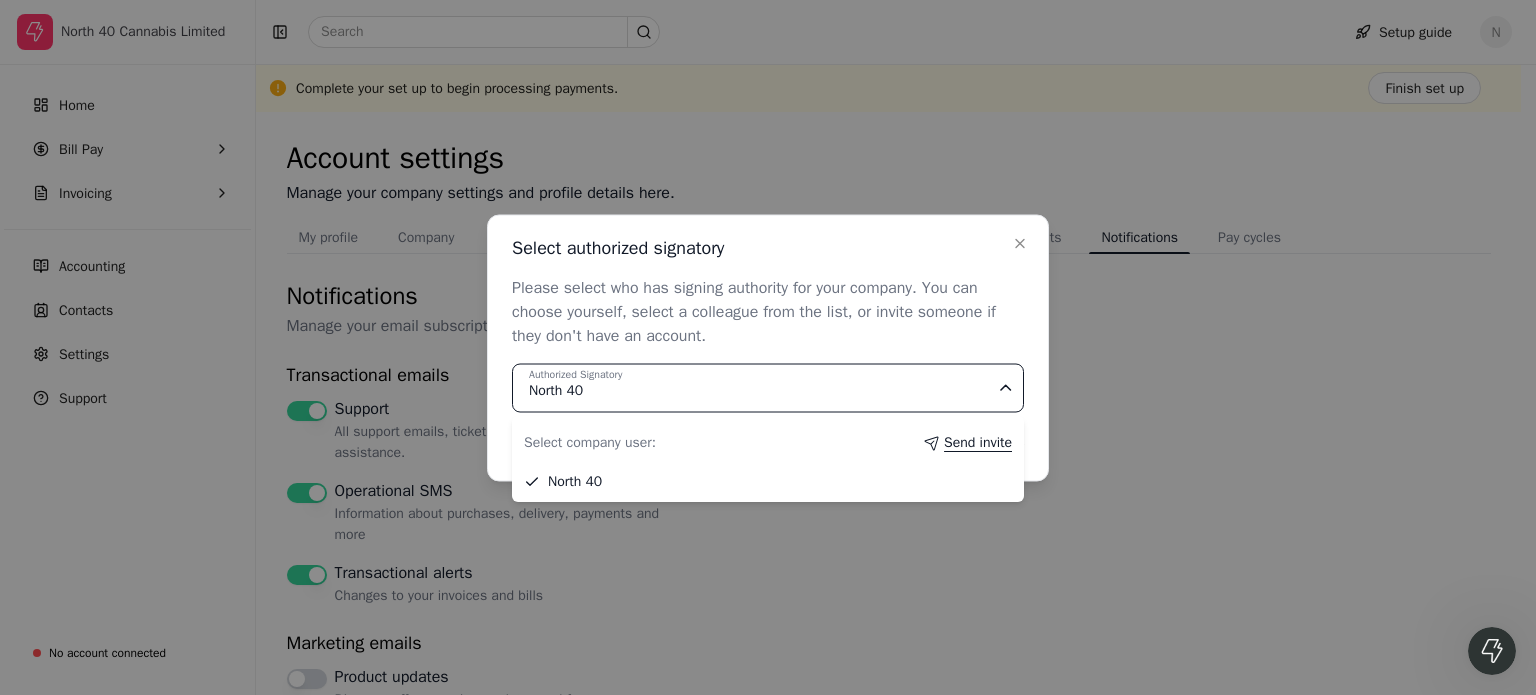 click on "Send invite" at bounding box center (978, 442) 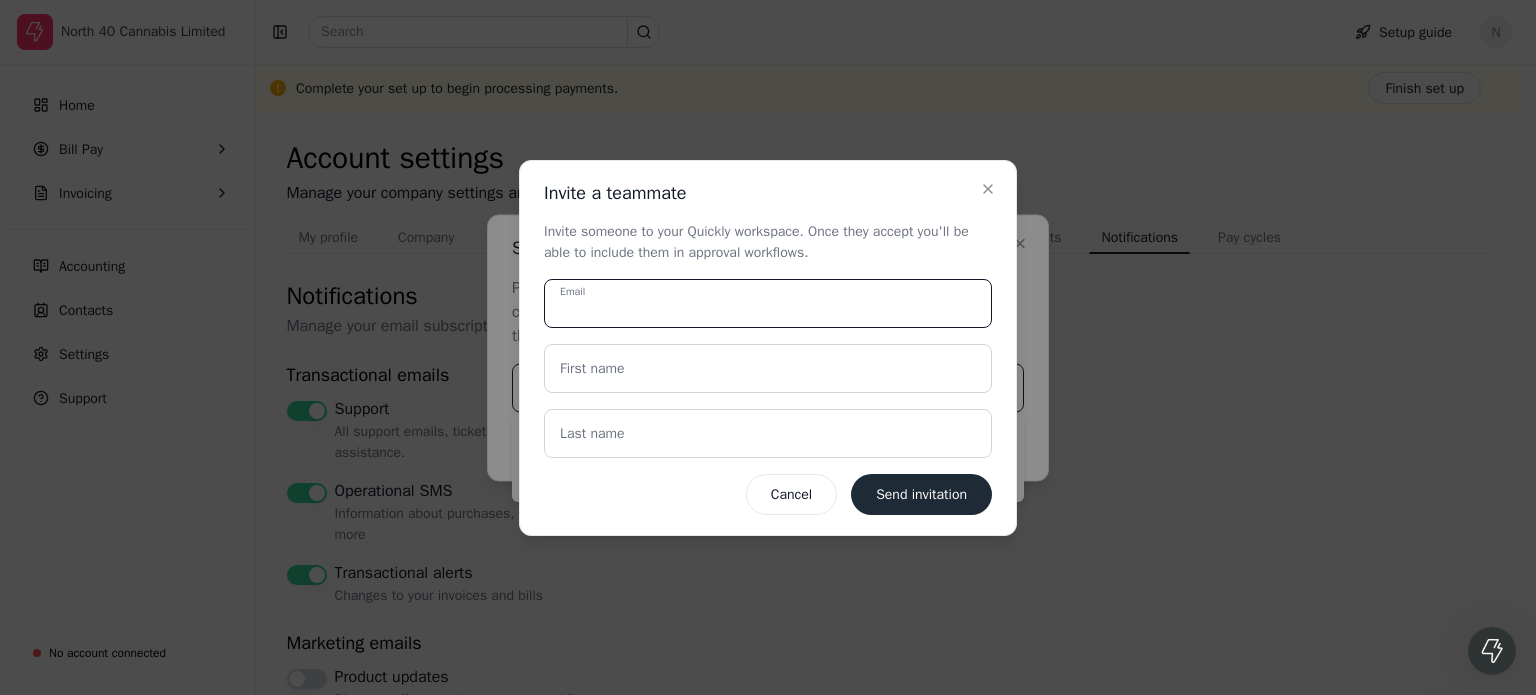 click on "Email" at bounding box center [768, 303] 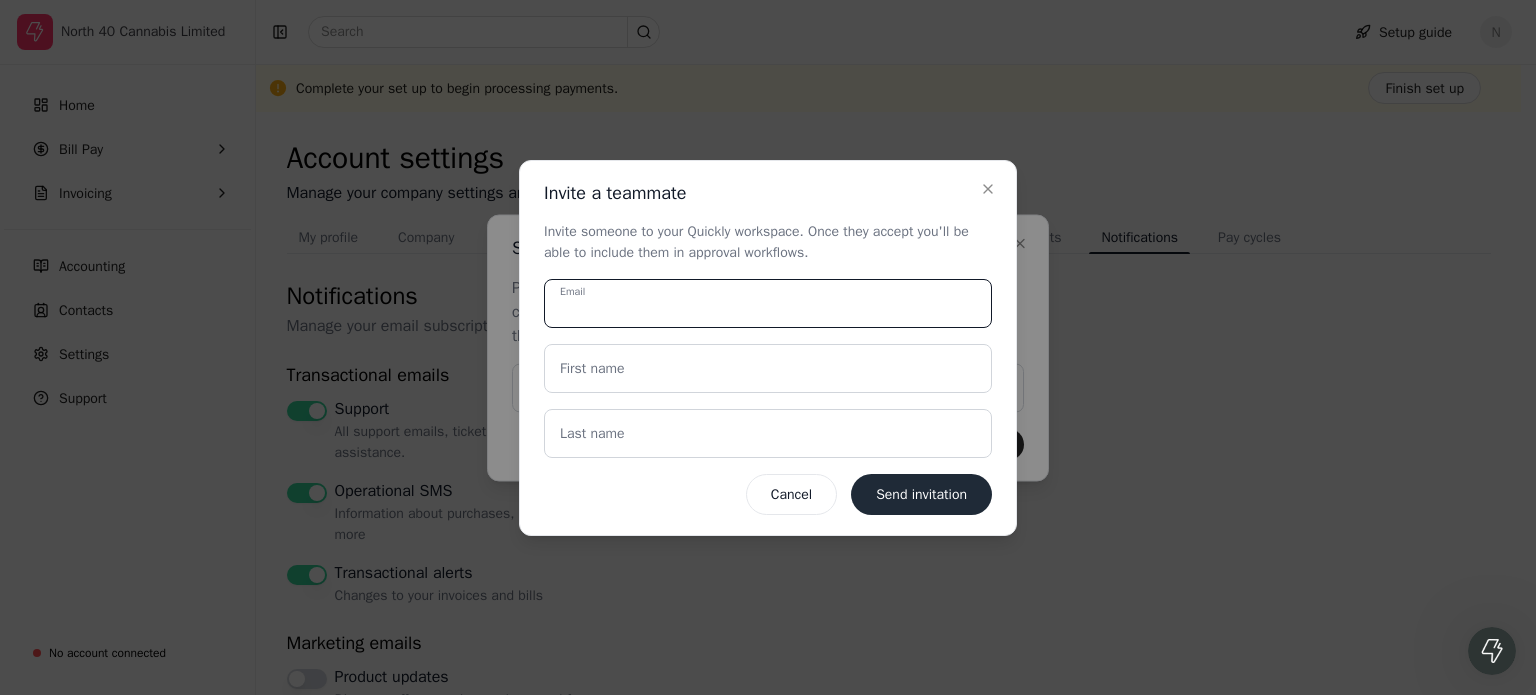 type on "[EMAIL_ADDRESS][DOMAIN_NAME]" 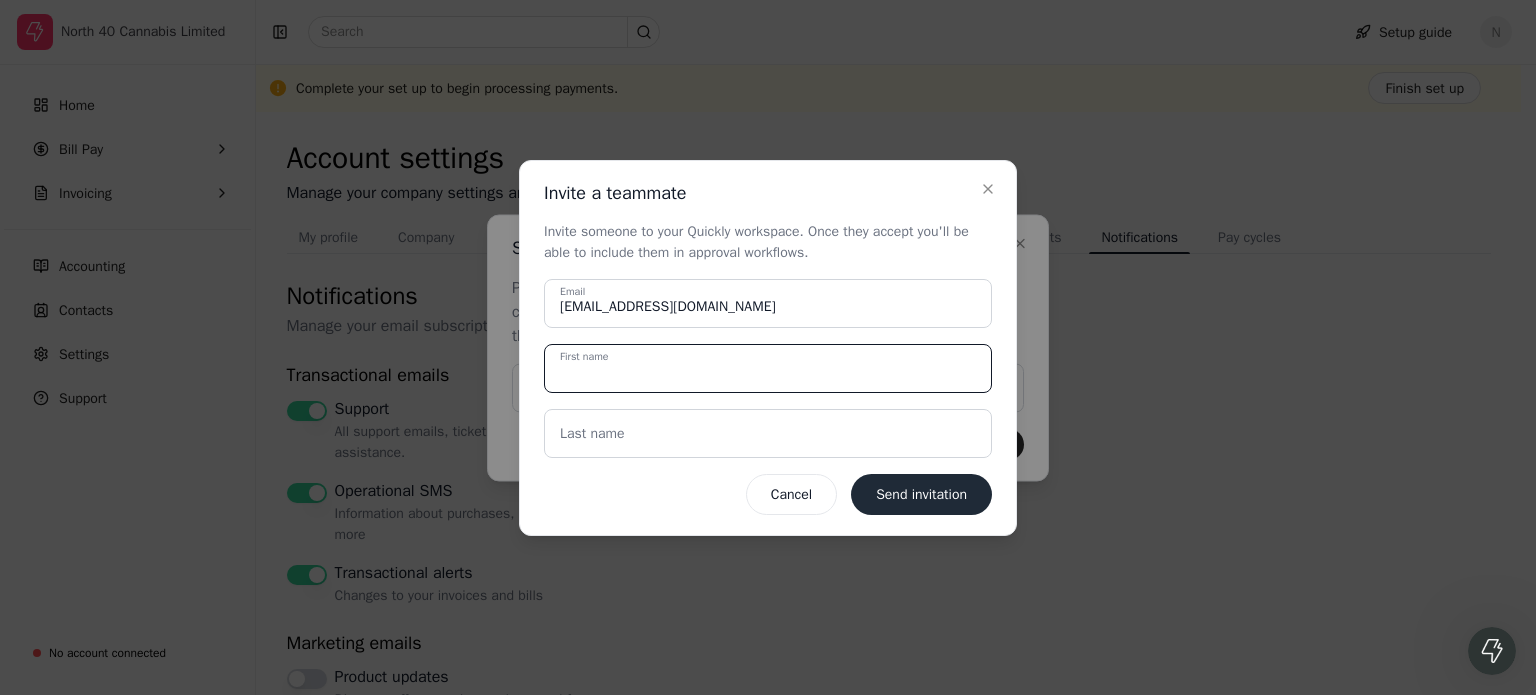 type on "[PERSON_NAME]" 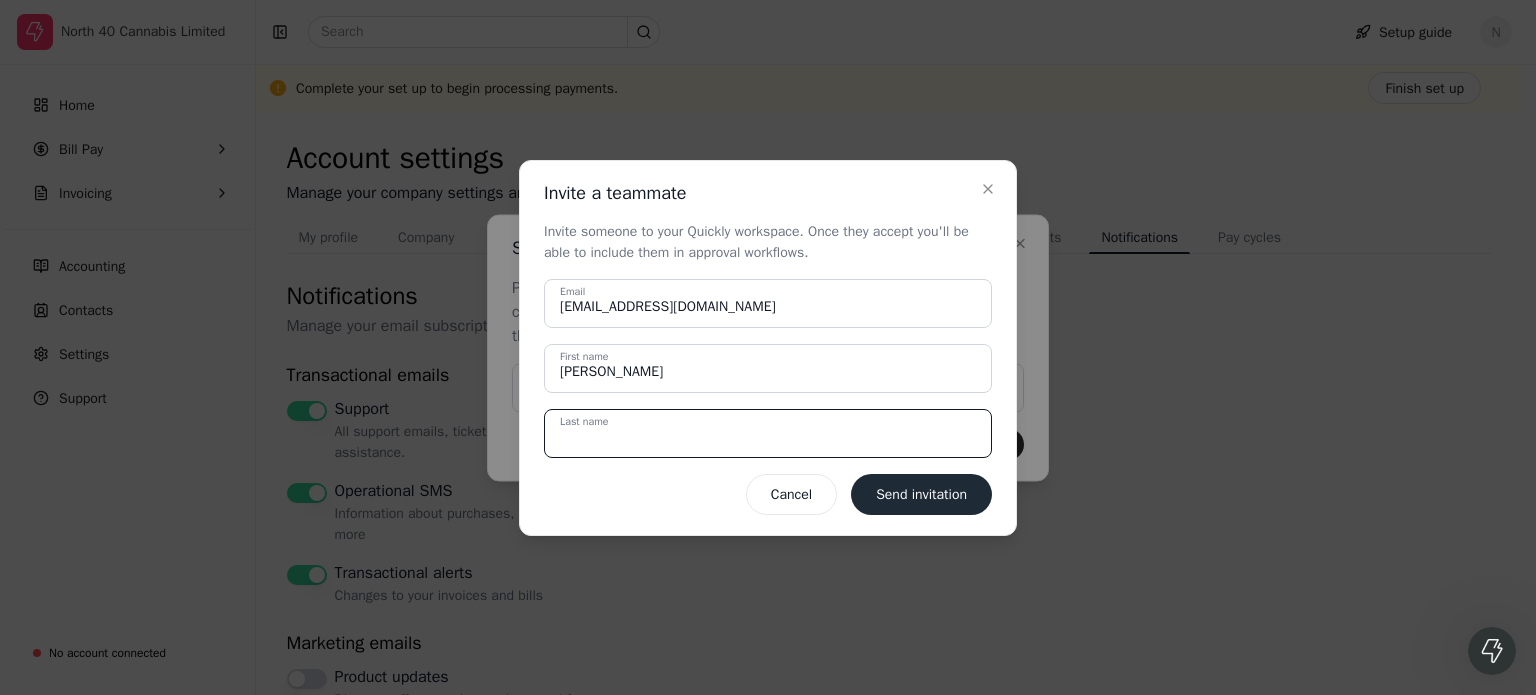 type on "[PERSON_NAME]" 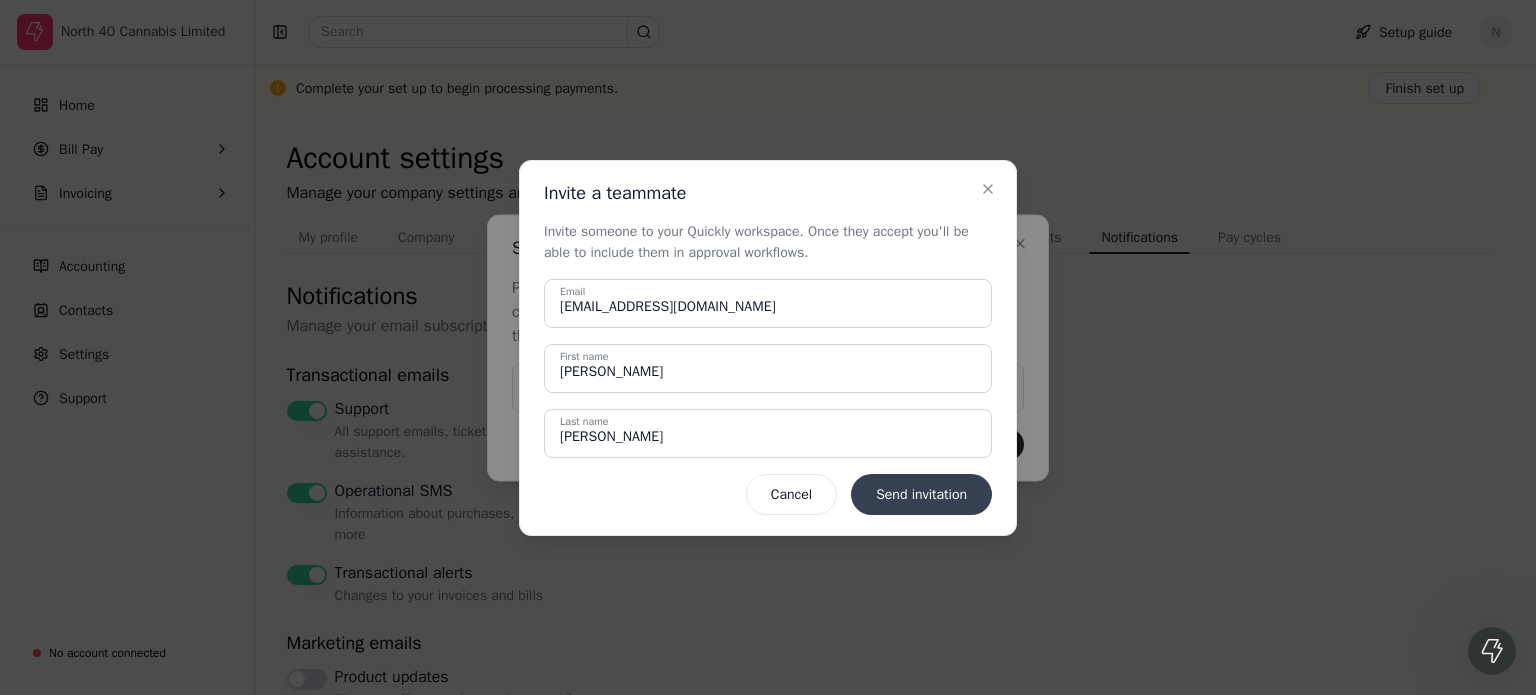 click on "Send invitation" at bounding box center [921, 494] 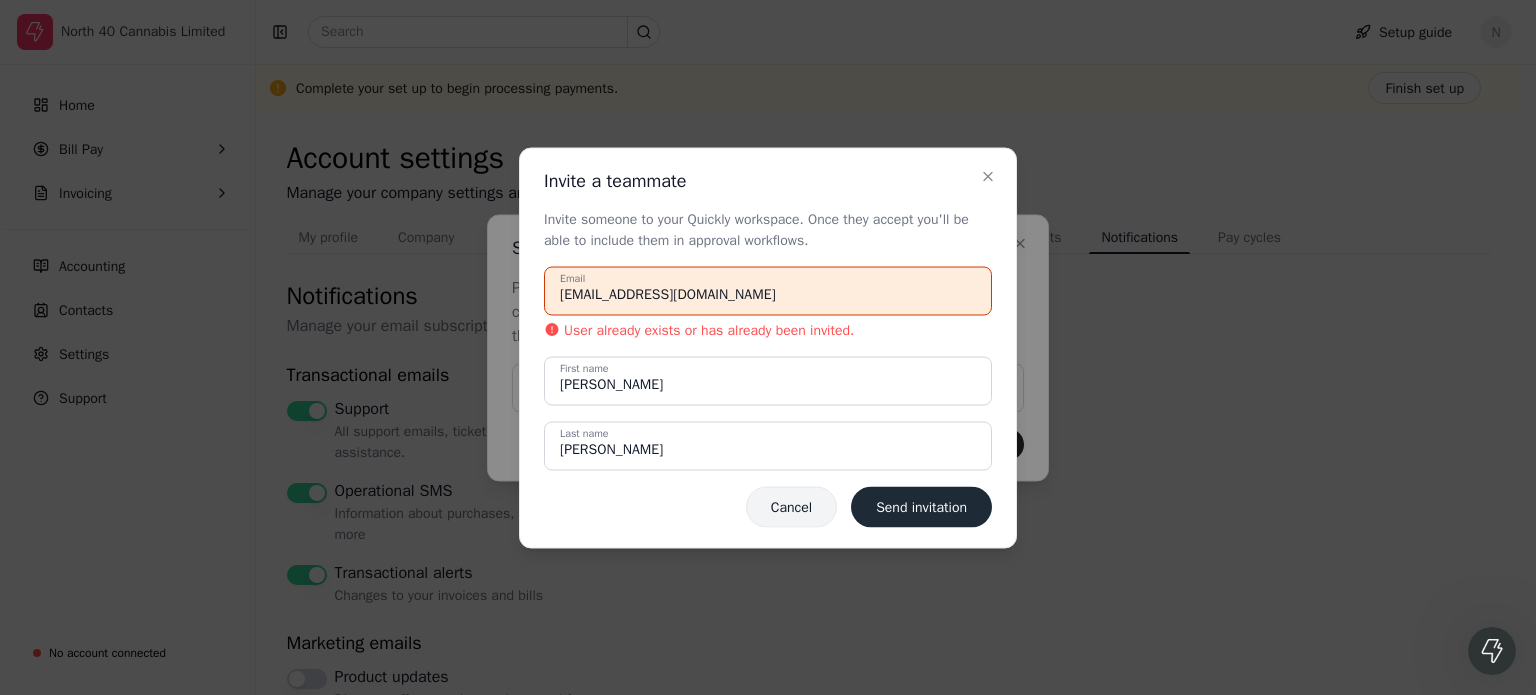 click on "Cancel" at bounding box center [791, 506] 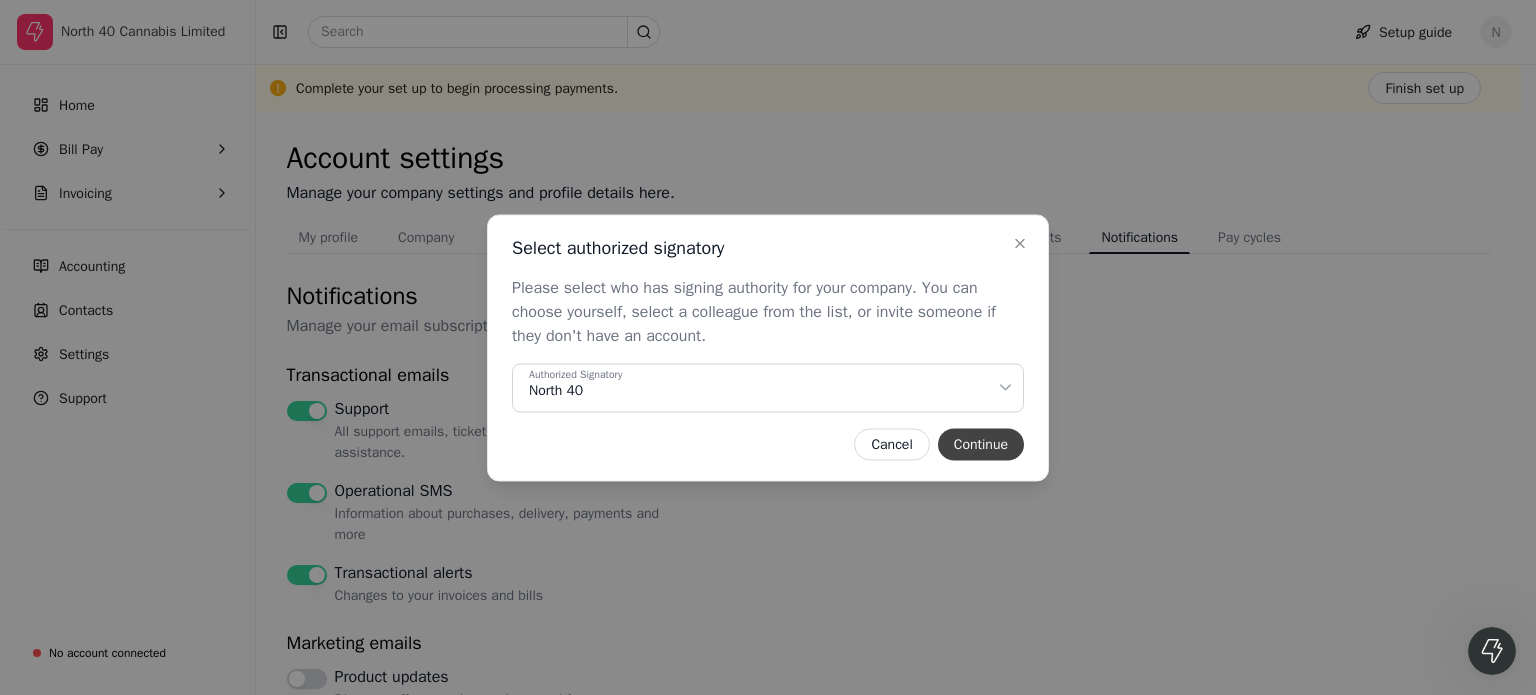 click on "Continue" at bounding box center [981, 444] 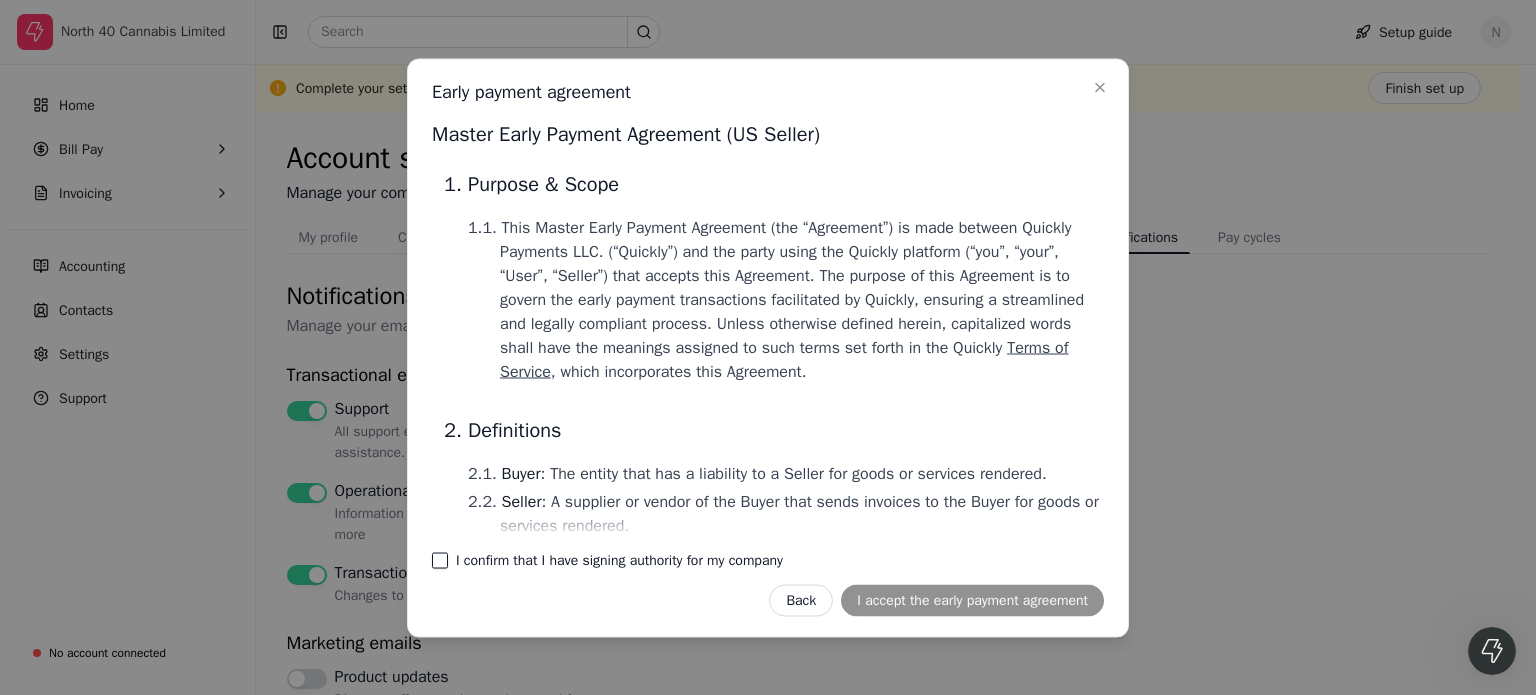 click on "I confirm that I have signing authority for my company" at bounding box center [440, 560] 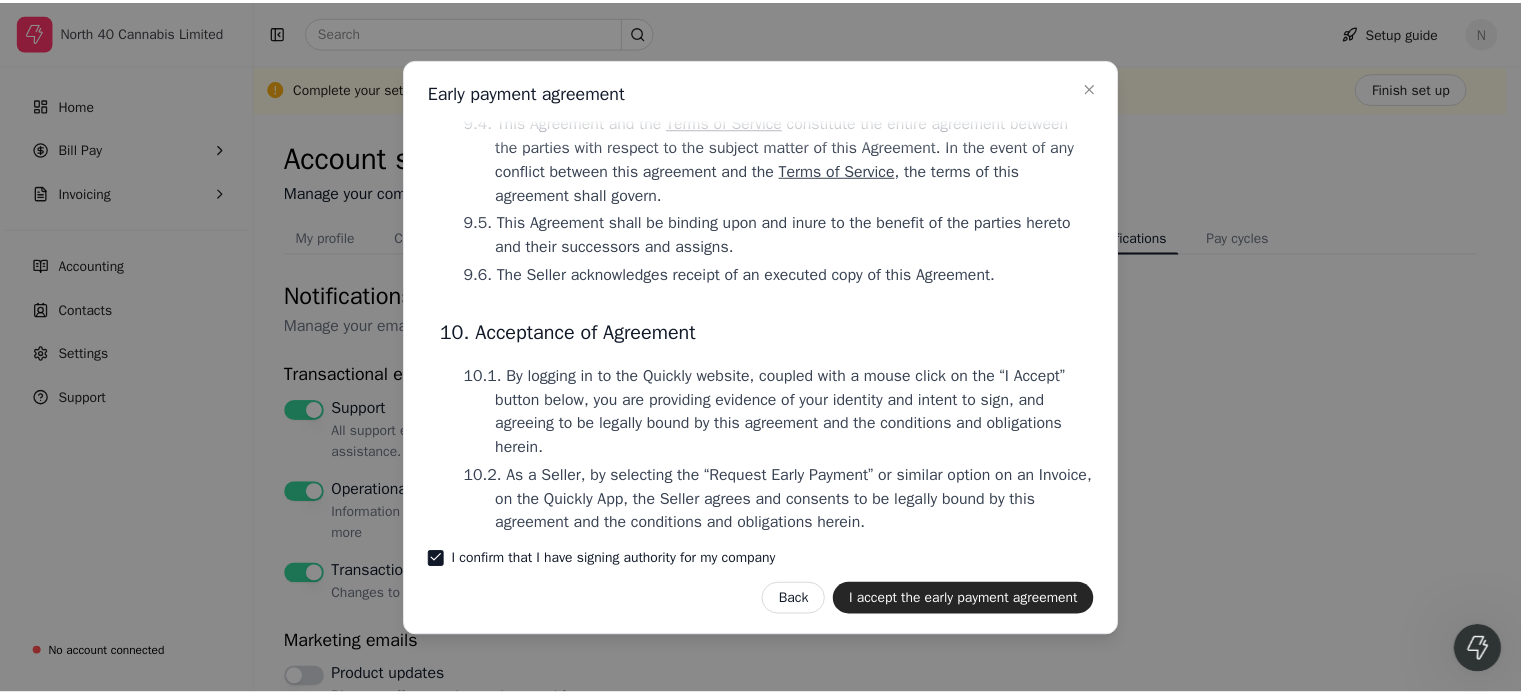 scroll, scrollTop: 6152, scrollLeft: 0, axis: vertical 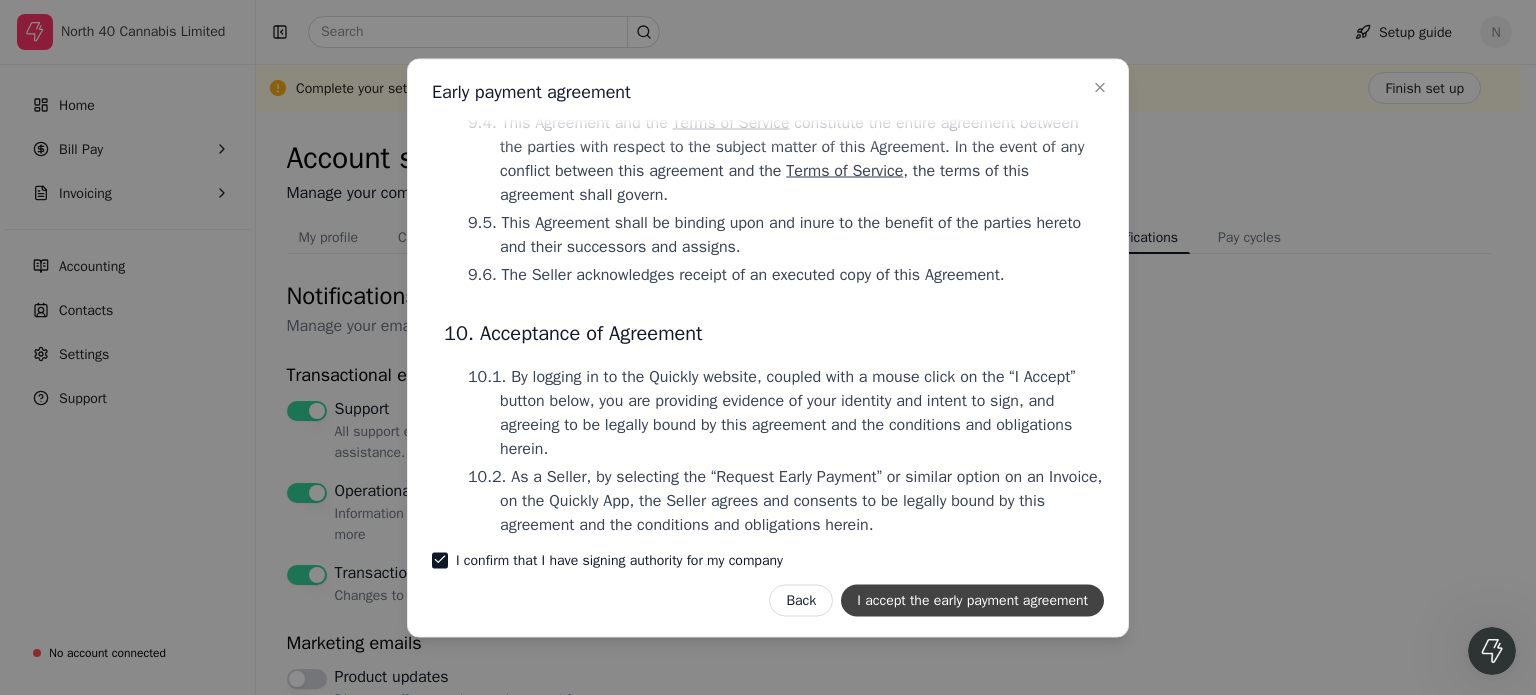 click on "I accept the early payment agreement" at bounding box center (972, 600) 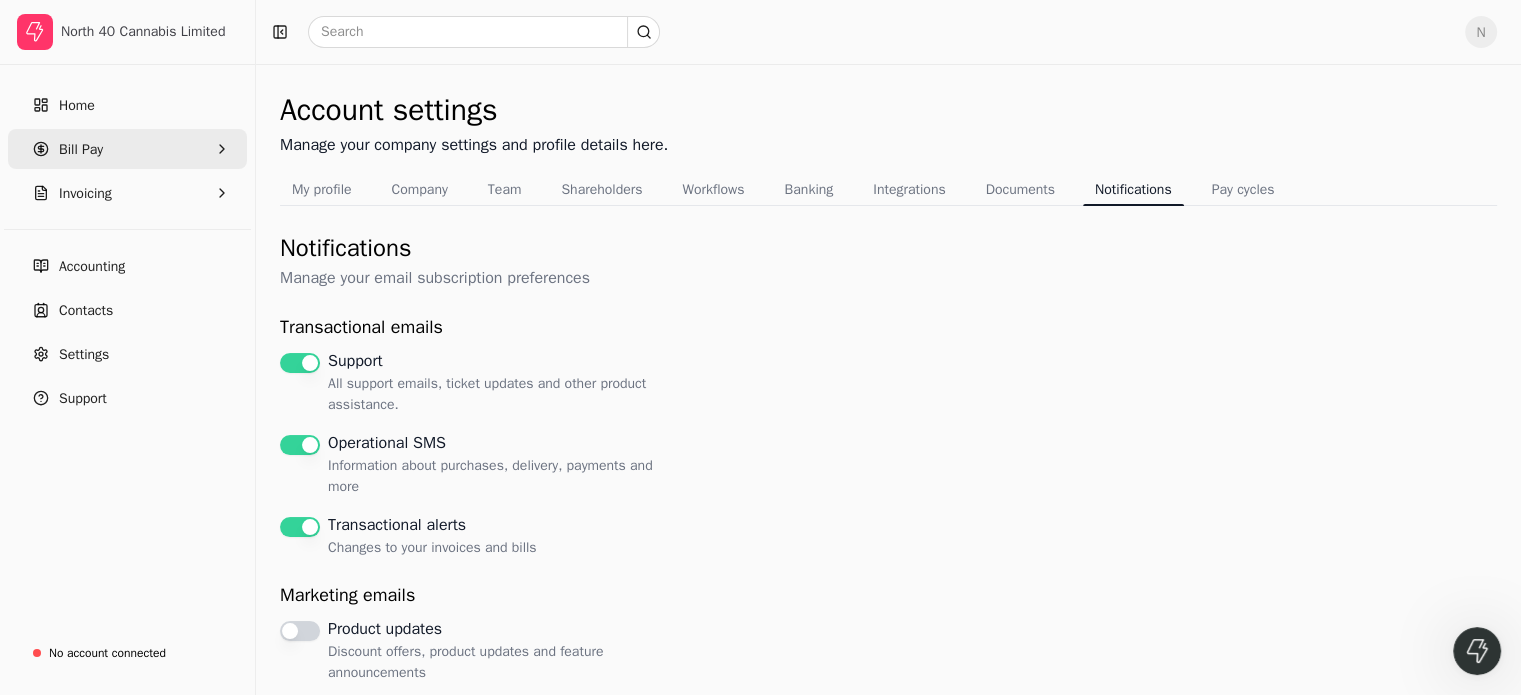 click on "Bill Pay" at bounding box center (127, 149) 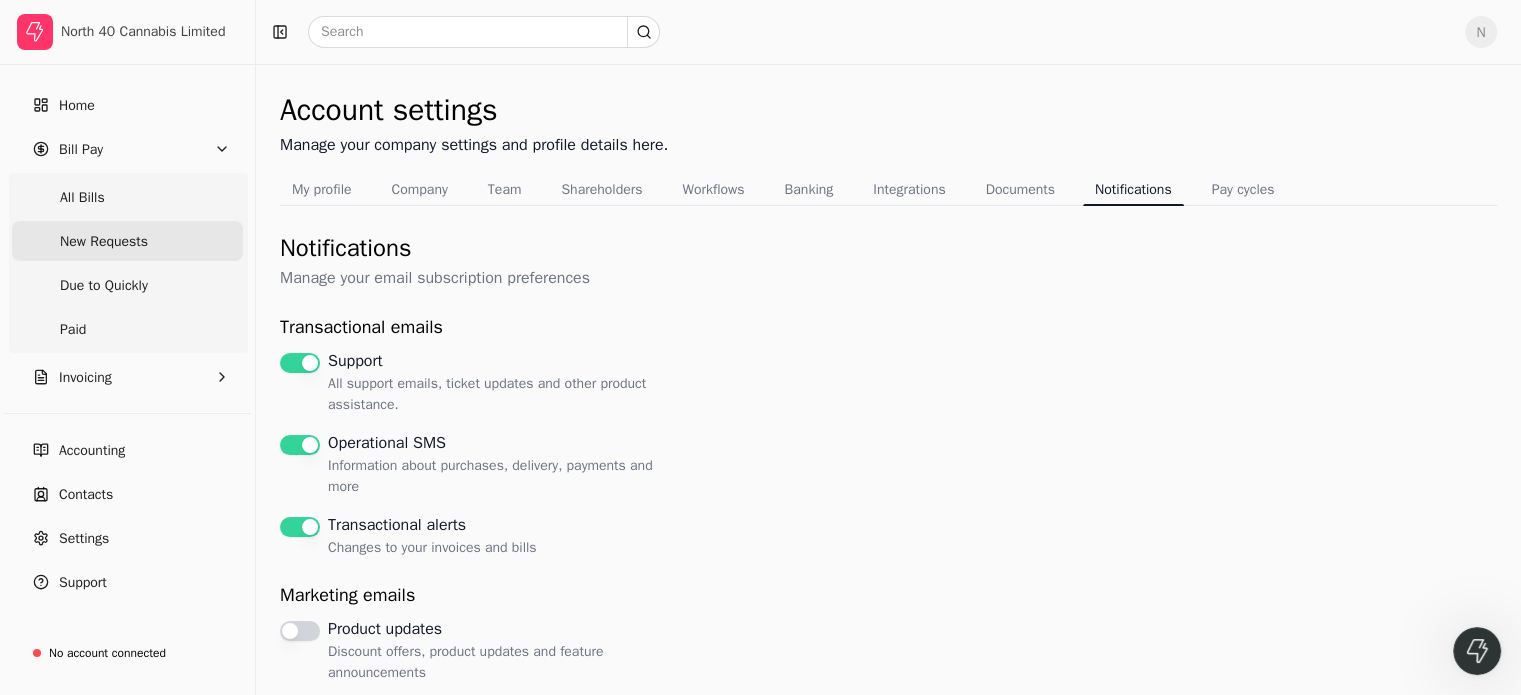 click on "New Requests" at bounding box center (104, 241) 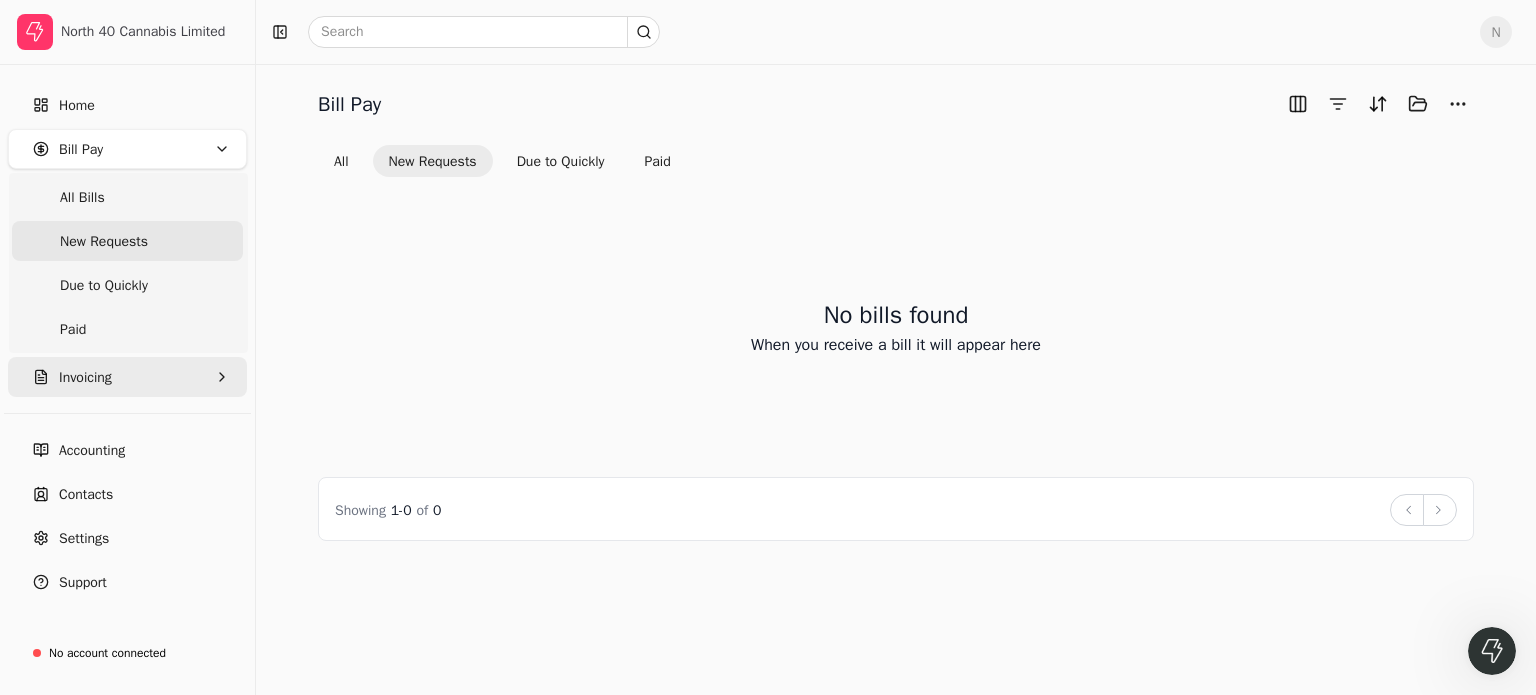 click on "Invoicing" at bounding box center (127, 377) 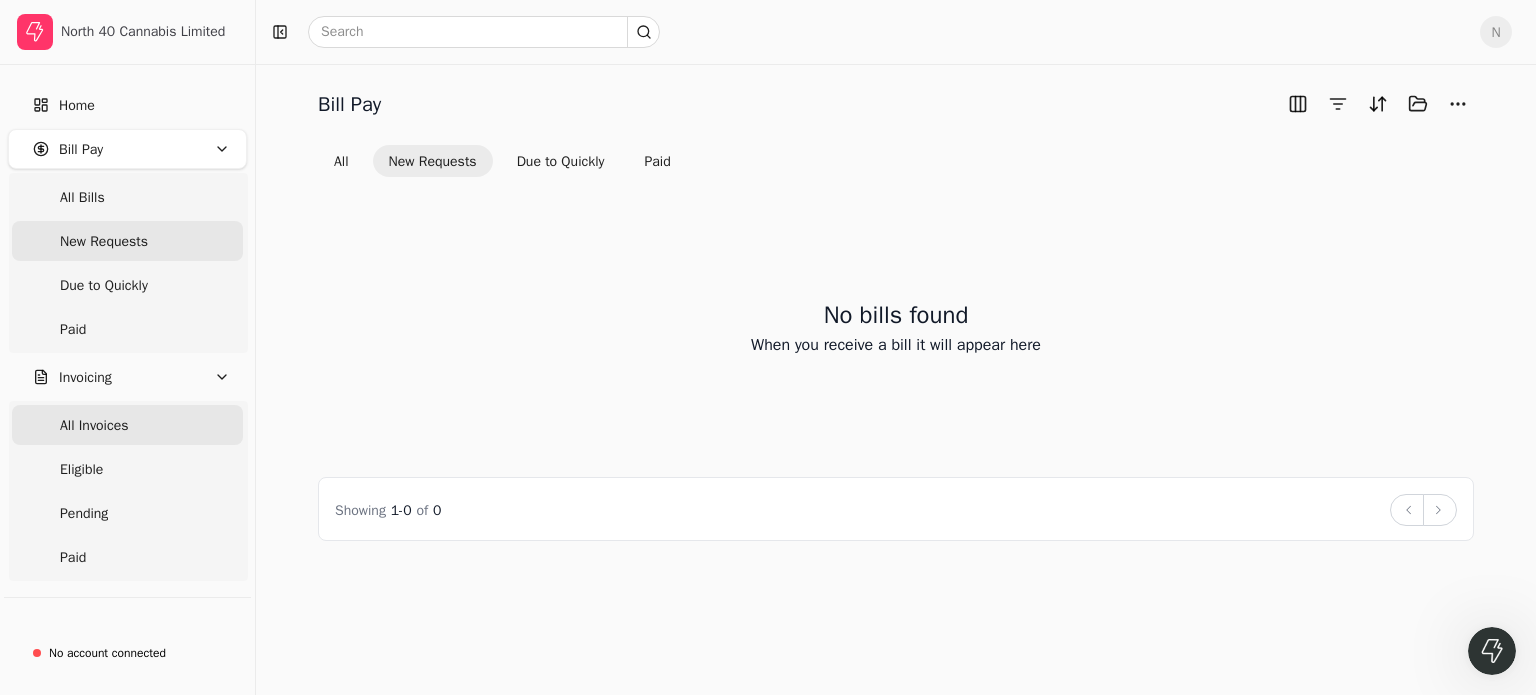 click on "All Invoices" at bounding box center (127, 425) 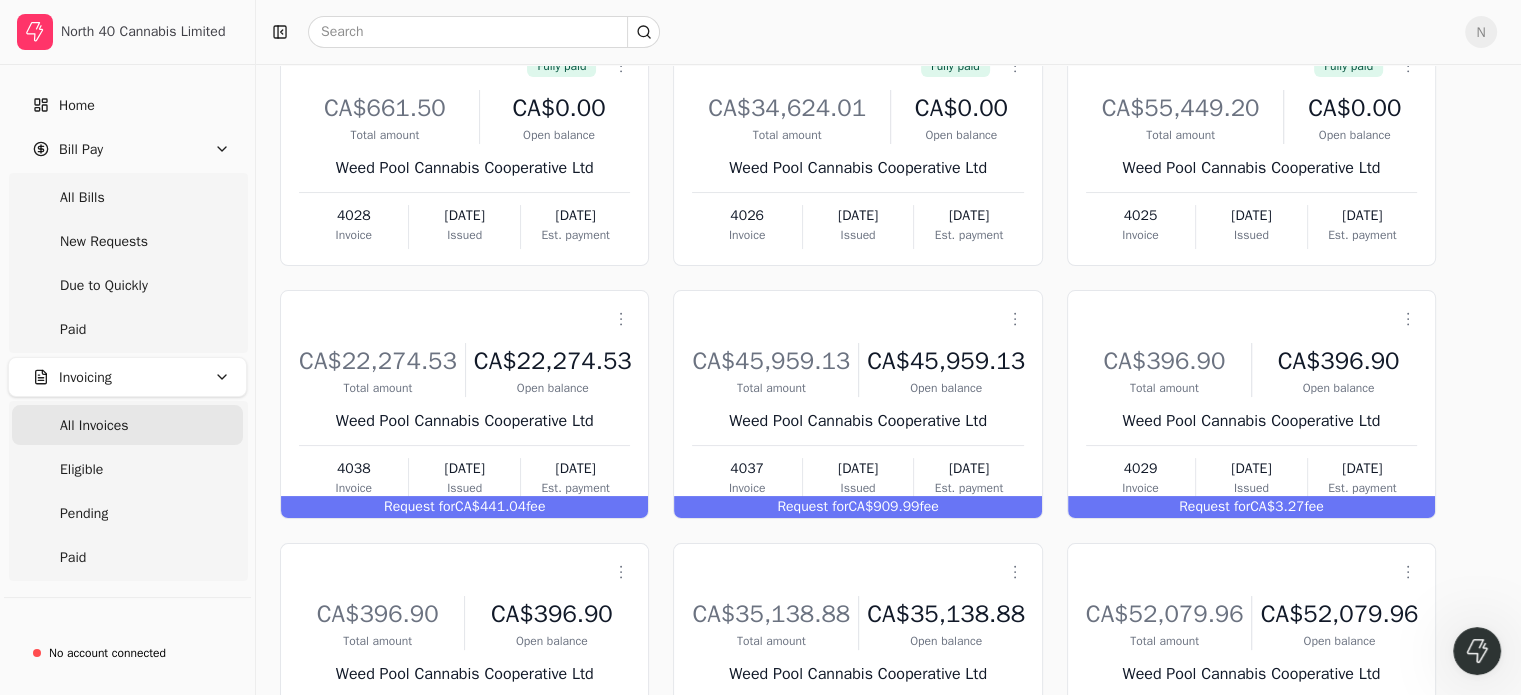 scroll, scrollTop: 200, scrollLeft: 0, axis: vertical 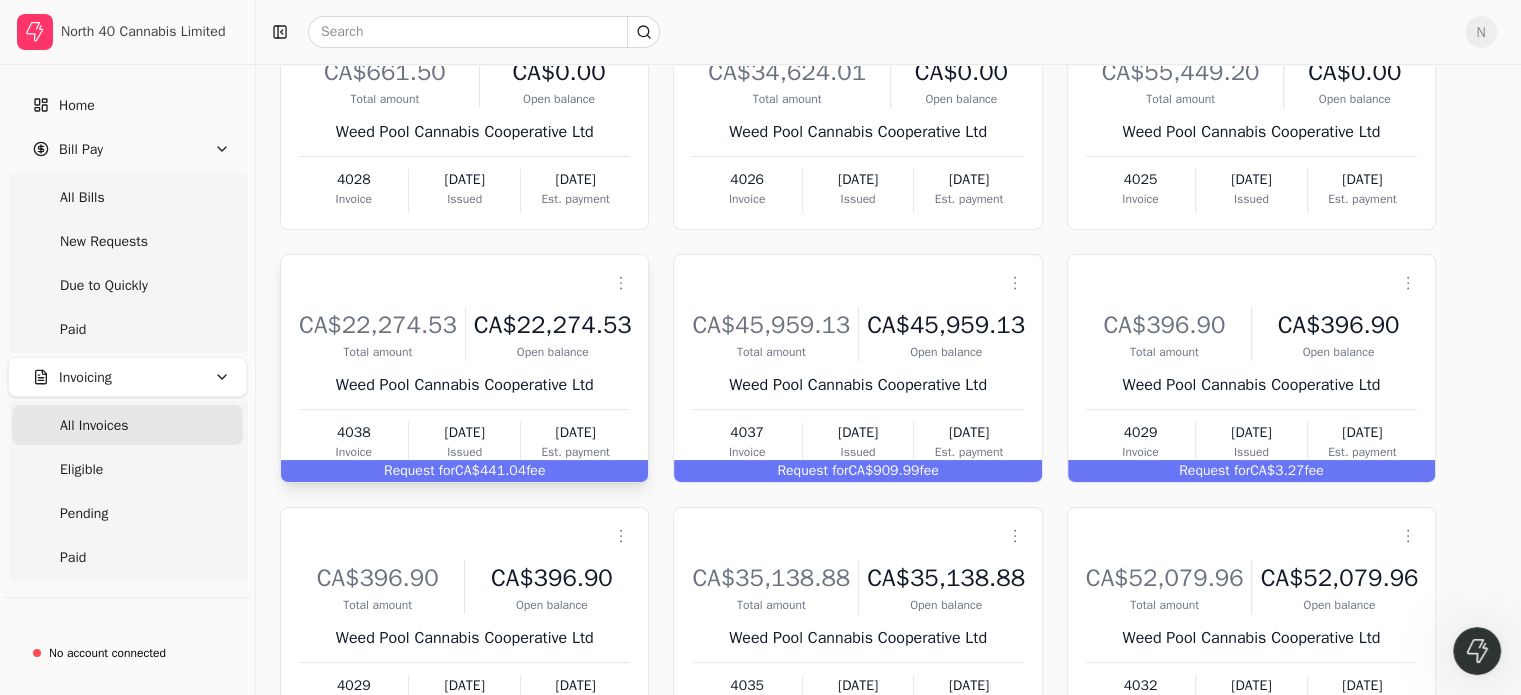 click on "Request for" at bounding box center (419, 470) 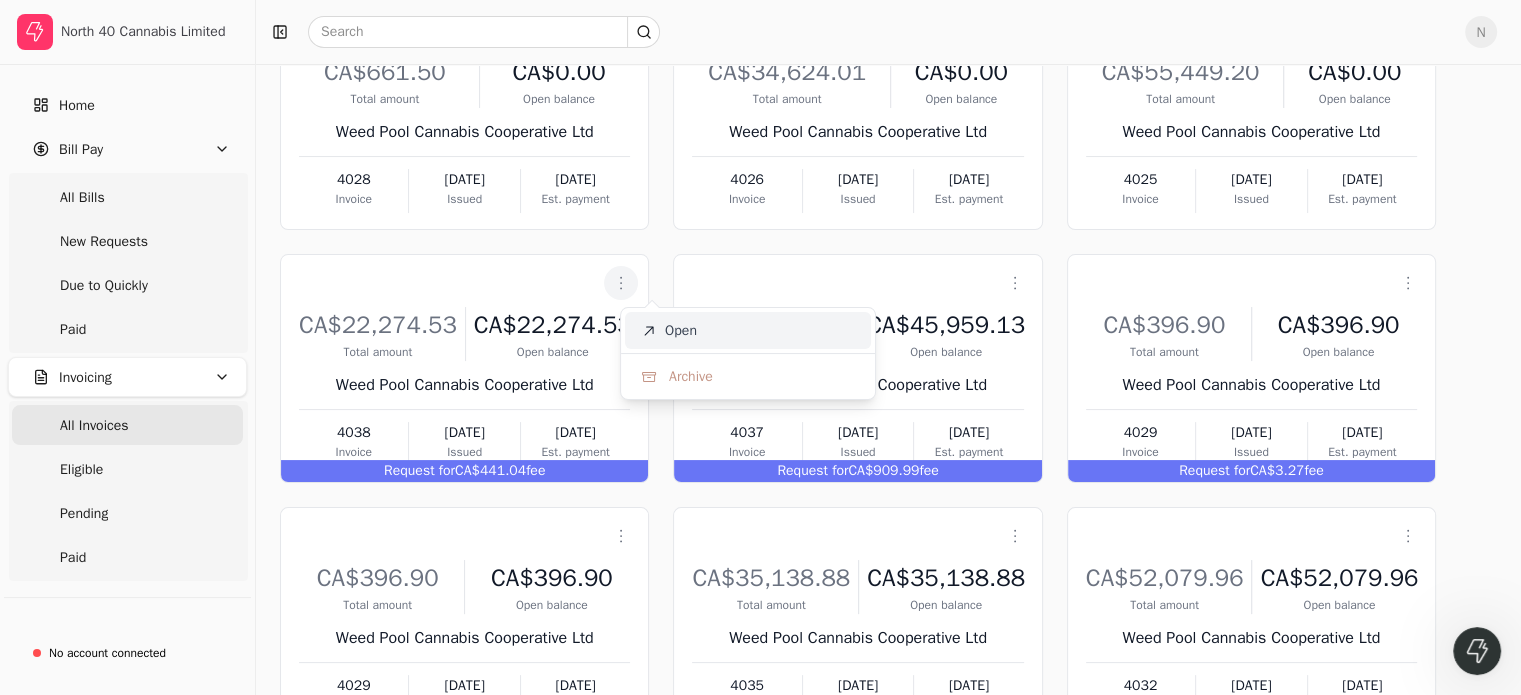 click on "Open" at bounding box center [681, 330] 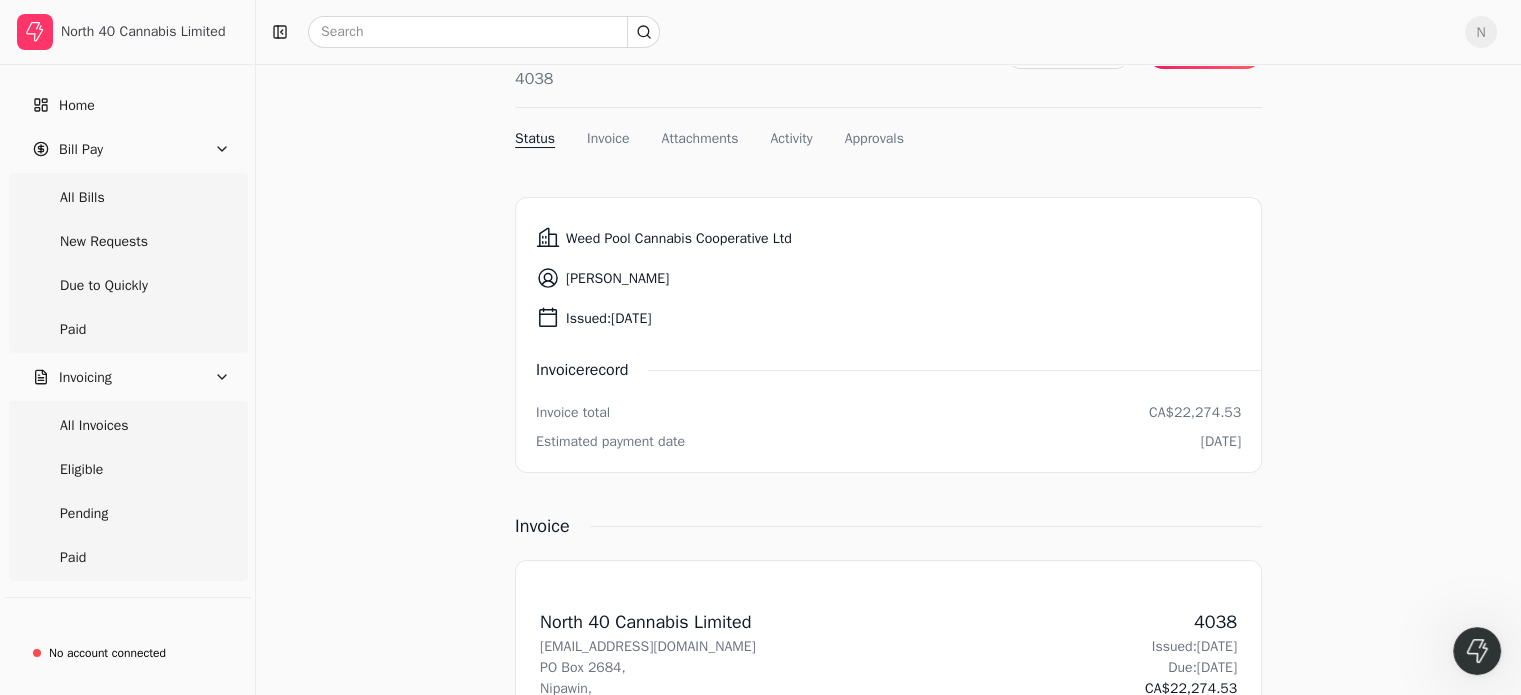 scroll, scrollTop: 0, scrollLeft: 0, axis: both 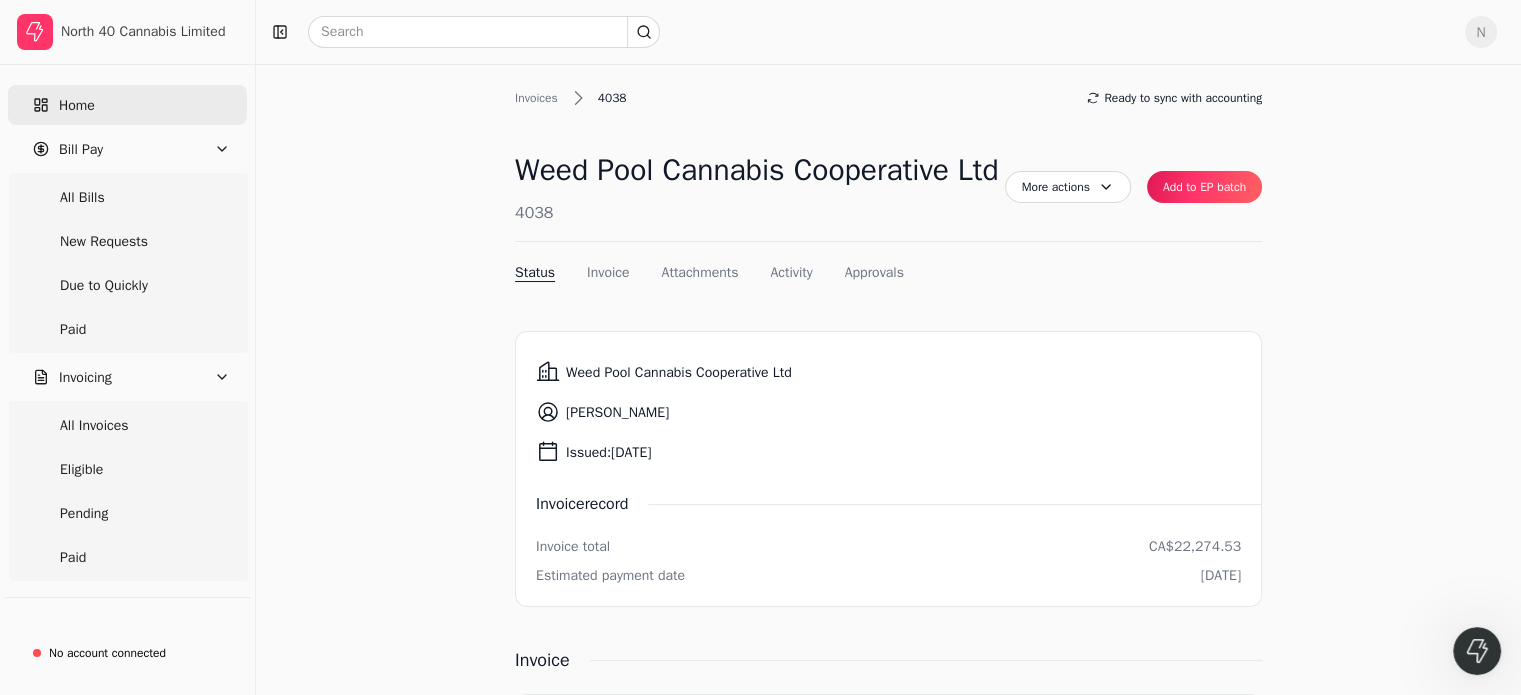 click on "Home" at bounding box center (77, 105) 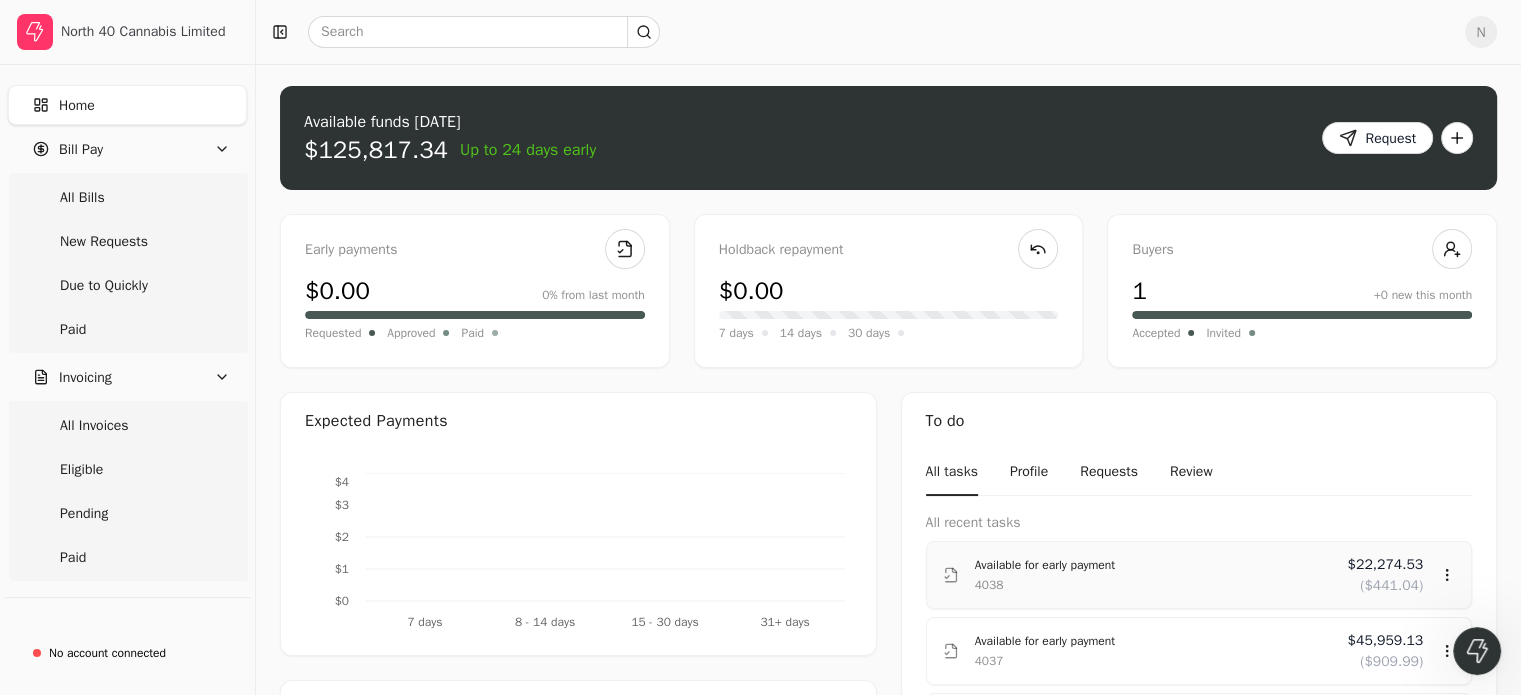 scroll, scrollTop: 0, scrollLeft: 0, axis: both 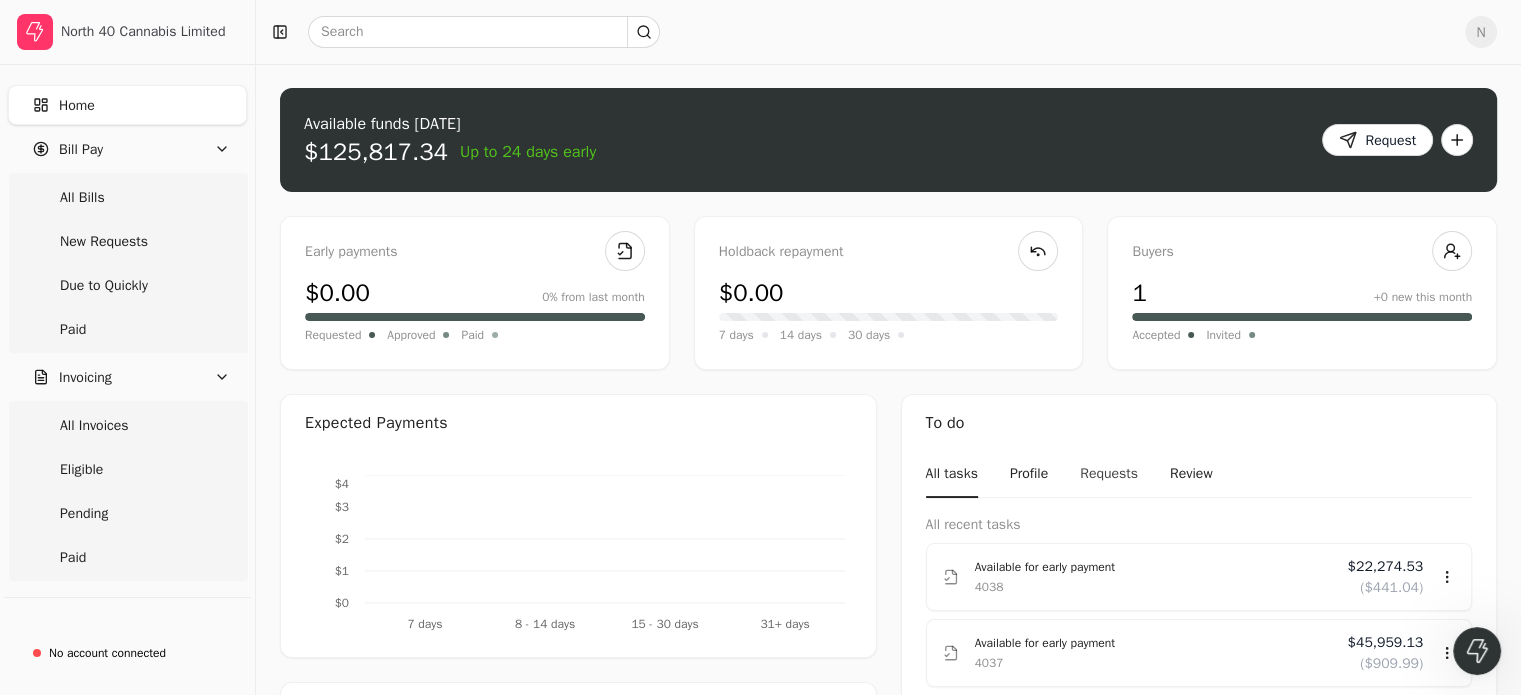 click on "Requests" at bounding box center (1109, 474) 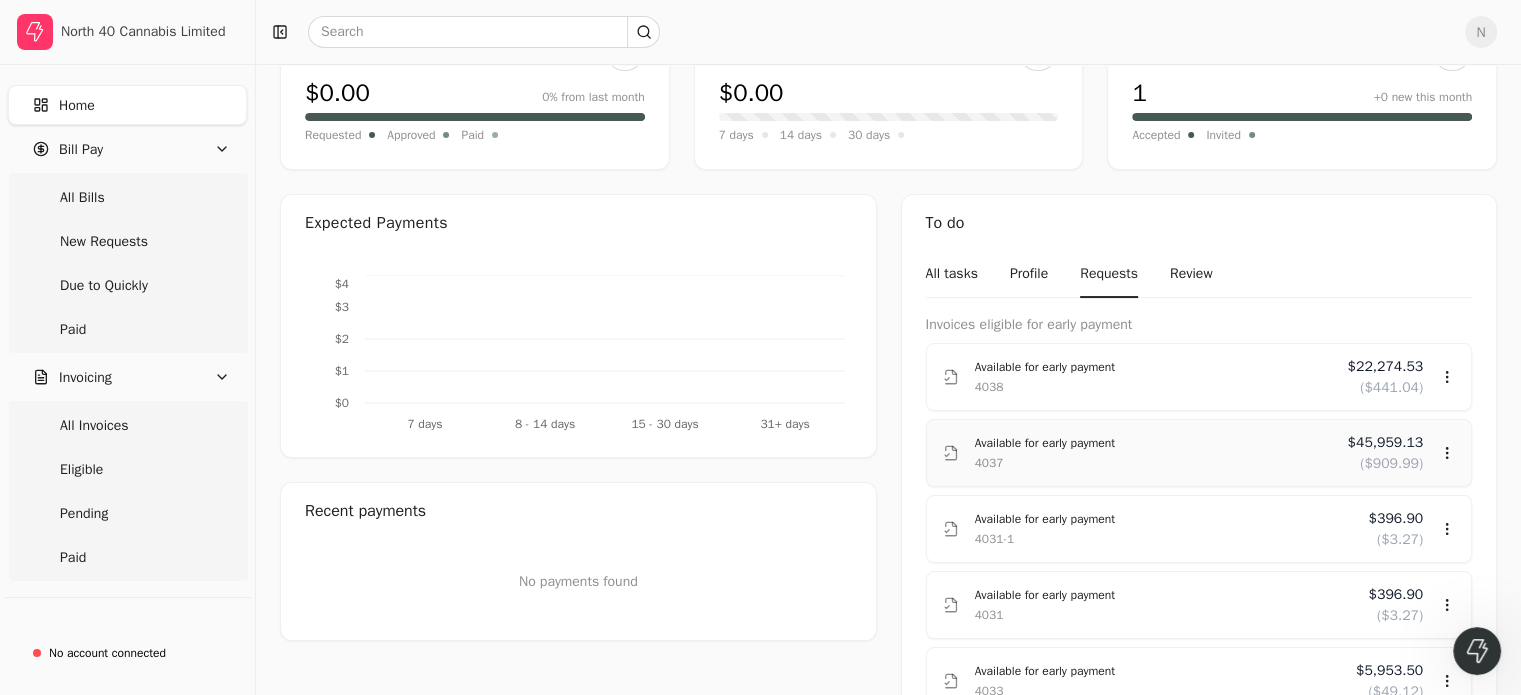 scroll, scrollTop: 300, scrollLeft: 0, axis: vertical 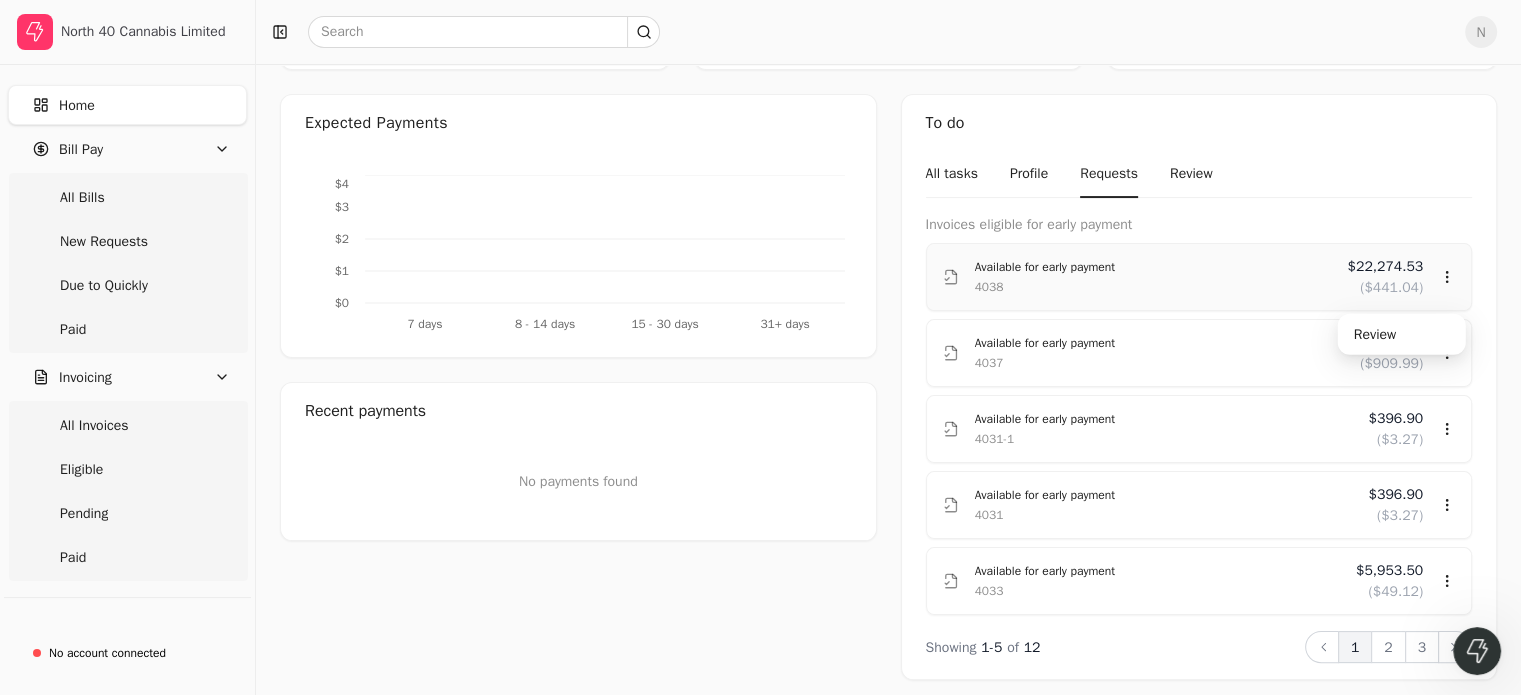 click on "Available for early payment" at bounding box center [1153, 267] 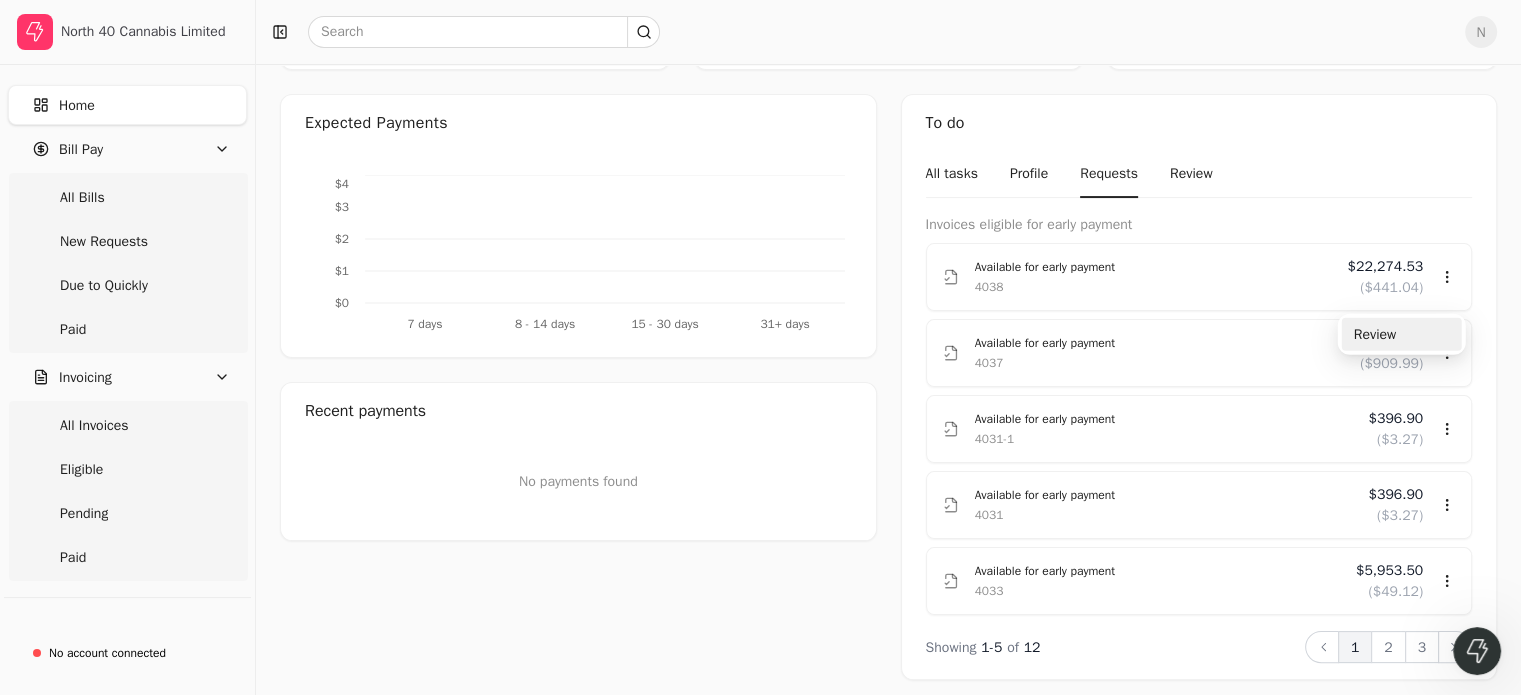 click on "Review" at bounding box center (1402, 334) 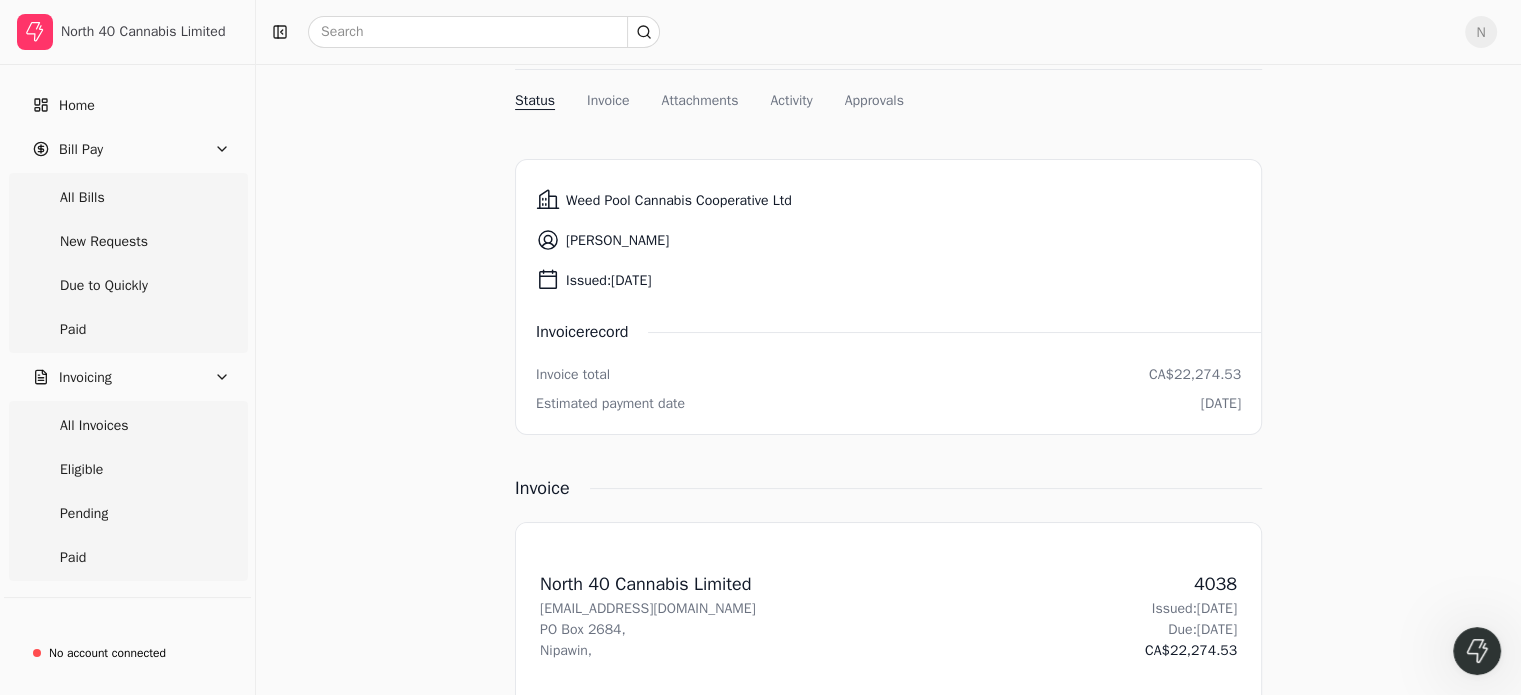 scroll, scrollTop: 0, scrollLeft: 0, axis: both 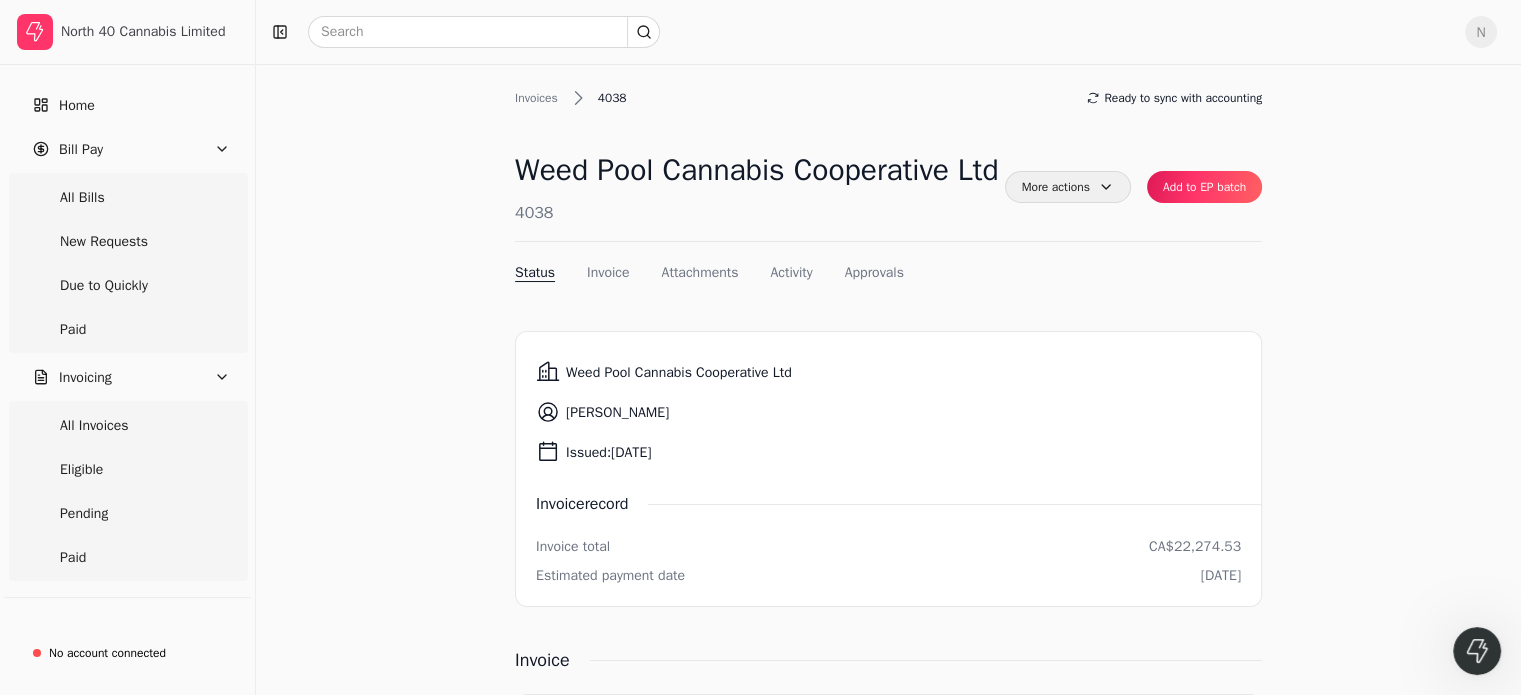 click on "More actions" at bounding box center [1068, 187] 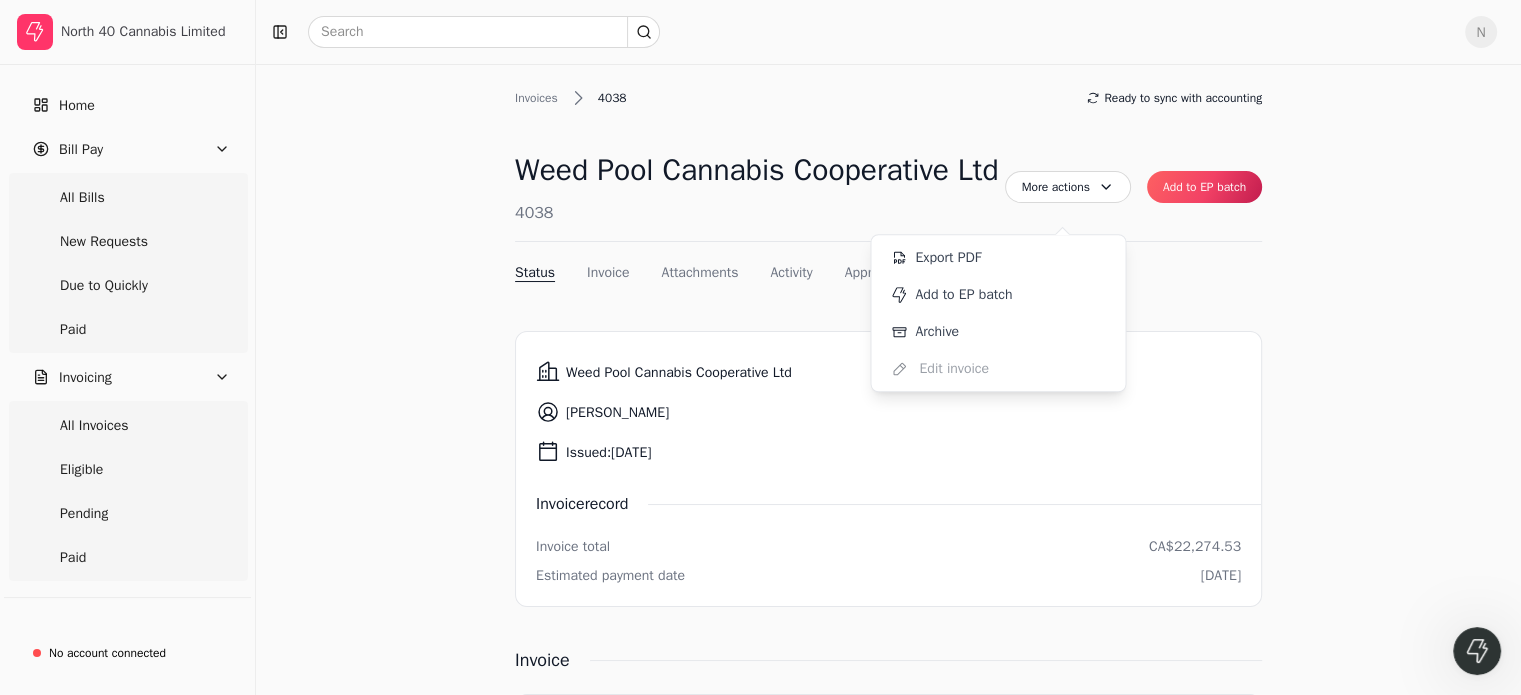 click on "Add to EP batch" at bounding box center (1204, 187) 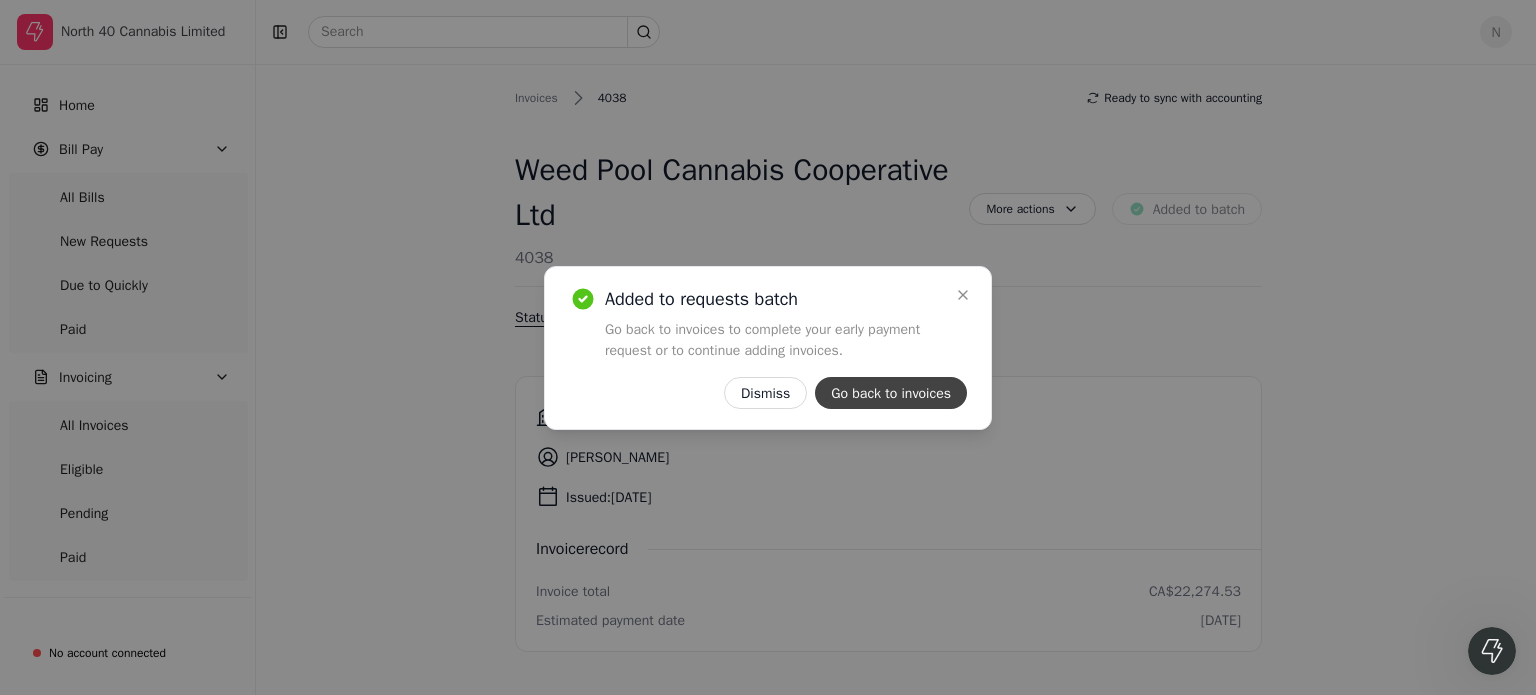 click on "Go back to invoices" at bounding box center [891, 393] 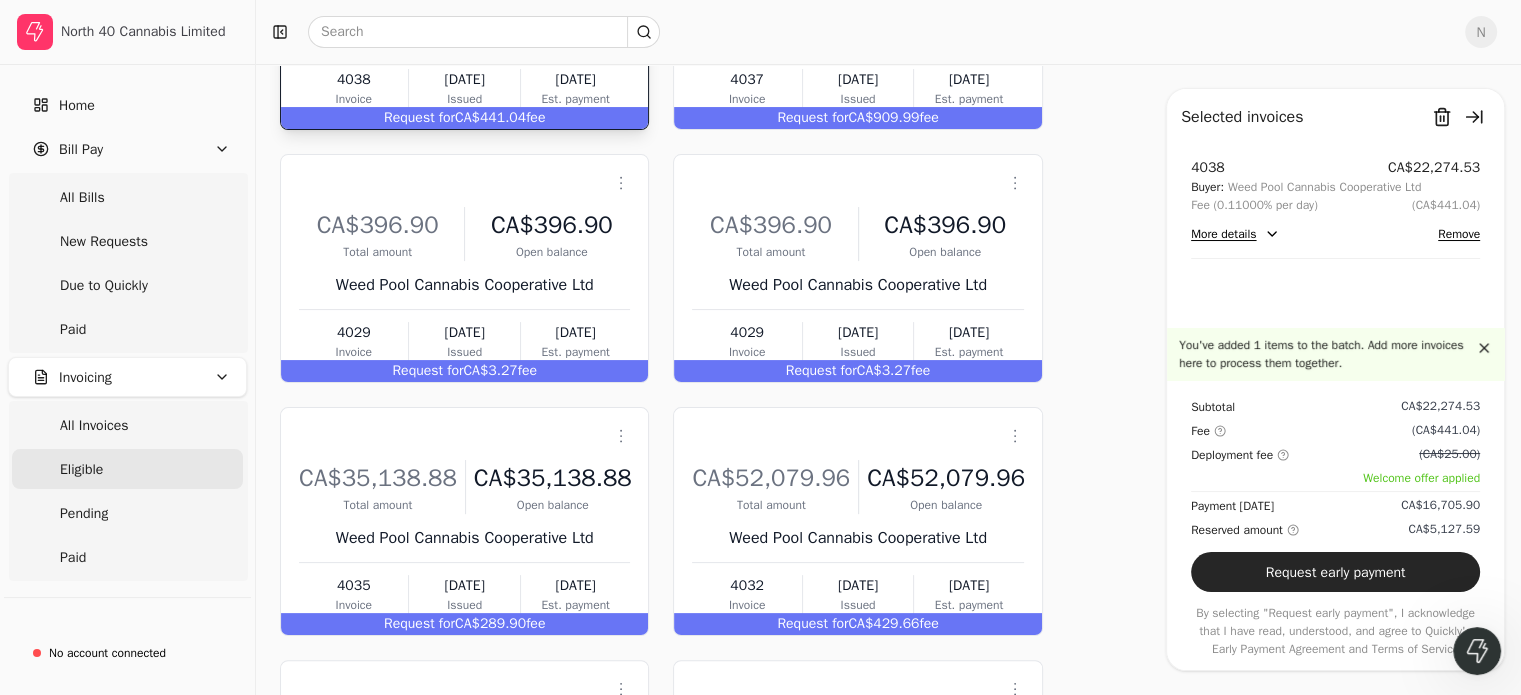 scroll, scrollTop: 400, scrollLeft: 0, axis: vertical 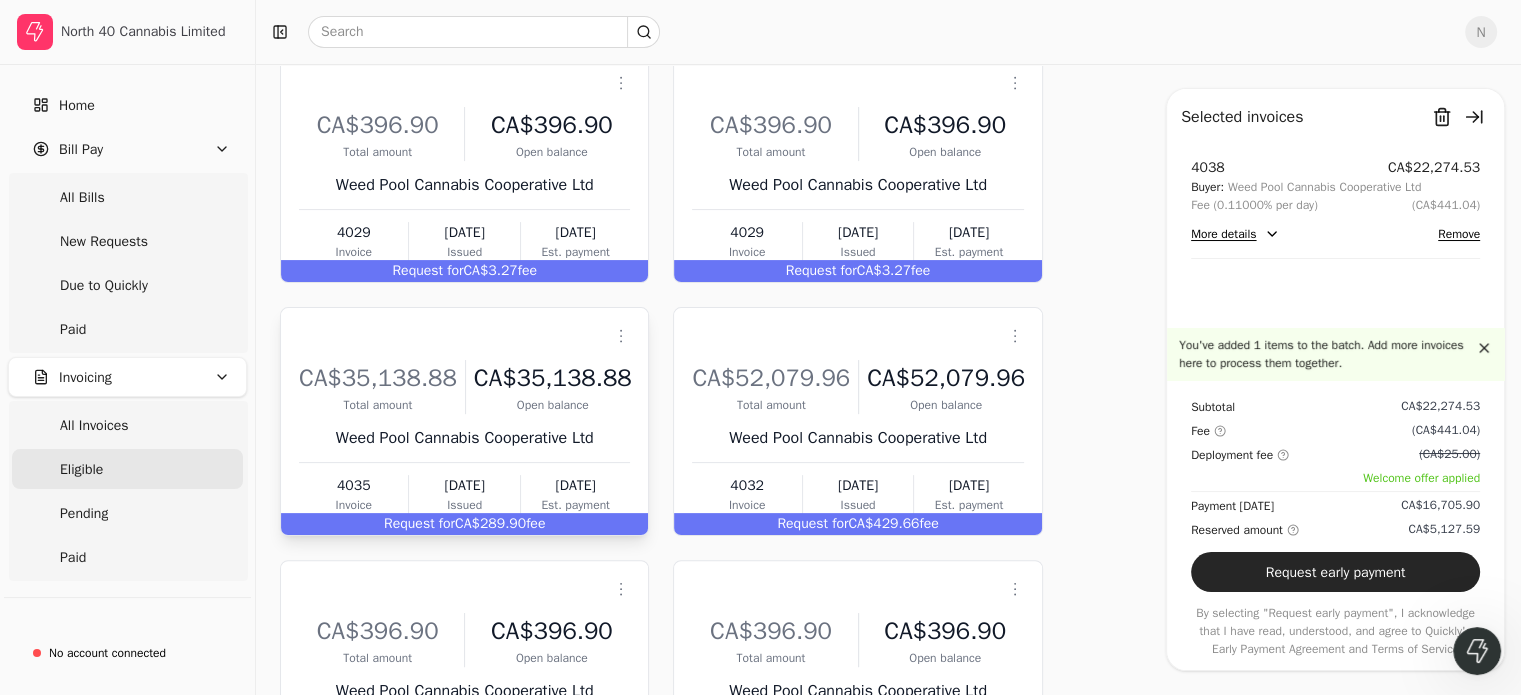 click on "Request for  CA$289.90  fee" at bounding box center [464, 524] 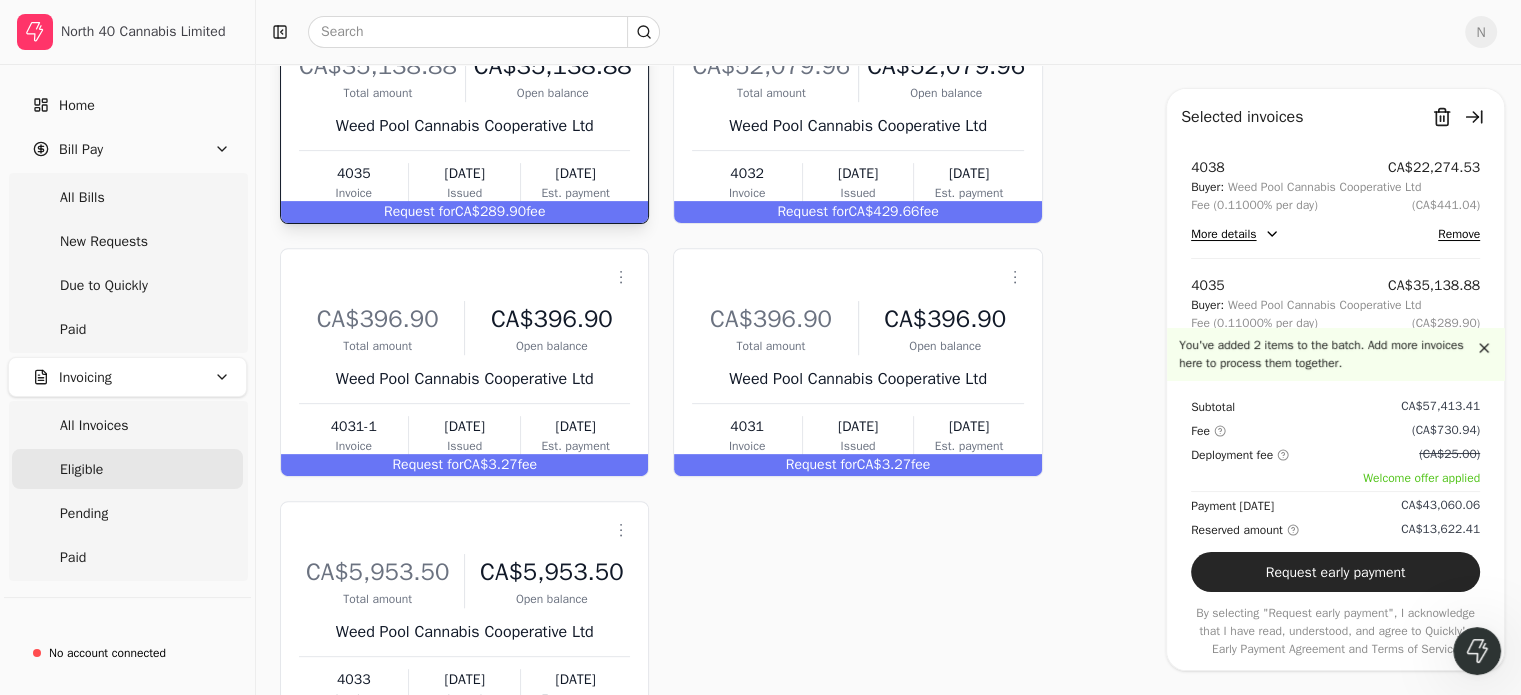 scroll, scrollTop: 655, scrollLeft: 0, axis: vertical 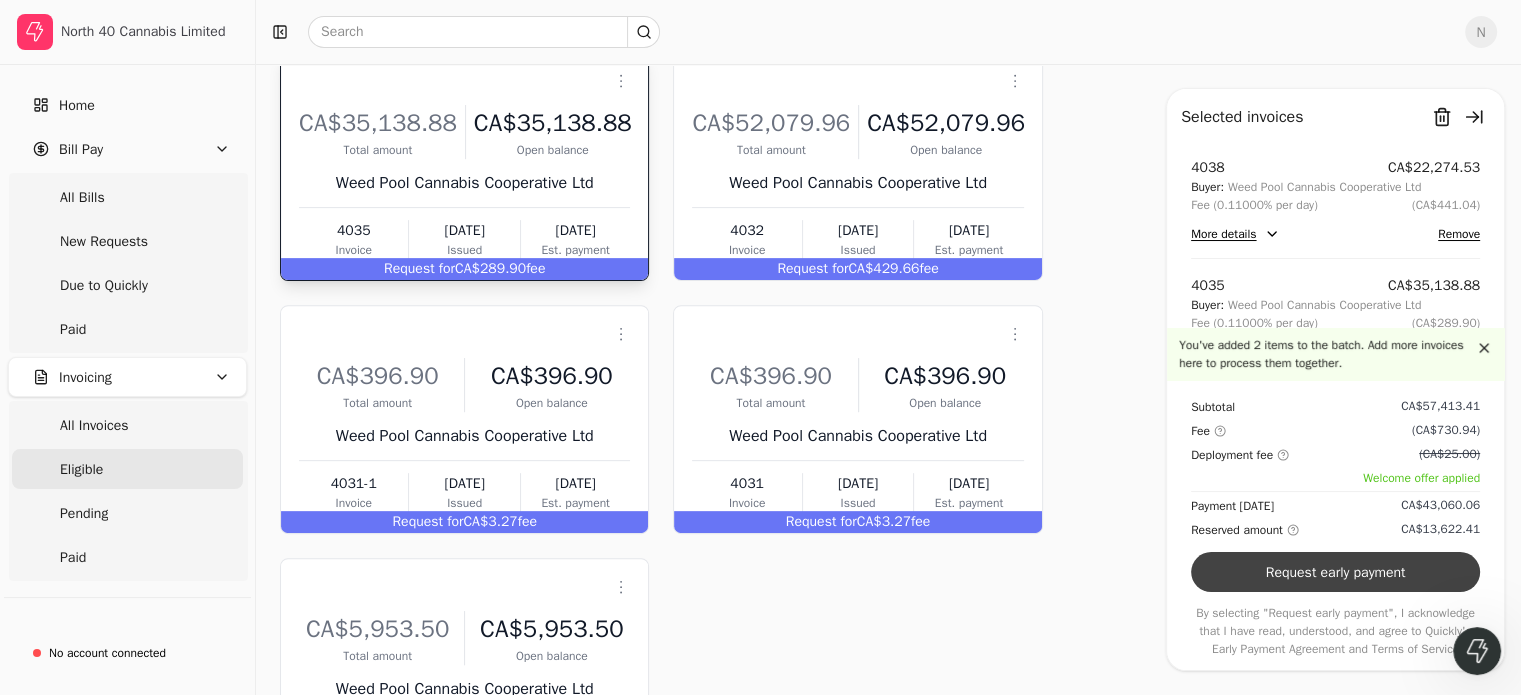 click on "Request early payment" at bounding box center [1335, 572] 